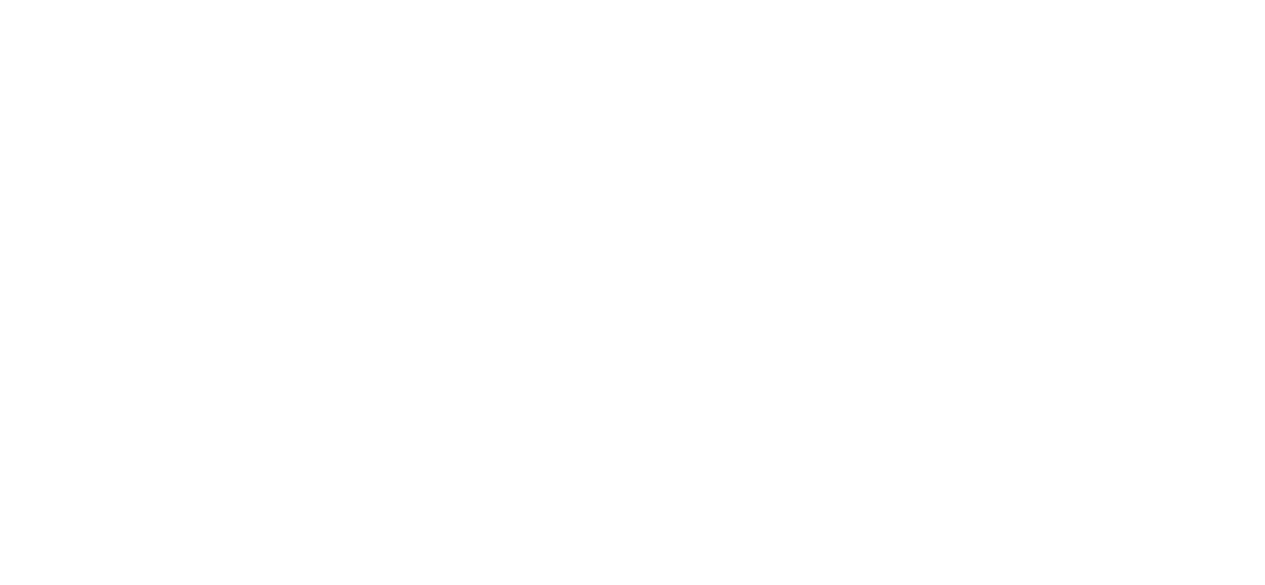 scroll, scrollTop: 0, scrollLeft: 0, axis: both 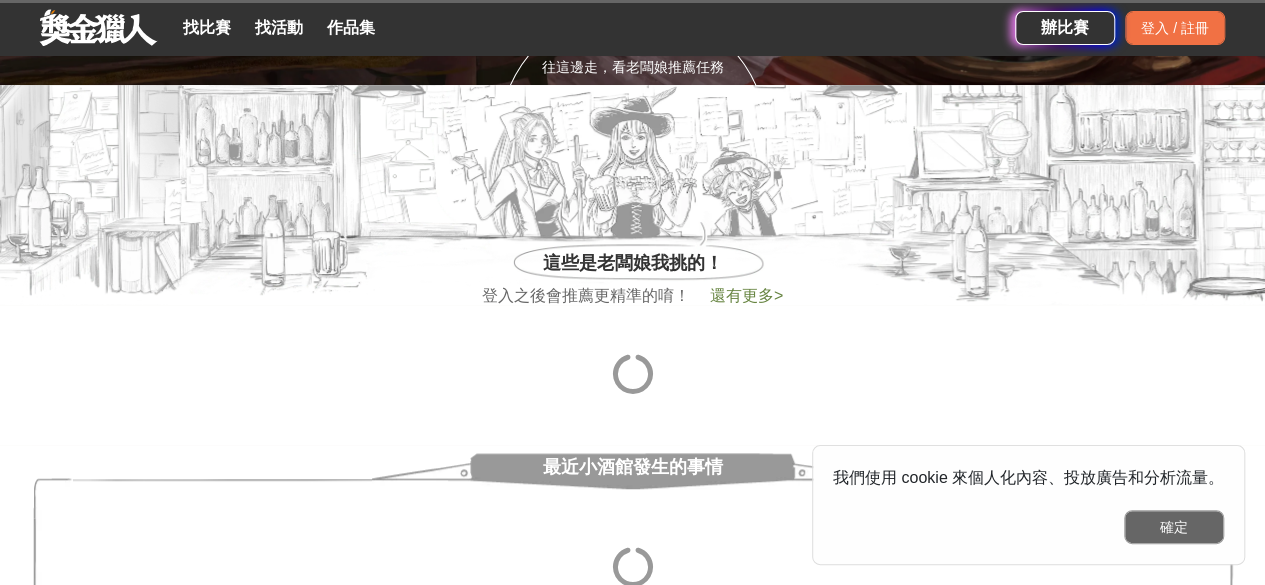 click on "確定" at bounding box center (1174, 527) 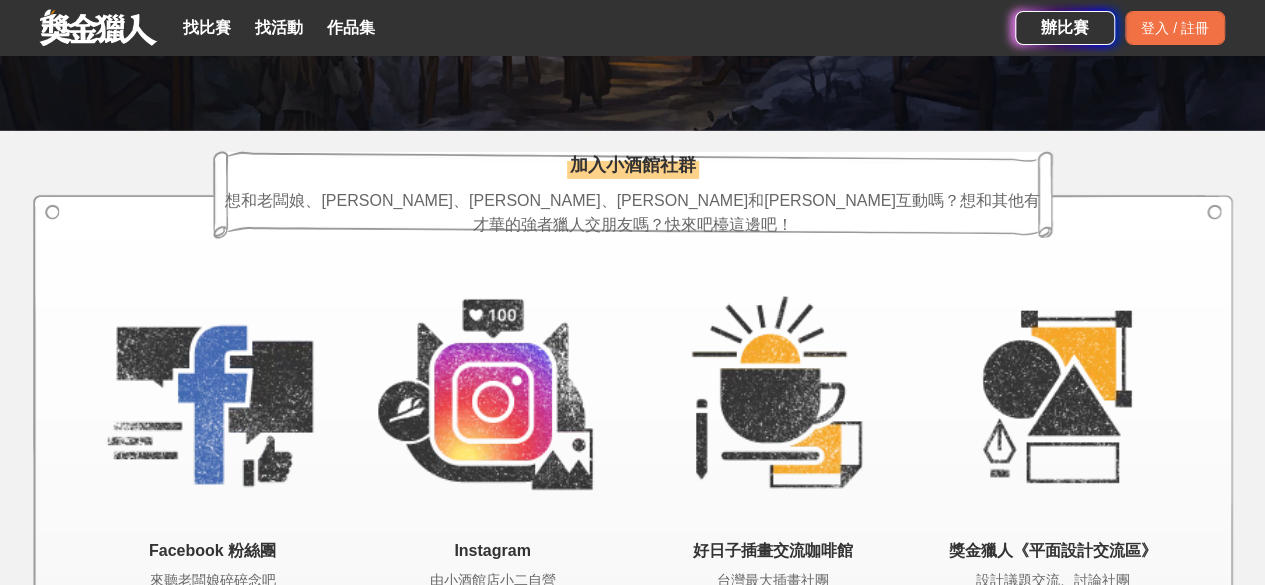 scroll, scrollTop: 3300, scrollLeft: 0, axis: vertical 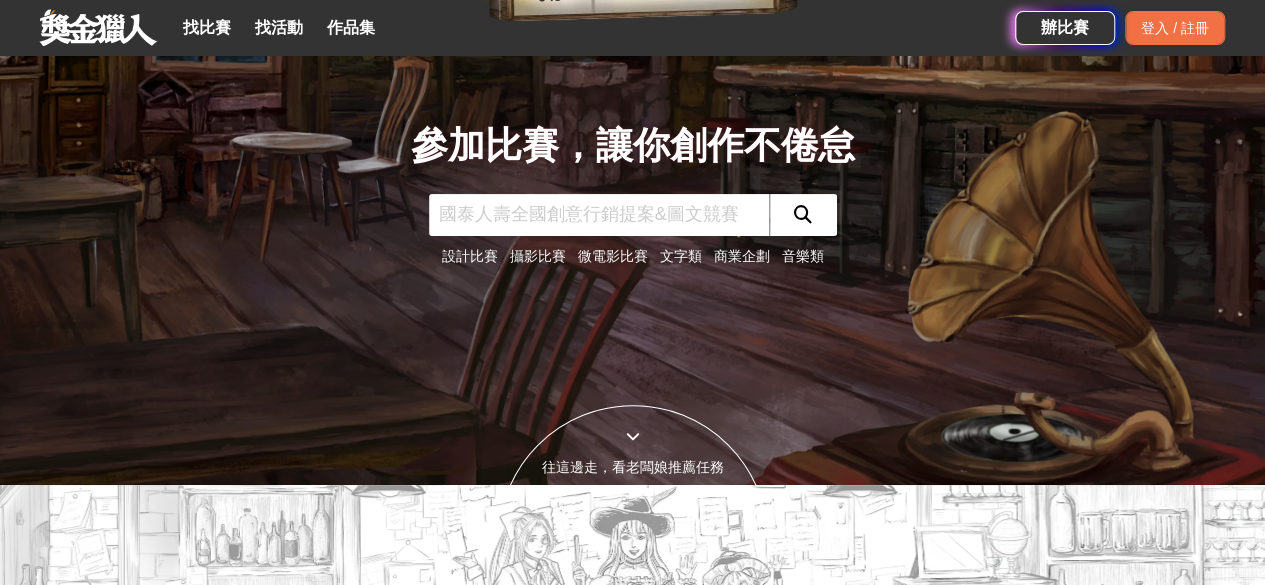 click on "文字類" at bounding box center [681, 256] 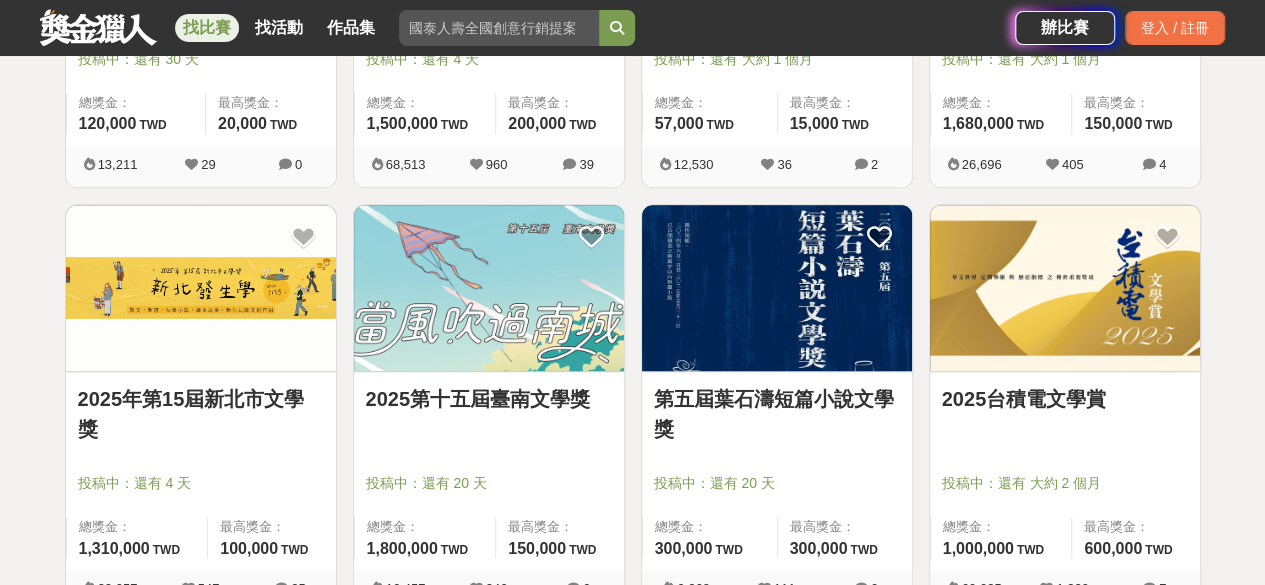 scroll, scrollTop: 758, scrollLeft: 0, axis: vertical 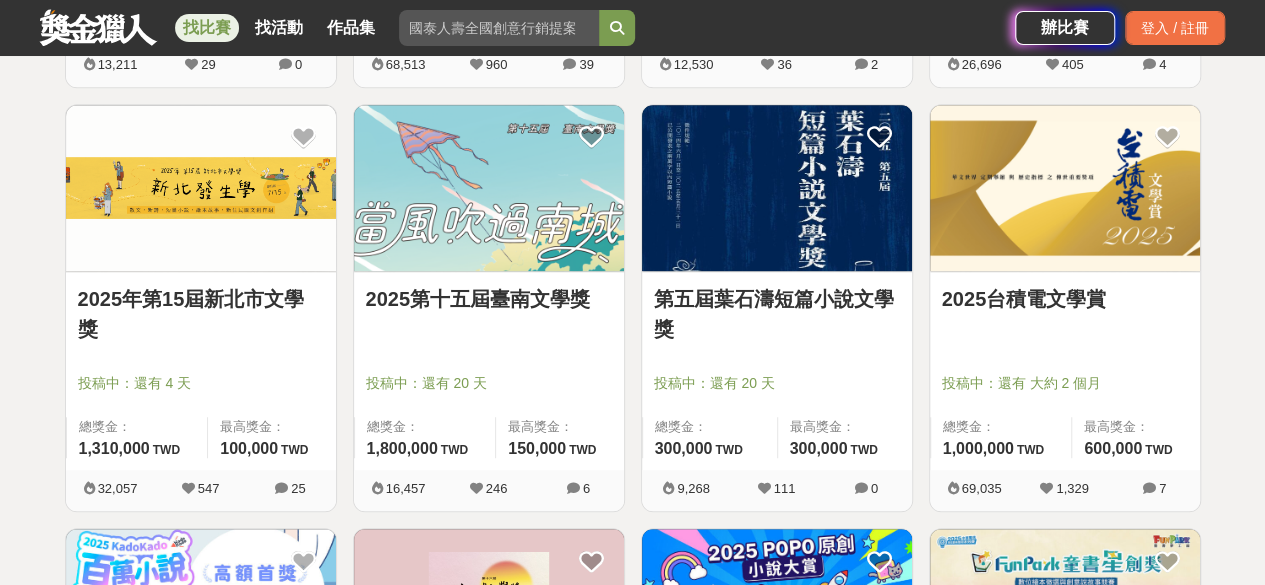 click on "2025台積電文學賞" at bounding box center [1065, 299] 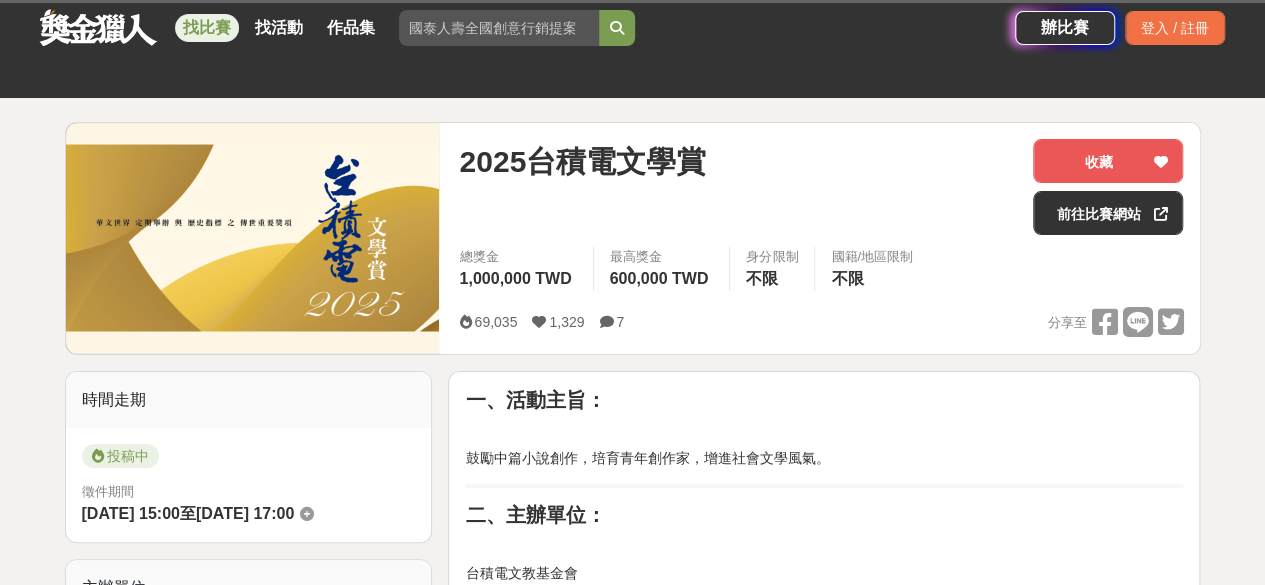 scroll, scrollTop: 200, scrollLeft: 0, axis: vertical 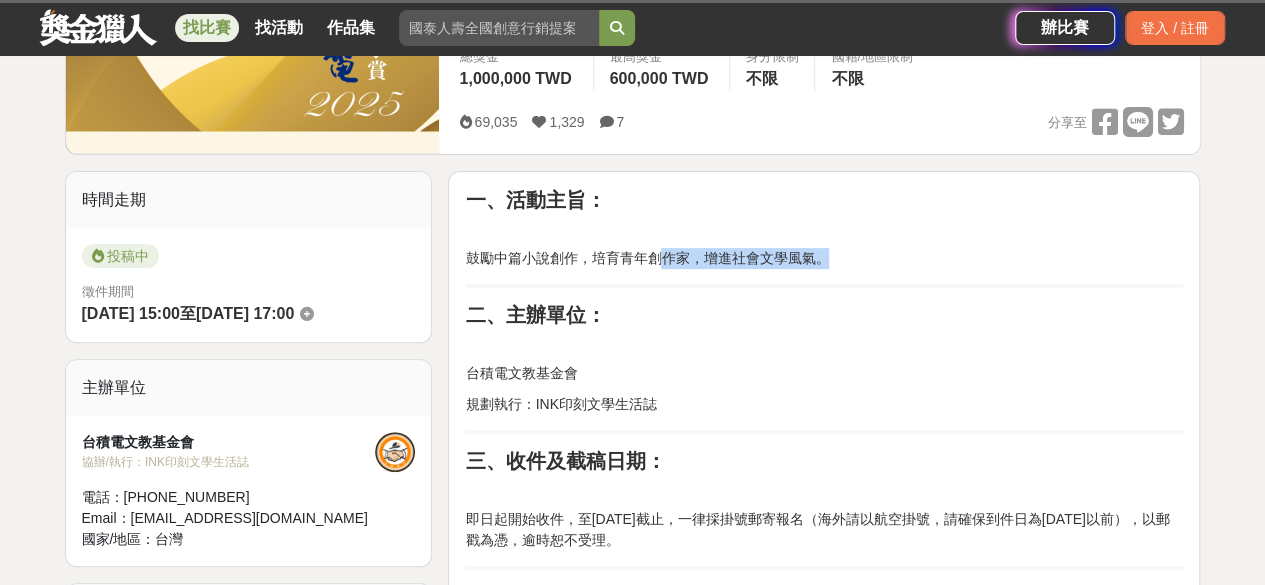 drag, startPoint x: 666, startPoint y: 251, endPoint x: 827, endPoint y: 245, distance: 161.11176 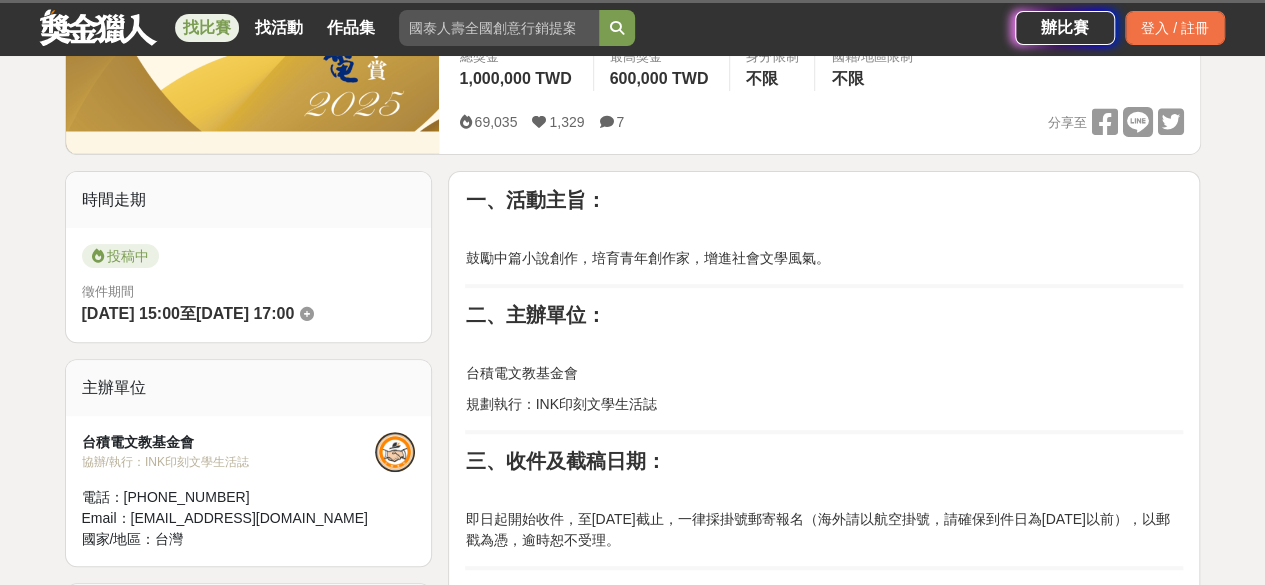 click on "一、活動主旨：   鼓勵中篇小說創作，培育青年創作家，增進社會文學風氣。 二、主辦單位：   台積電文教基金會  規劃執行：INK印刻文學生活誌 三、收件及截稿日期：   即日起開始收件，至[DATE]截止，一律採掛號郵寄報名（海外請以航空掛號，請確保到件日為[DATE]以前），以郵戳為憑，逾時恕不受理。 四、參加辦法及收件方式：   （1）報名表一份 請上舒讀網[URL]下載填妥。 （2）紙本作品兩份 請以A4紙張直式橫書雙面列印（格式請參考最後），12級新細明體，第一行空兩格，單行行距（設為1.0），繁簡體不拘，並編列頁碼（置中）。第一頁為作品名及大綱，第二頁始為內文。以長尾夾固定，請勿繁複裝幀。大綱及內文中請勿包含任何個人資訊，若違反此規定將不列入評選。 （3）作品電子檔一份 (４)線上填單   六、參選者資格" at bounding box center (824, 1455) 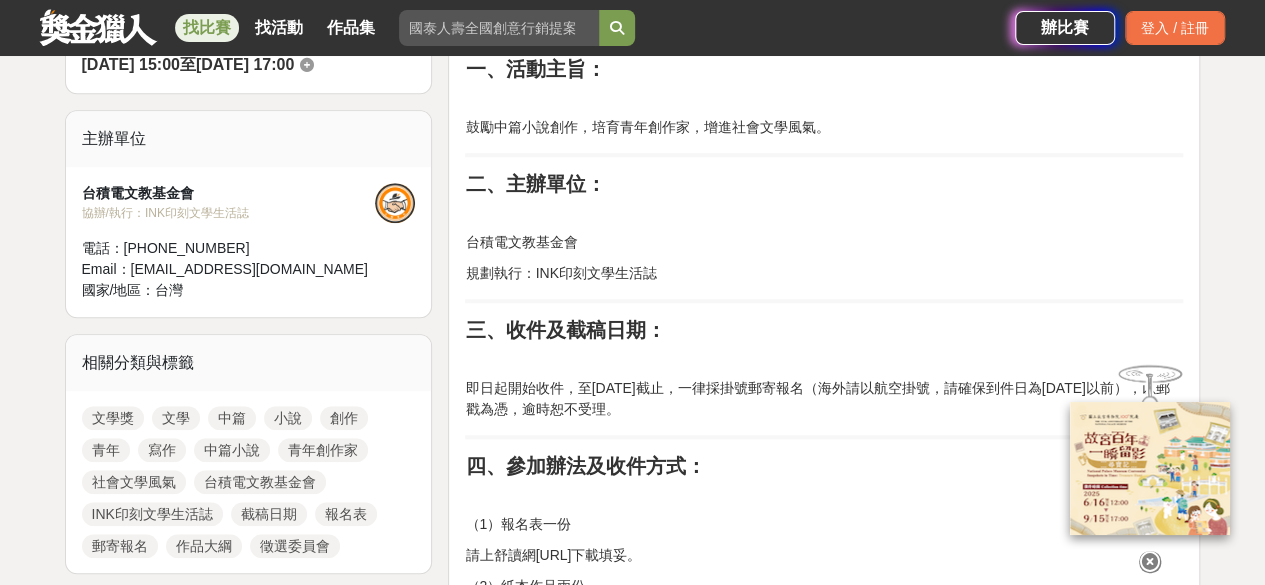 scroll, scrollTop: 700, scrollLeft: 0, axis: vertical 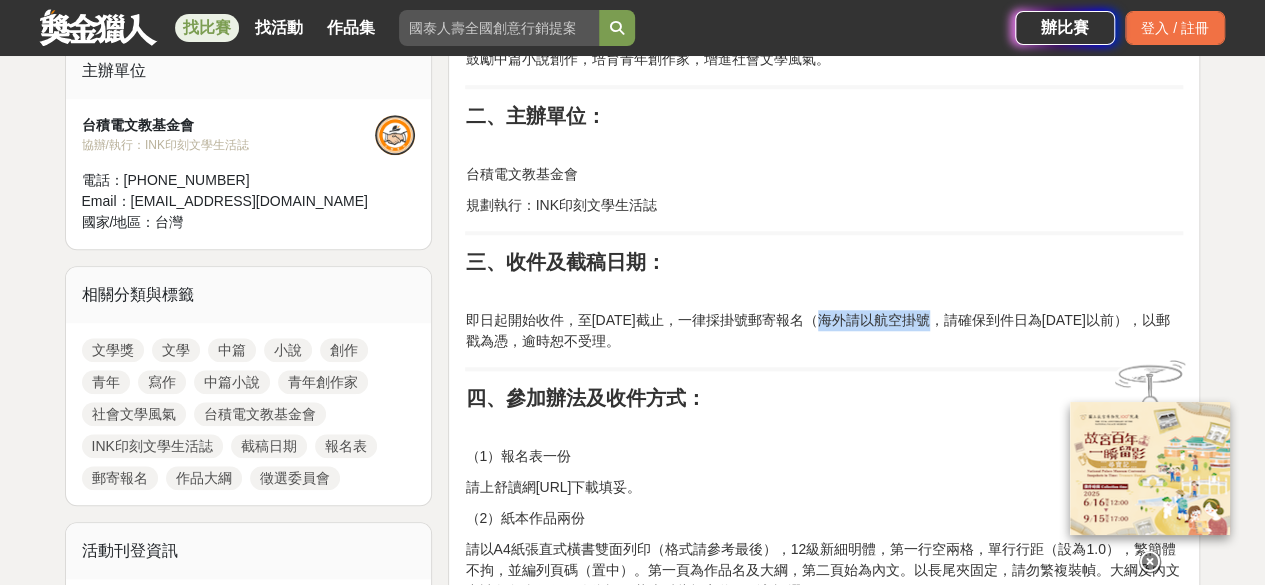 drag, startPoint x: 811, startPoint y: 311, endPoint x: 920, endPoint y: 305, distance: 109.165016 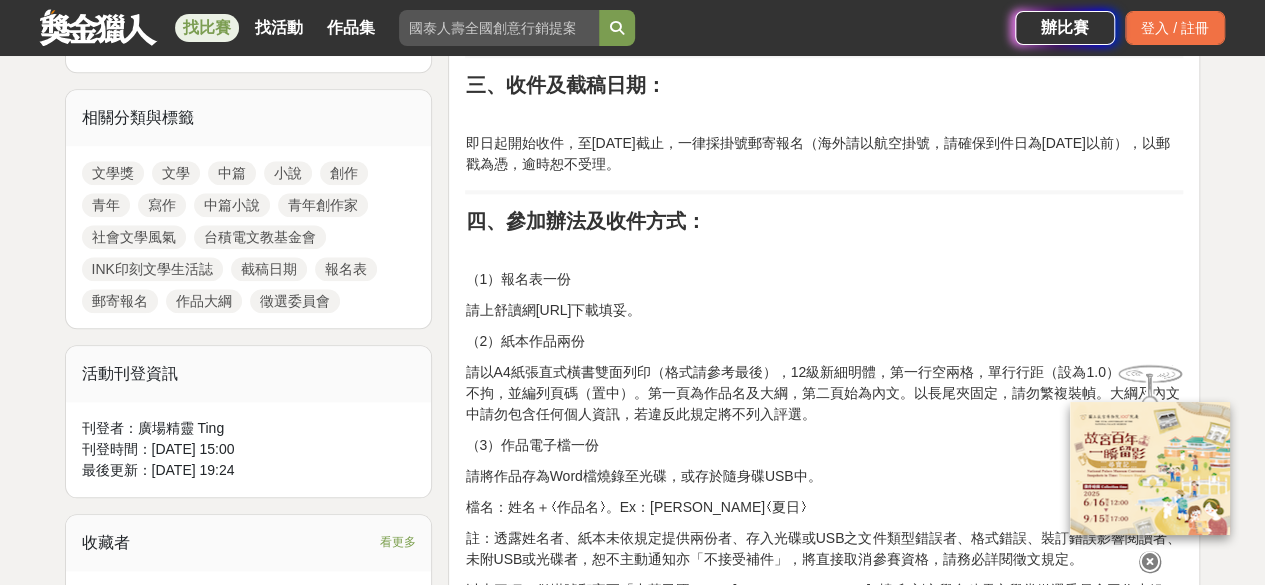 scroll, scrollTop: 1000, scrollLeft: 0, axis: vertical 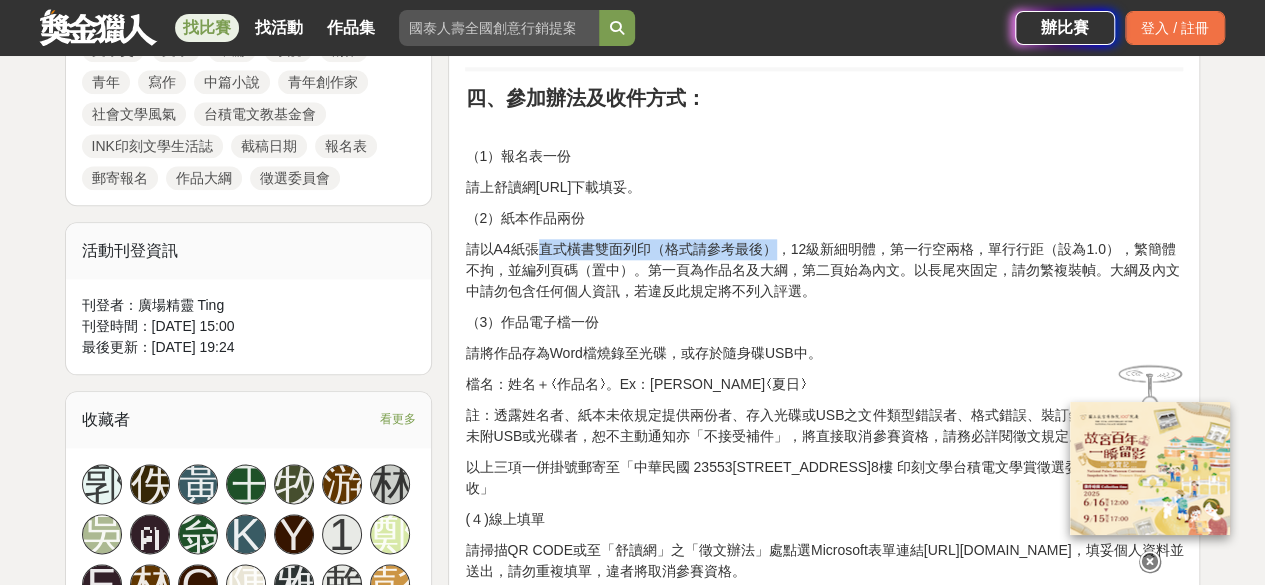 drag, startPoint x: 530, startPoint y: 240, endPoint x: 803, endPoint y: 241, distance: 273.00183 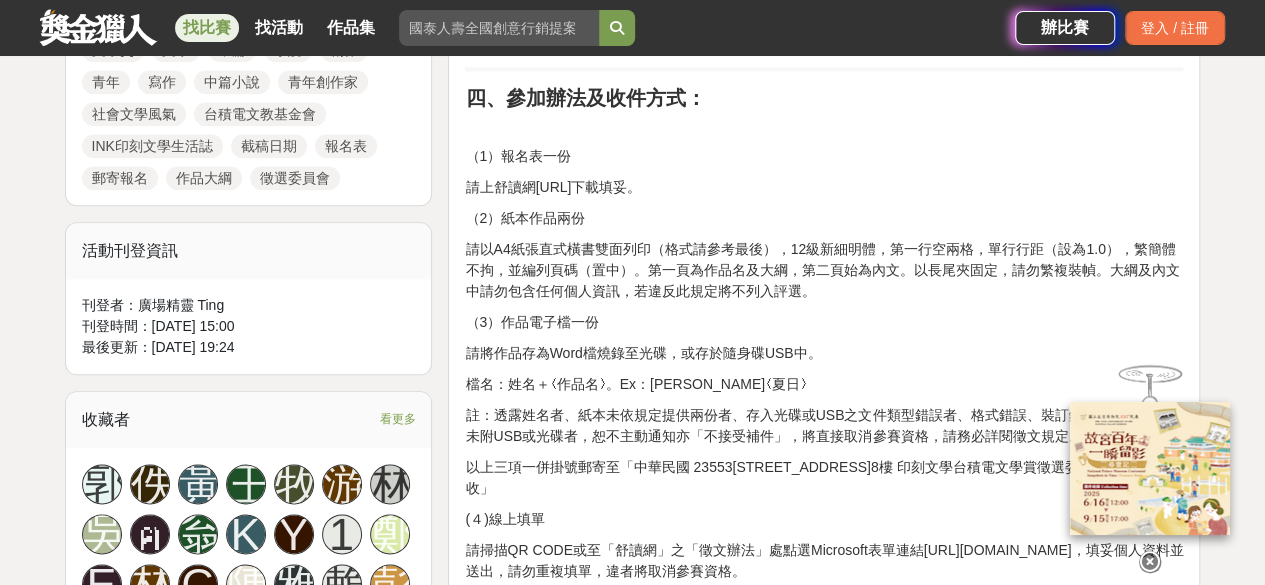 click on "請以A4紙張直式橫書雙面列印（格式請參考最後），12級新細明體，第一行空兩格，單行行距（設為1.0），繁簡體不拘，並編列頁碼（置中）。第一頁為作品名及大綱，第二頁始為內文。以長尾夾固定，請勿繁複裝幀。大綱及內文中請勿包含任何個人資訊，若違反此規定將不列入評選。" at bounding box center (824, 270) 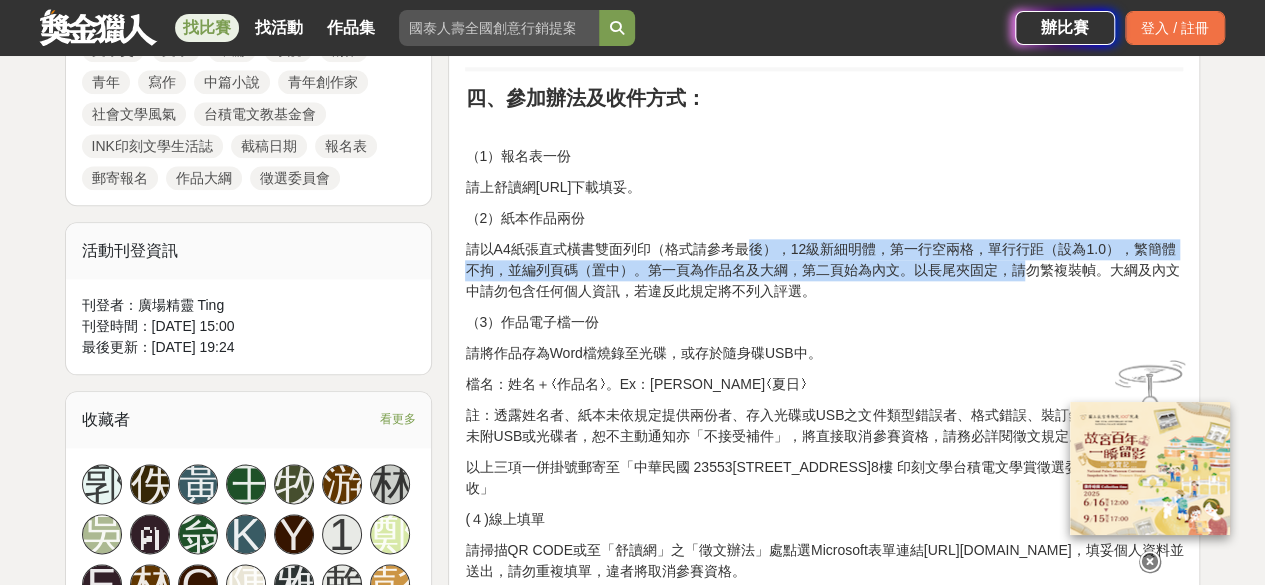 drag, startPoint x: 749, startPoint y: 245, endPoint x: 1008, endPoint y: 265, distance: 259.77106 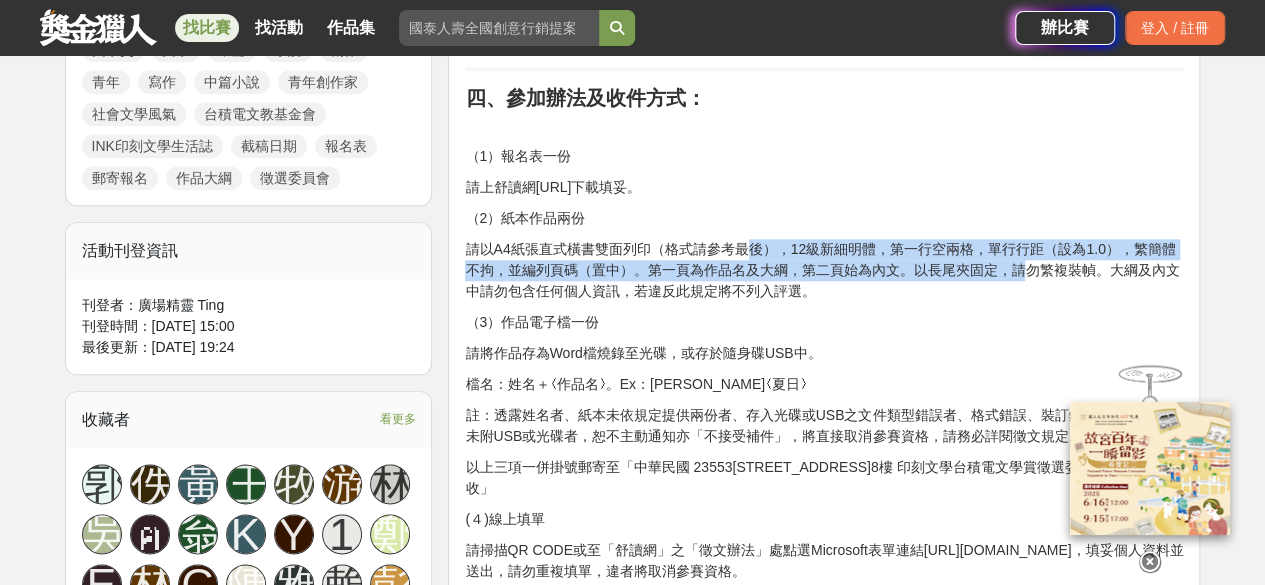 click on "請以A4紙張直式橫書雙面列印（格式請參考最後），12級新細明體，第一行空兩格，單行行距（設為1.0），繁簡體不拘，並編列頁碼（置中）。第一頁為作品名及大綱，第二頁始為內文。以長尾夾固定，請勿繁複裝幀。大綱及內文中請勿包含任何個人資訊，若違反此規定將不列入評選。" at bounding box center [824, 270] 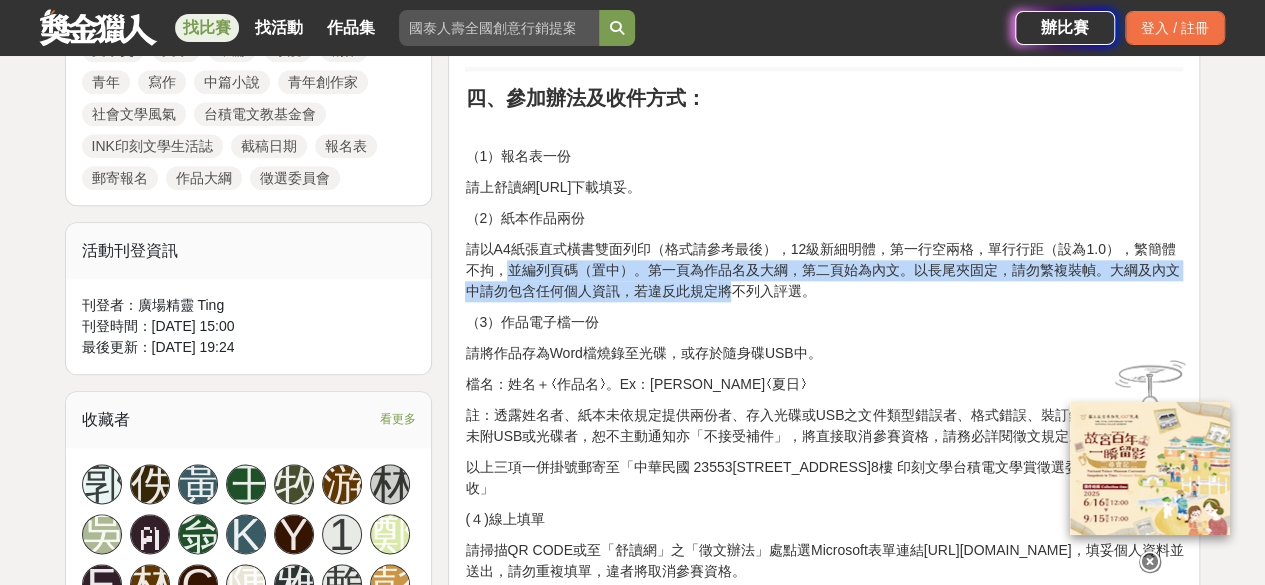 drag, startPoint x: 499, startPoint y: 270, endPoint x: 730, endPoint y: 281, distance: 231.26175 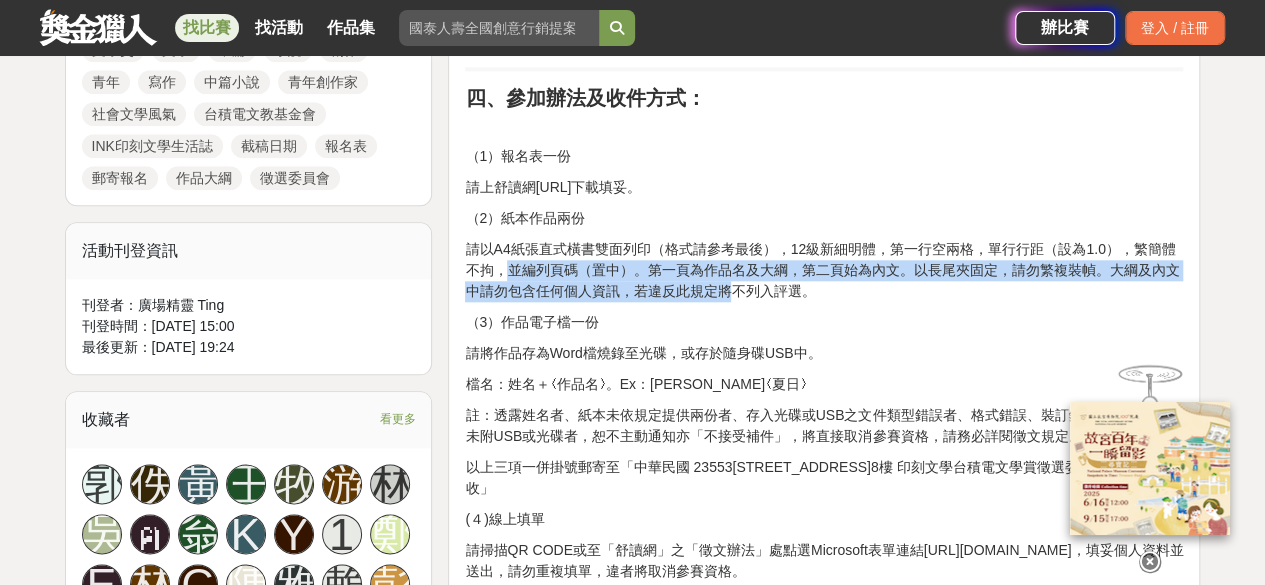 click on "請以A4紙張直式橫書雙面列印（格式請參考最後），12級新細明體，第一行空兩格，單行行距（設為1.0），繁簡體不拘，並編列頁碼（置中）。第一頁為作品名及大綱，第二頁始為內文。以長尾夾固定，請勿繁複裝幀。大綱及內文中請勿包含任何個人資訊，若違反此規定將不列入評選。" at bounding box center (824, 270) 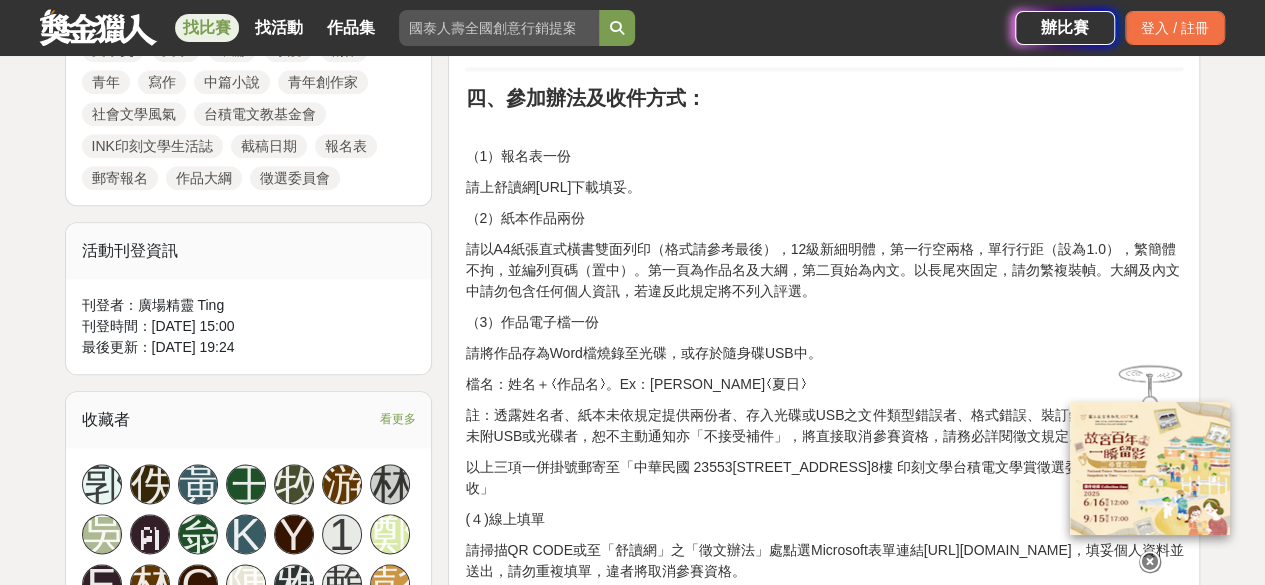 click on "請以A4紙張直式橫書雙面列印（格式請參考最後），12級新細明體，第一行空兩格，單行行距（設為1.0），繁簡體不拘，並編列頁碼（置中）。第一頁為作品名及大綱，第二頁始為內文。以長尾夾固定，請勿繁複裝幀。大綱及內文中請勿包含任何個人資訊，若違反此規定將不列入評選。" at bounding box center (824, 270) 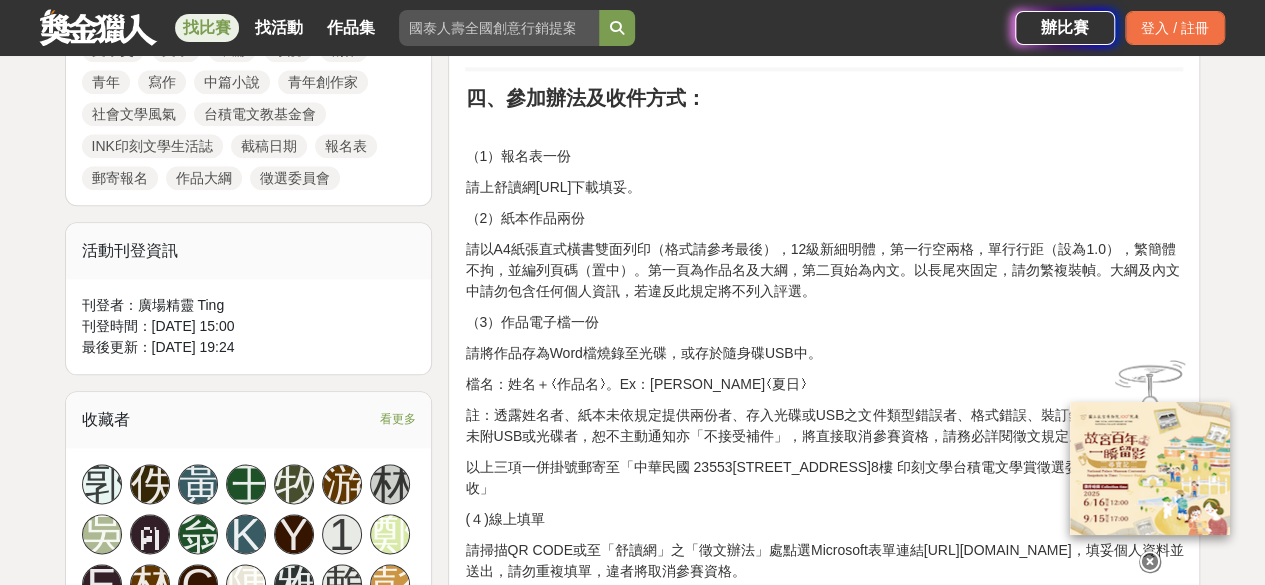 click on "一、活動主旨：   鼓勵中篇小說創作，培育青年創作家，增進社會文學風氣。 二、主辦單位：   台積電文教基金會  規劃執行：INK印刻文學生活誌 三、收件及截稿日期：   即日起開始收件，至[DATE]截止，一律採掛號郵寄報名（海外請以航空掛號，請確保到件日為[DATE]以前），以郵戳為憑，逾時恕不受理。 四、參加辦法及收件方式：   （1）報名表一份 請上舒讀網[URL]下載填妥。 （2）紙本作品兩份 請以A4紙張直式橫書雙面列印（格式請參考最後），12級新細明體，第一行空兩格，單行行距（設為1.0），繁簡體不拘，並編列頁碼（置中）。第一頁為作品名及大綱，第二頁始為內文。以長尾夾固定，請勿繁複裝幀。大綱及內文中請勿包含任何個人資訊，若違反此規定將不列入評選。 （3）作品電子檔一份 (４)線上填單   六、參選者資格" at bounding box center [824, 956] 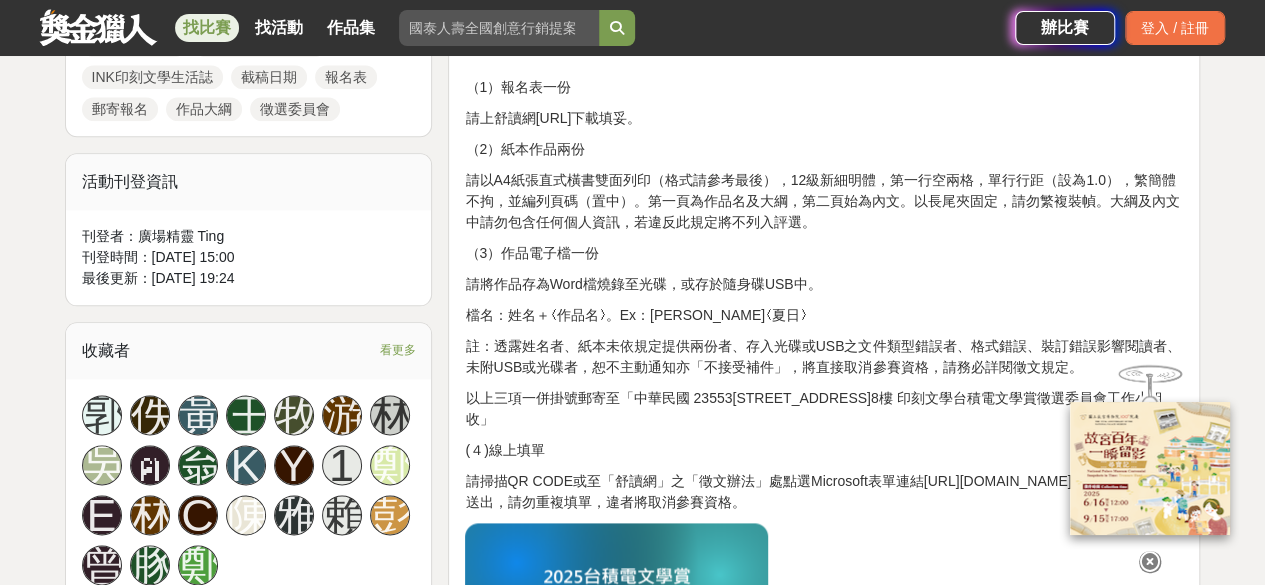scroll, scrollTop: 1100, scrollLeft: 0, axis: vertical 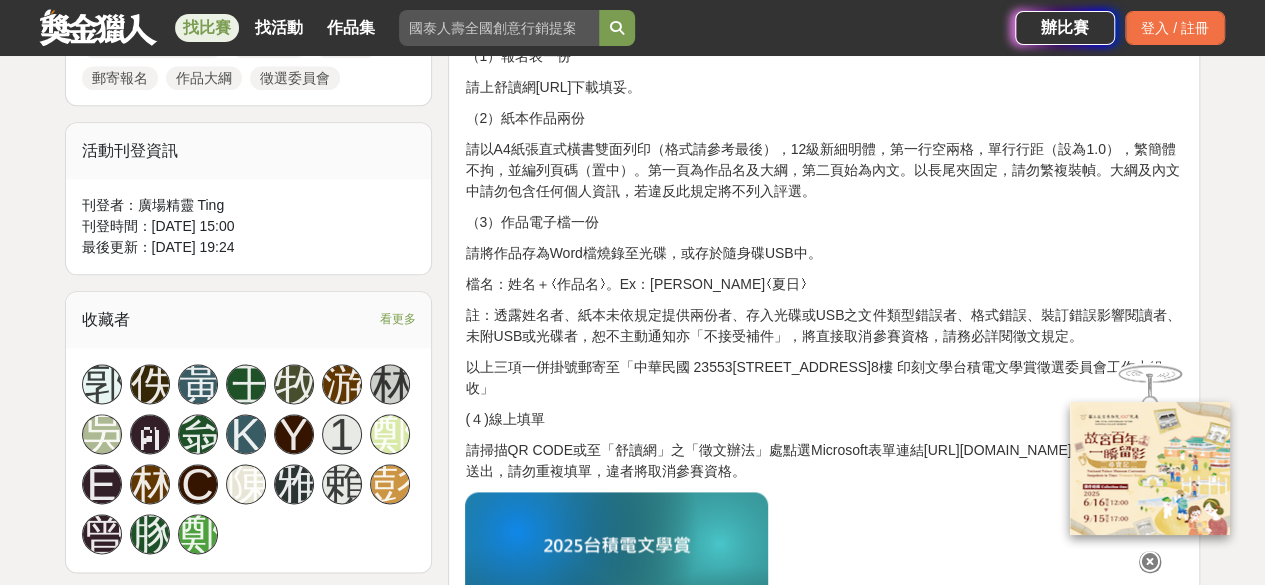 click at bounding box center (1150, 550) 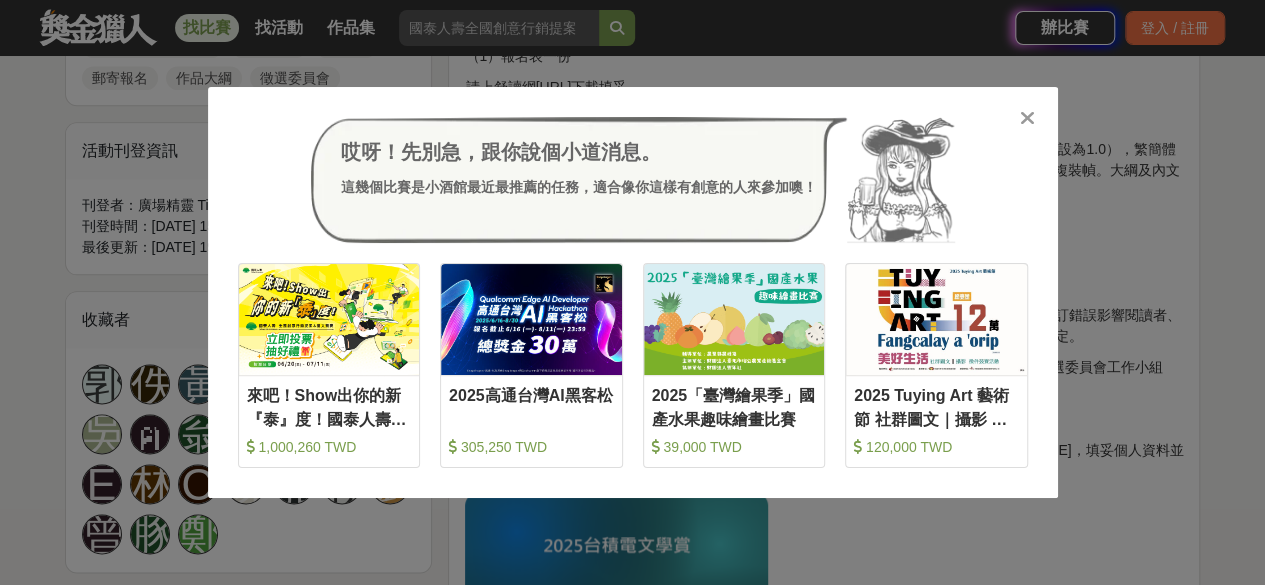 click at bounding box center [1027, 118] 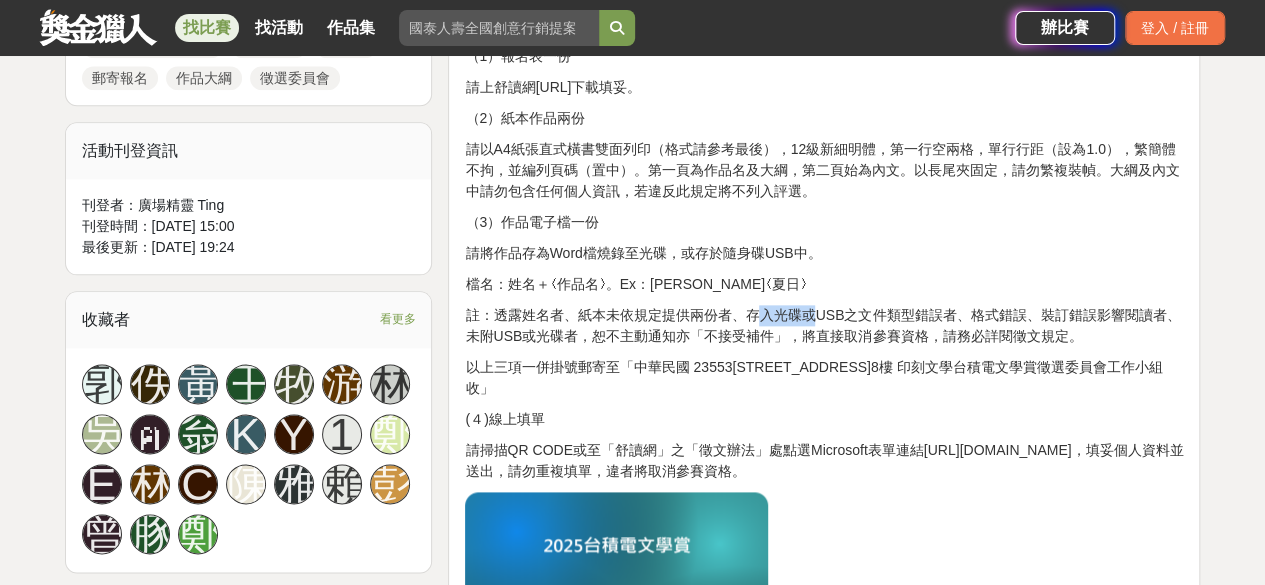drag, startPoint x: 752, startPoint y: 309, endPoint x: 808, endPoint y: 319, distance: 56.88585 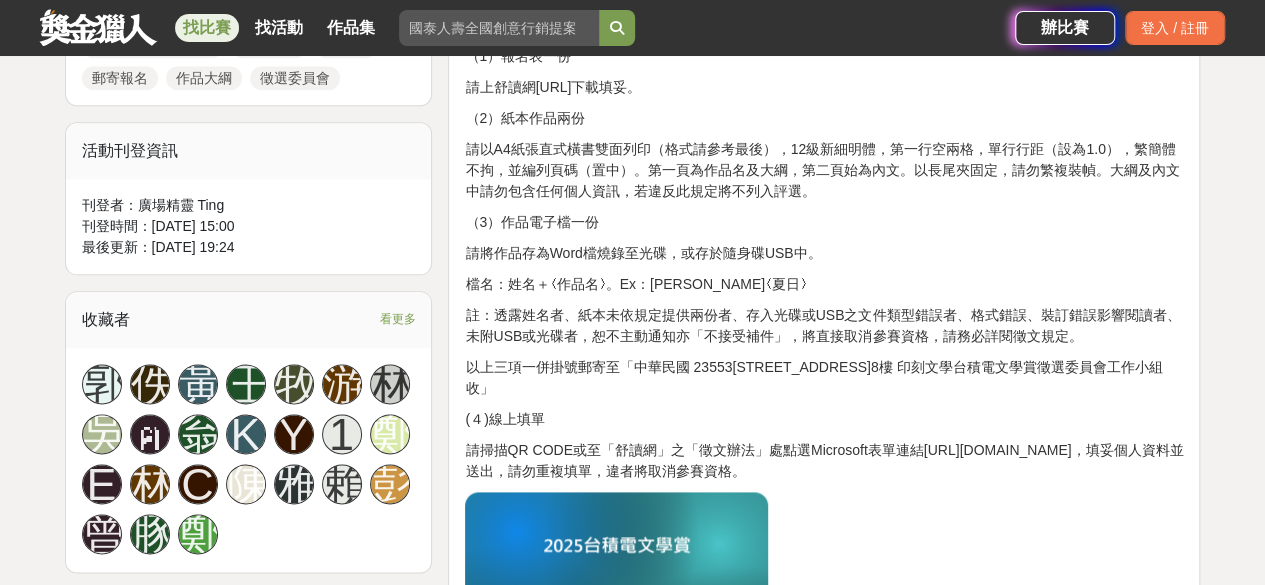 click on "註：透露姓名者、紙本未依規定提供兩份者、存入光碟或USB之文件類型錯誤者、格式錯誤、裝訂錯誤影響閱讀者、未附USB或光碟者，恕不主動通知亦「不接受補件」，將直接取消參賽資格，請務必詳閱徵文規定。" at bounding box center (824, 326) 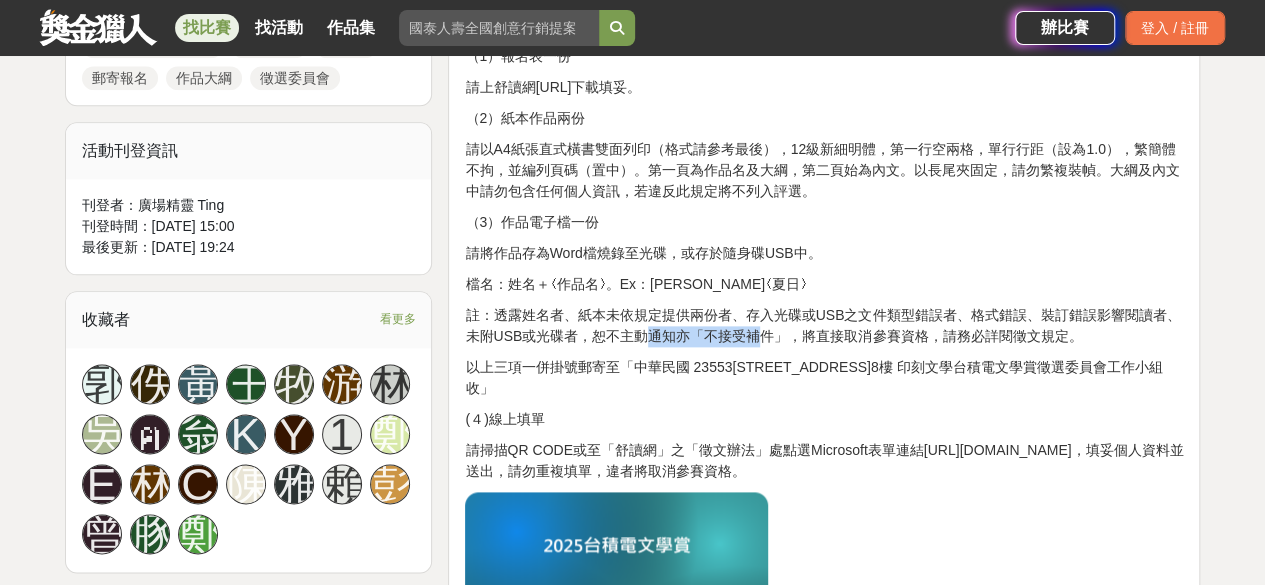 drag, startPoint x: 641, startPoint y: 332, endPoint x: 764, endPoint y: 334, distance: 123.01626 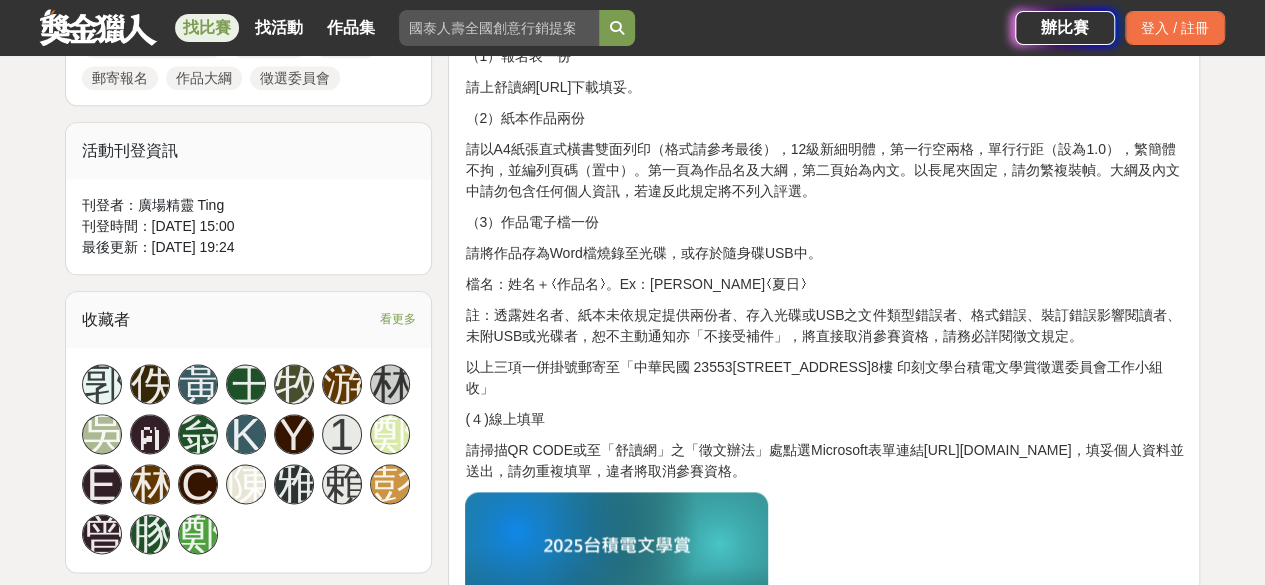 click on "一、活動主旨：   鼓勵中篇小說創作，培育青年創作家，增進社會文學風氣。 二、主辦單位：   台積電文教基金會  規劃執行：INK印刻文學生活誌 三、收件及截稿日期：   即日起開始收件，至[DATE]截止，一律採掛號郵寄報名（海外請以航空掛號，請確保到件日為[DATE]以前），以郵戳為憑，逾時恕不受理。 四、參加辦法及收件方式：   （1）報名表一份 請上舒讀網[URL]下載填妥。 （2）紙本作品兩份 請以A4紙張直式橫書雙面列印（格式請參考最後），12級新細明體，第一行空兩格，單行行距（設為1.0），繁簡體不拘，並編列頁碼（置中）。第一頁為作品名及大綱，第二頁始為內文。以長尾夾固定，請勿繁複裝幀。大綱及內文中請勿包含任何個人資訊，若違反此規定將不列入評選。 （3）作品電子檔一份 (４)線上填單   六、參選者資格" at bounding box center [824, 856] 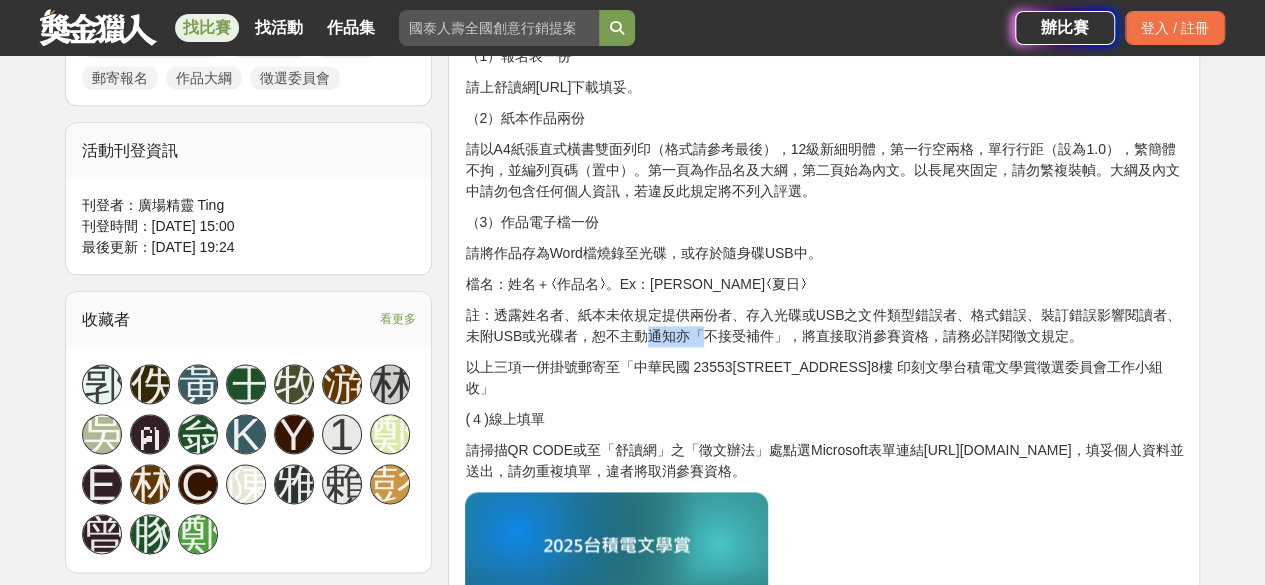drag, startPoint x: 646, startPoint y: 333, endPoint x: 696, endPoint y: 335, distance: 50.039986 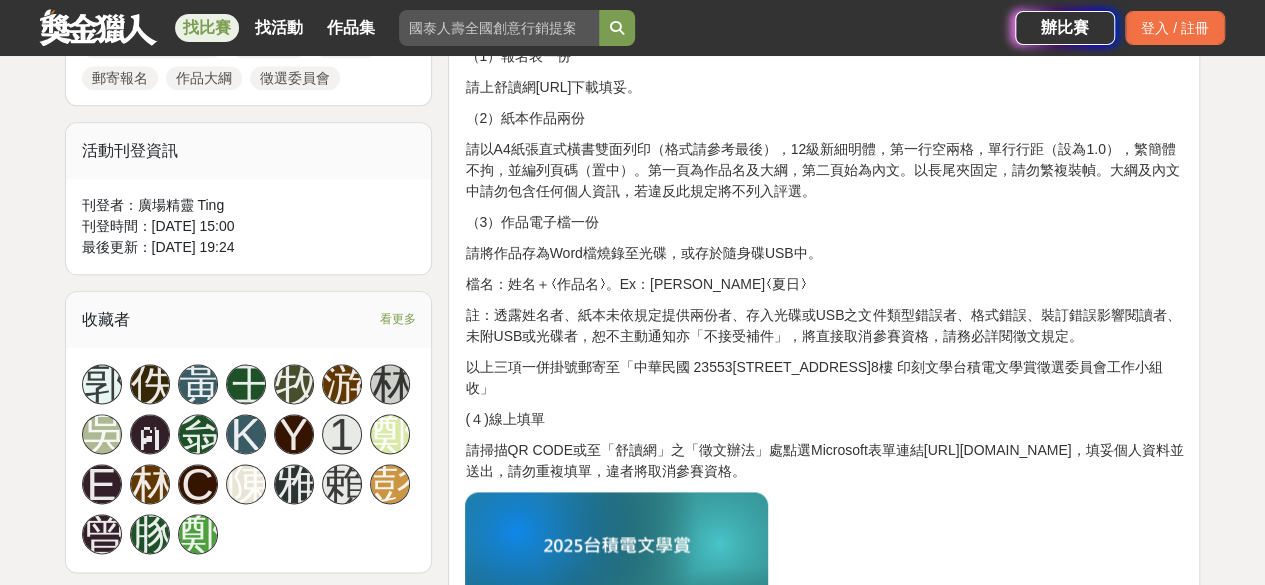 click on "註：透露姓名者、紙本未依規定提供兩份者、存入光碟或USB之文件類型錯誤者、格式錯誤、裝訂錯誤影響閱讀者、未附USB或光碟者，恕不主動通知亦「不接受補件」，將直接取消參賽資格，請務必詳閱徵文規定。" at bounding box center (824, 326) 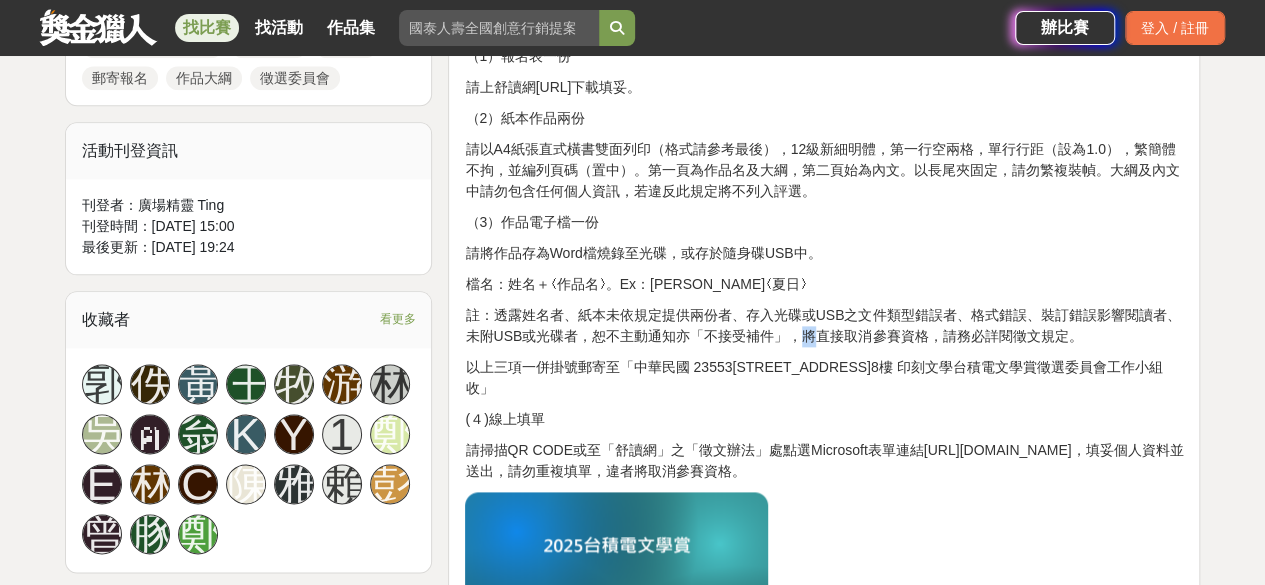 drag, startPoint x: 791, startPoint y: 335, endPoint x: 862, endPoint y: 333, distance: 71.02816 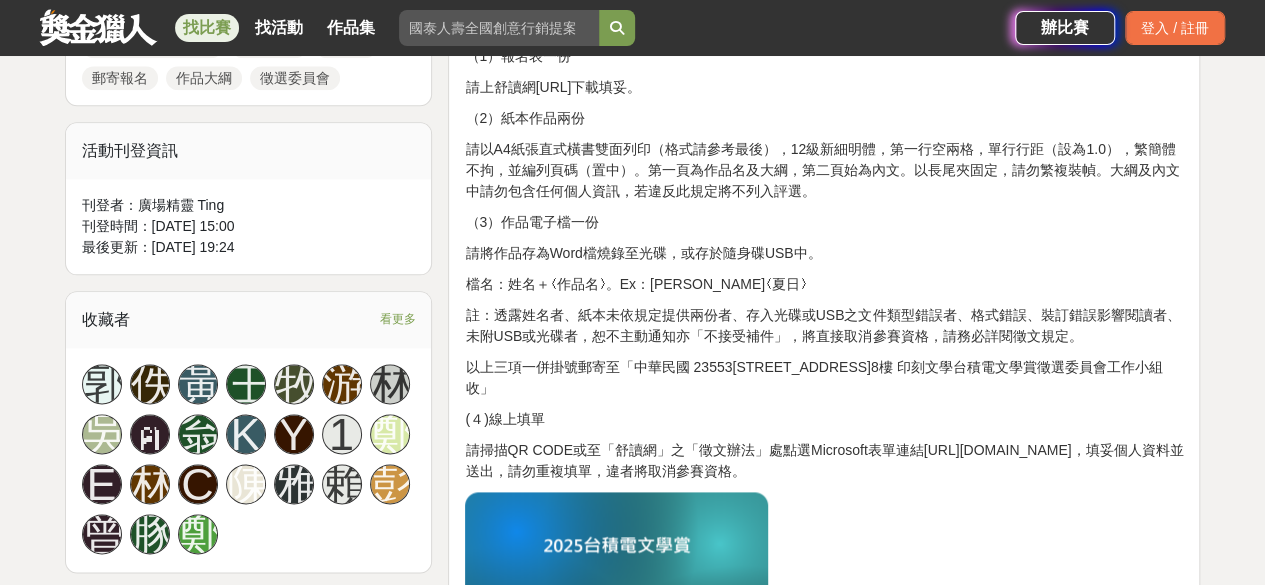 click on "註：透露姓名者、紙本未依規定提供兩份者、存入光碟或USB之文件類型錯誤者、格式錯誤、裝訂錯誤影響閱讀者、未附USB或光碟者，恕不主動通知亦「不接受補件」，將直接取消參賽資格，請務必詳閱徵文規定。" at bounding box center (824, 326) 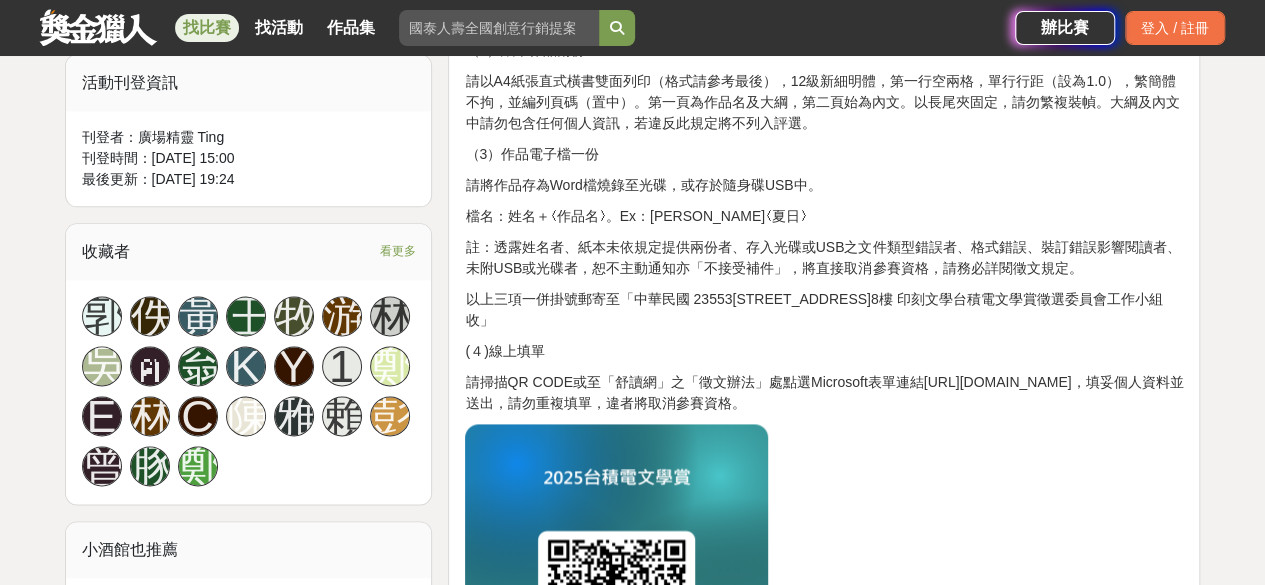 scroll, scrollTop: 1300, scrollLeft: 0, axis: vertical 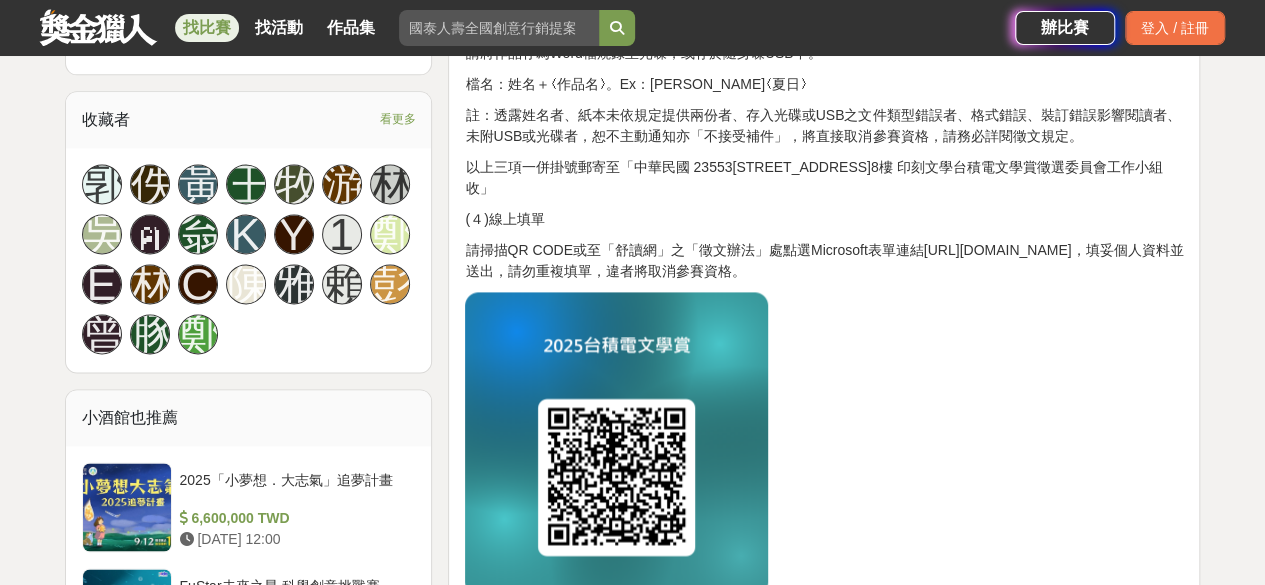 drag, startPoint x: 848, startPoint y: 267, endPoint x: 962, endPoint y: 268, distance: 114.00439 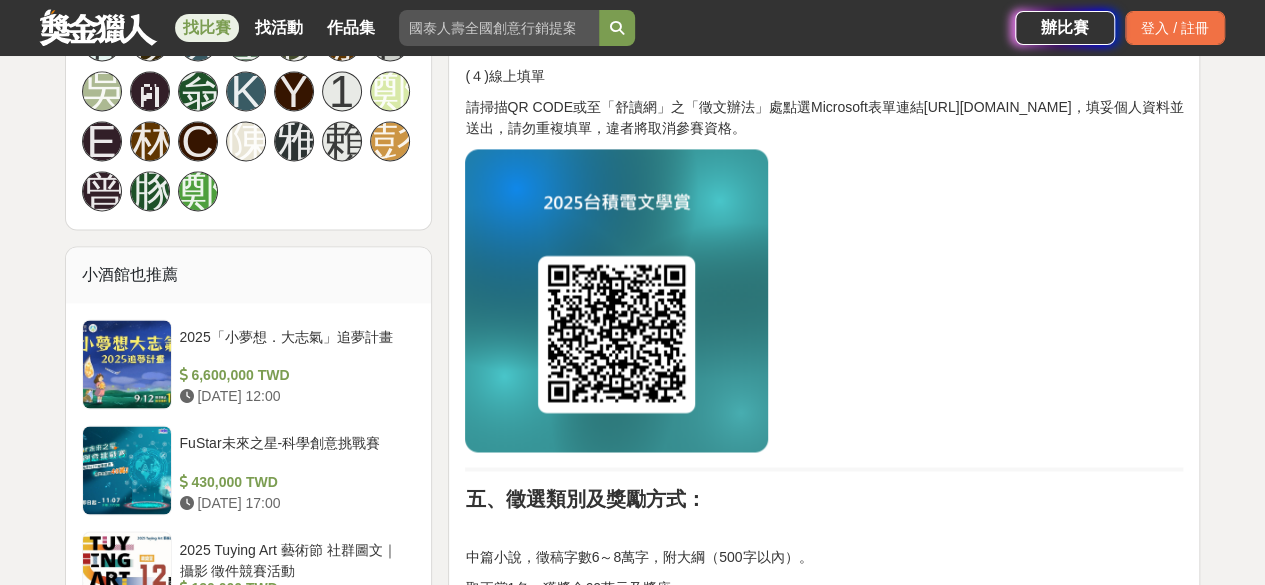scroll, scrollTop: 1700, scrollLeft: 0, axis: vertical 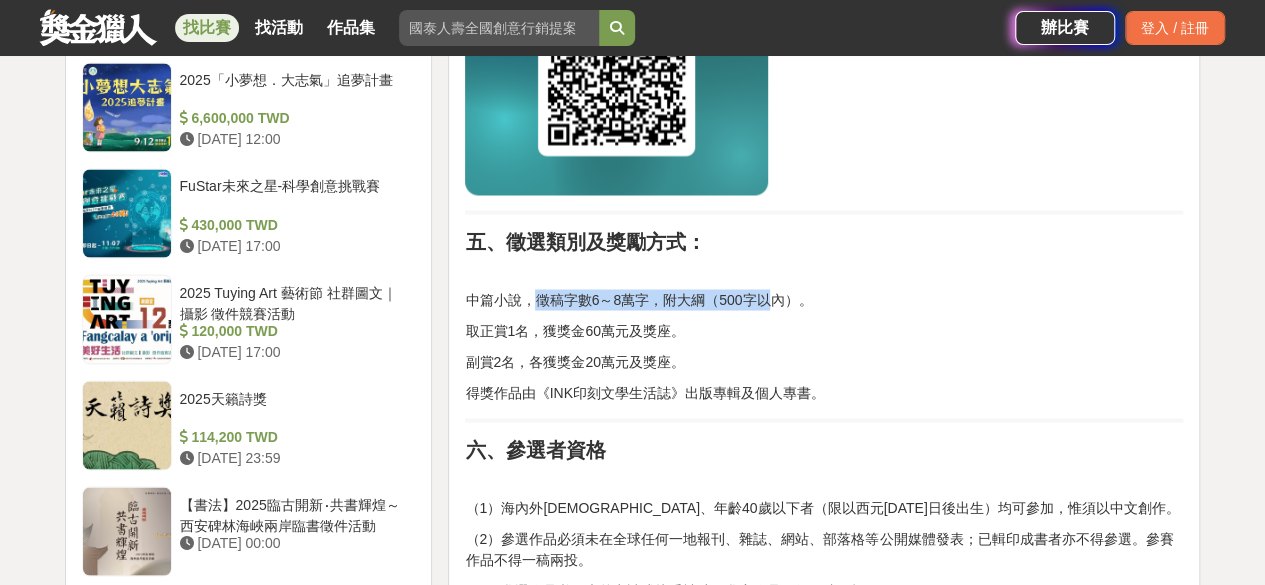 drag, startPoint x: 538, startPoint y: 288, endPoint x: 770, endPoint y: 298, distance: 232.21542 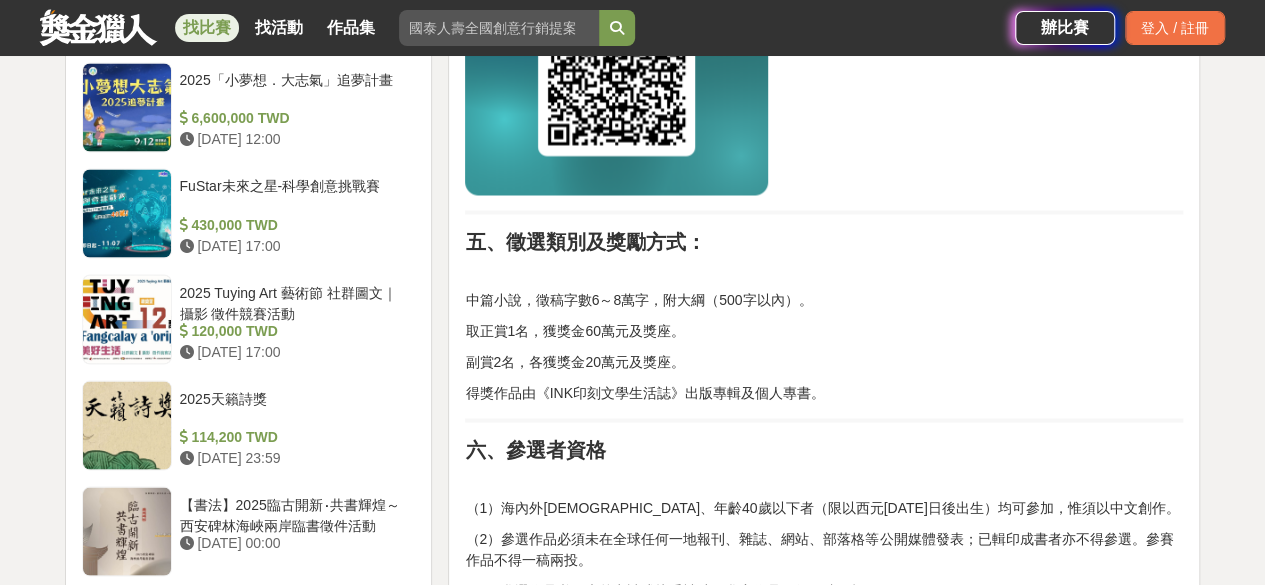 click on "中篇小說，徵稿字數6～8萬字，附大綱（500字以內）。" at bounding box center (824, 299) 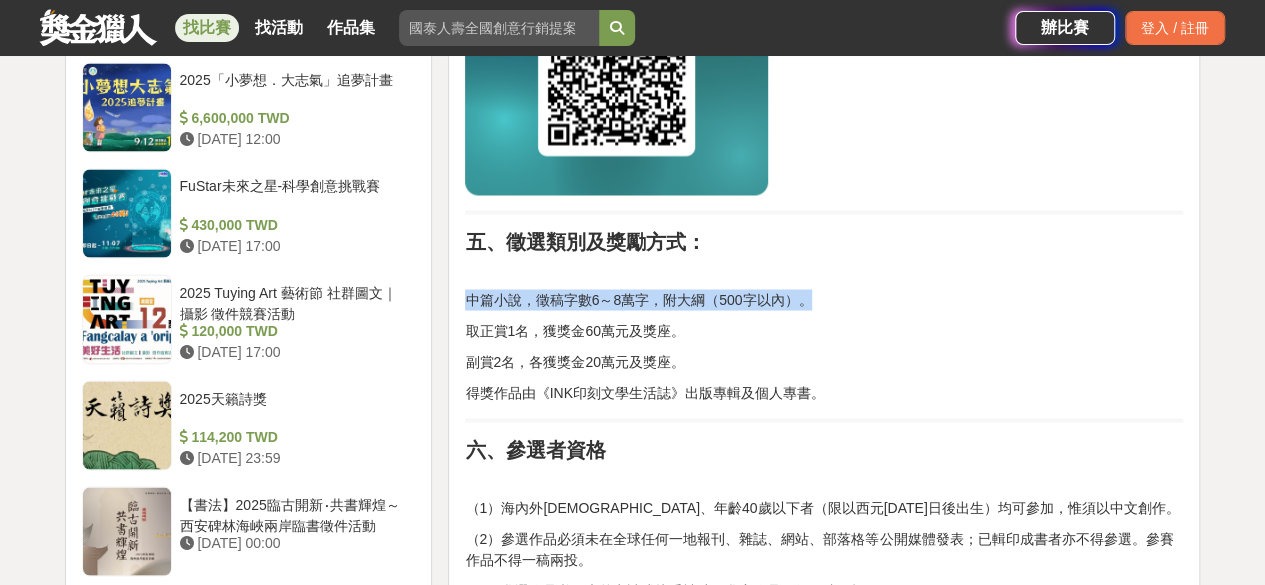 drag, startPoint x: 816, startPoint y: 299, endPoint x: 470, endPoint y: 289, distance: 346.14447 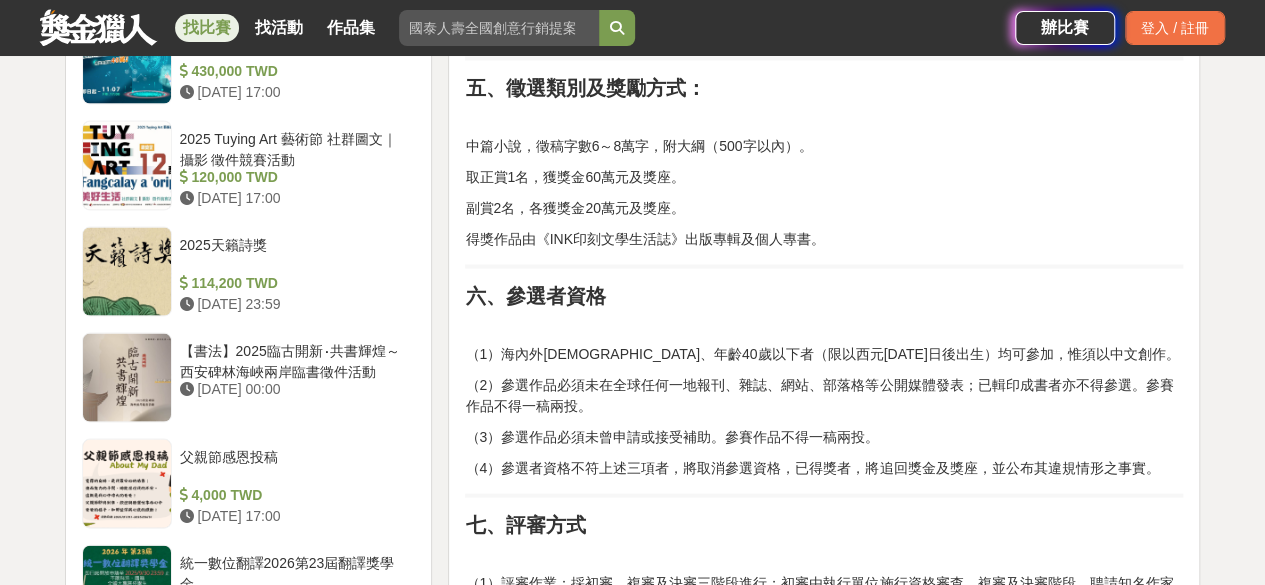 scroll, scrollTop: 1900, scrollLeft: 0, axis: vertical 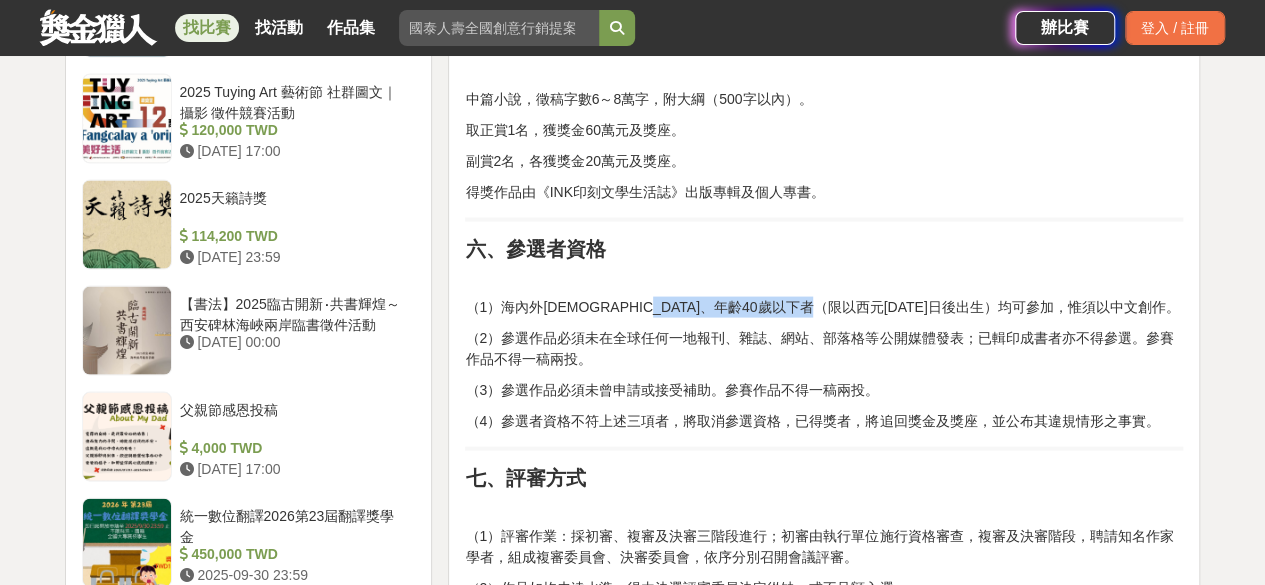 drag, startPoint x: 704, startPoint y: 310, endPoint x: 723, endPoint y: 341, distance: 36.359318 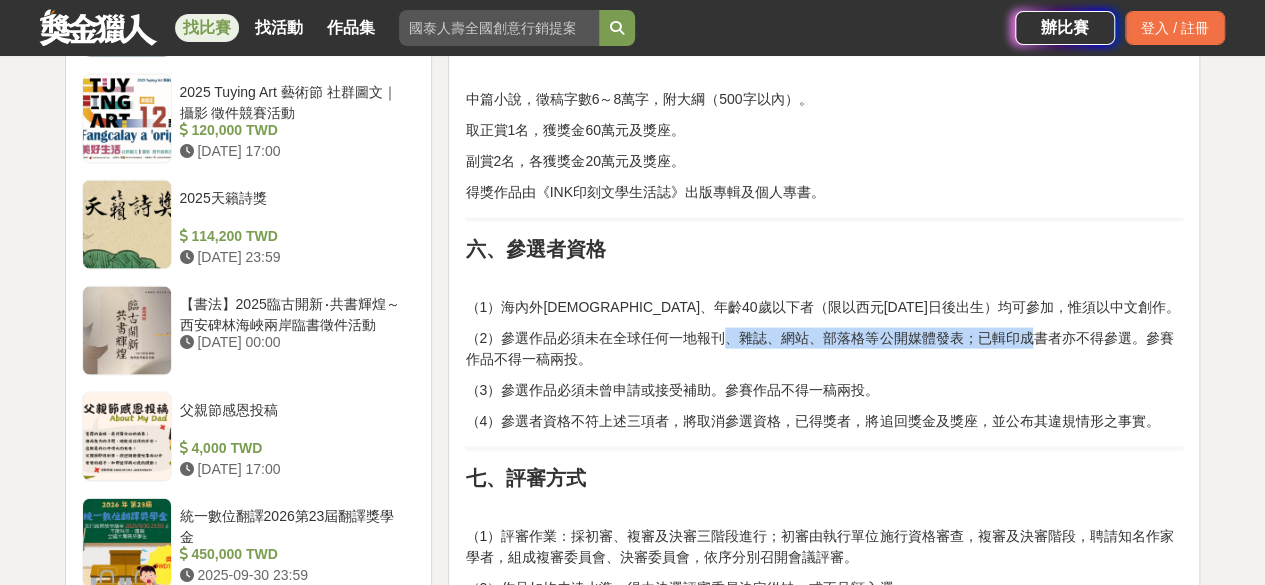 drag, startPoint x: 728, startPoint y: 333, endPoint x: 1192, endPoint y: 337, distance: 464.01724 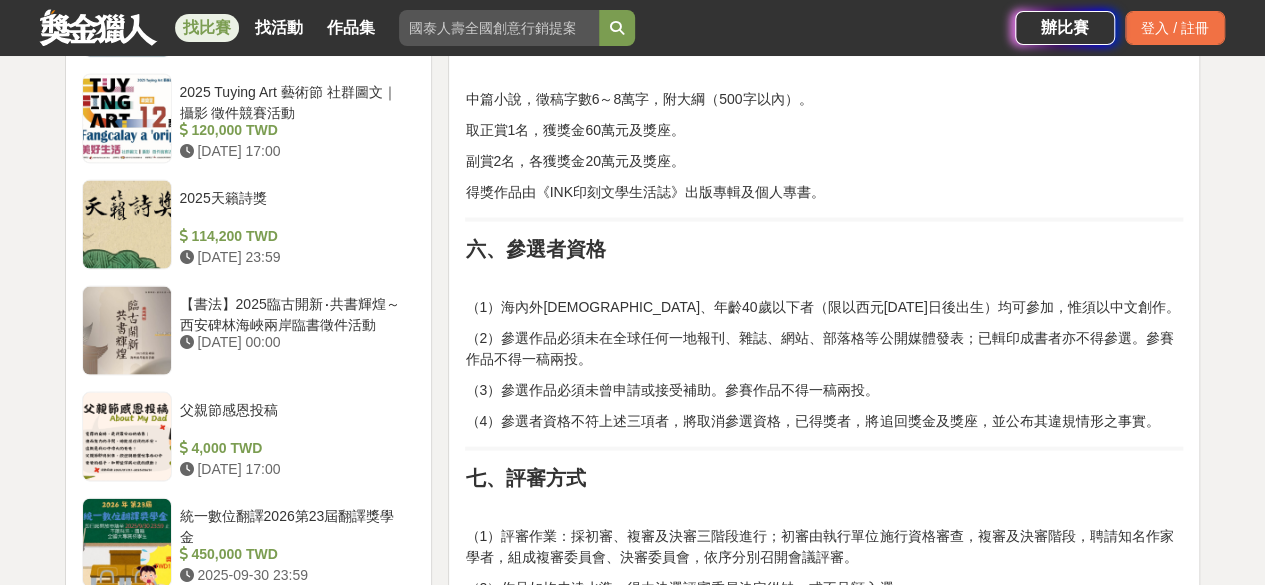 click on "一、活動主旨：   鼓勵中篇小說創作，培育青年創作家，增進社會文學風氣。 二、主辦單位：   台積電文教基金會  規劃執行：INK印刻文學生活誌 三、收件及截稿日期：   即日起開始收件，至[DATE]截止，一律採掛號郵寄報名（海外請以航空掛號，請確保到件日為[DATE]以前），以郵戳為憑，逾時恕不受理。 四、參加辦法及收件方式：   （1）報名表一份 請上舒讀網[URL]下載填妥。 （2）紙本作品兩份 請以A4紙張直式橫書雙面列印（格式請參考最後），12級新細明體，第一行空兩格，單行行距（設為1.0），繁簡體不拘，並編列頁碼（置中）。第一頁為作品名及大綱，第二頁始為內文。以長尾夾固定，請勿繁複裝幀。大綱及內文中請勿包含任何個人資訊，若違反此規定將不列入評選。 （3）作品電子檔一份 (４)線上填單   六、參選者資格" at bounding box center [824, 59] 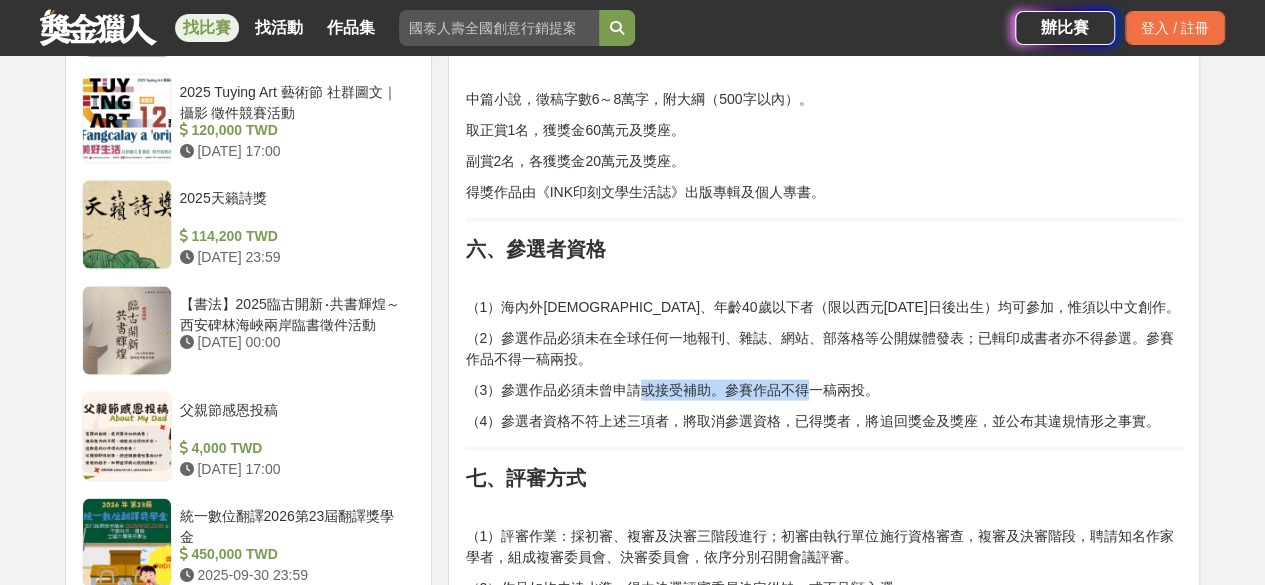 drag, startPoint x: 635, startPoint y: 381, endPoint x: 818, endPoint y: 390, distance: 183.22118 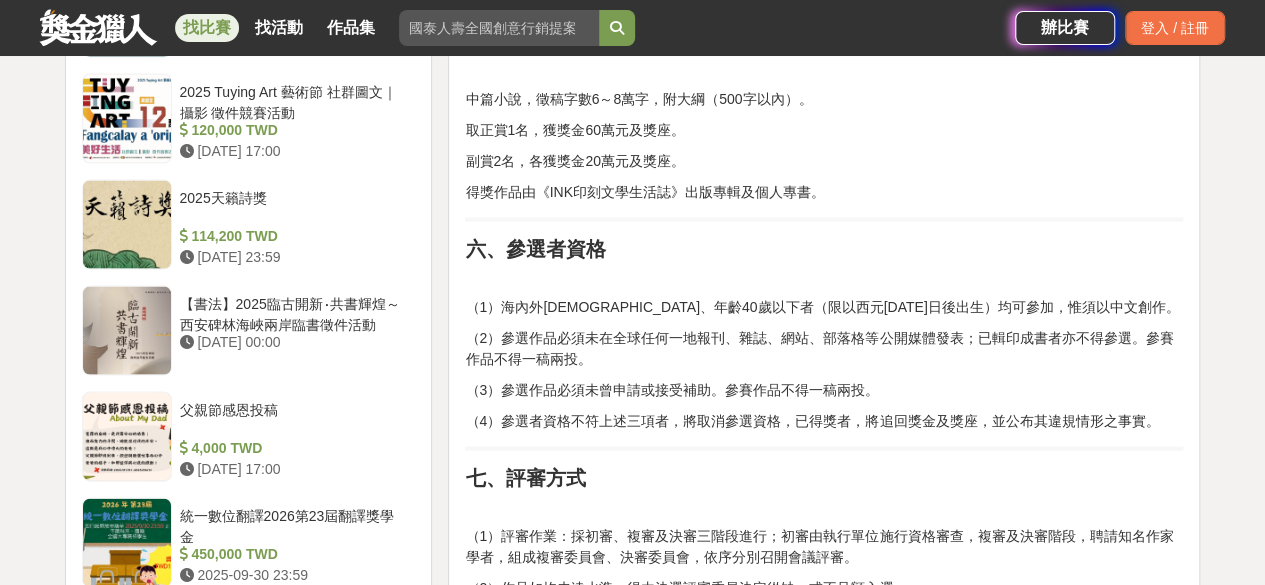 click on "（3）參選作品必須未曾申請或接受補助。參賽作品不得一稿兩投。" at bounding box center [824, 390] 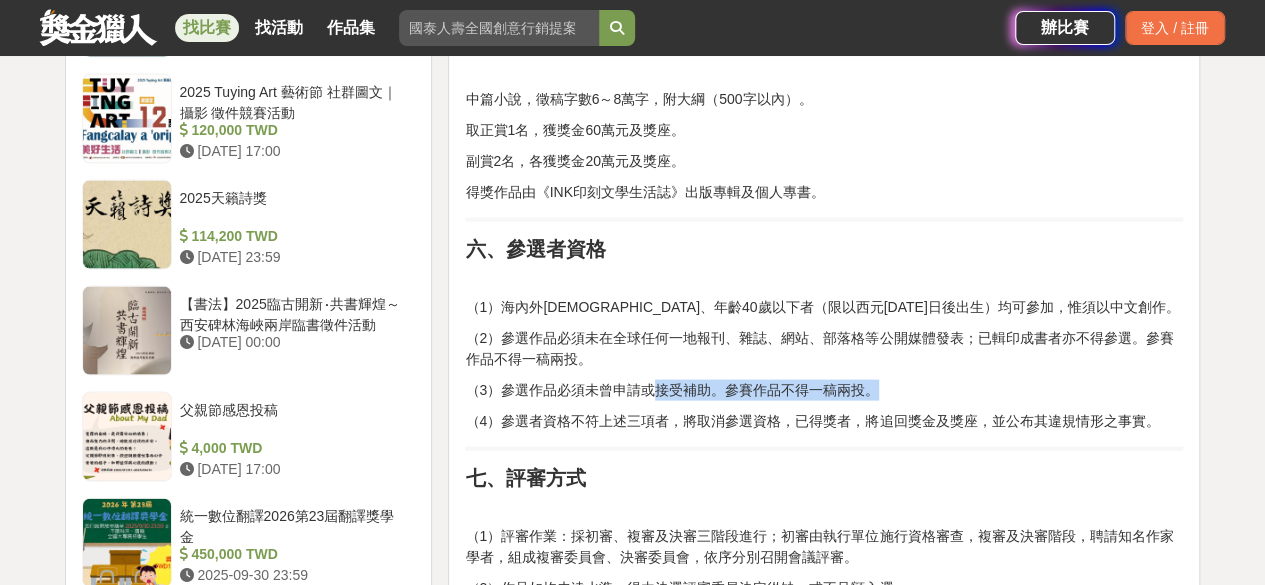 drag, startPoint x: 796, startPoint y: 390, endPoint x: 660, endPoint y: 398, distance: 136.23509 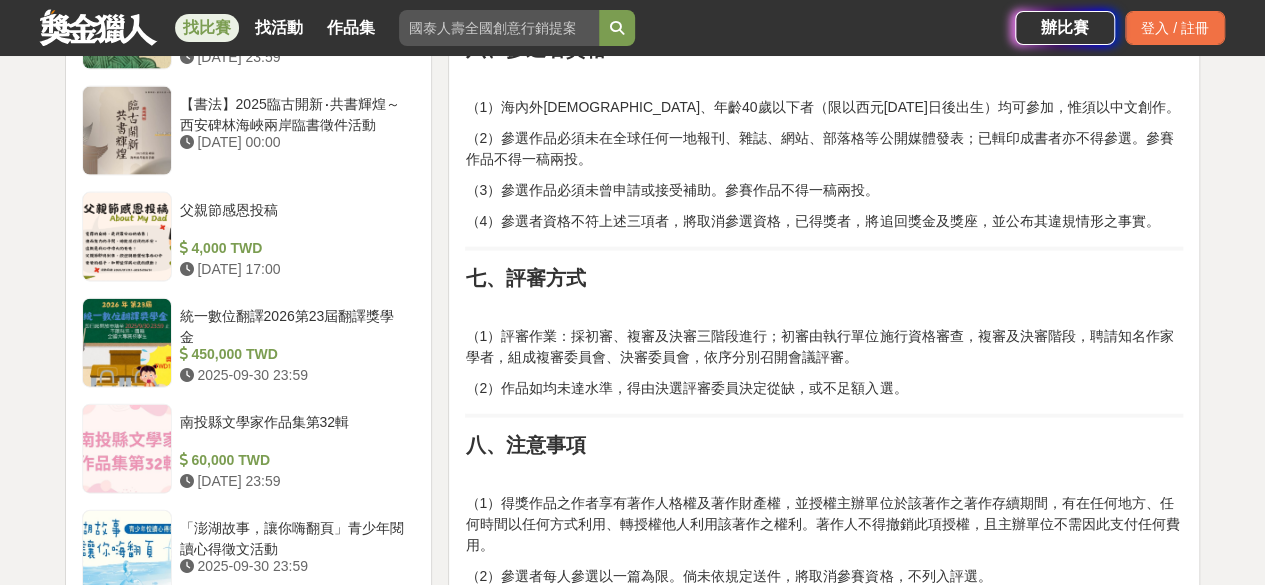 click on "（1）評審作業：採初審、複審及決審三階段進行；初審由執行單位施行資格審查，複審及決審階段，聘請知名作家學者，組成複審委員會、決審委員會，依序分別召開會議評審。" at bounding box center (824, 347) 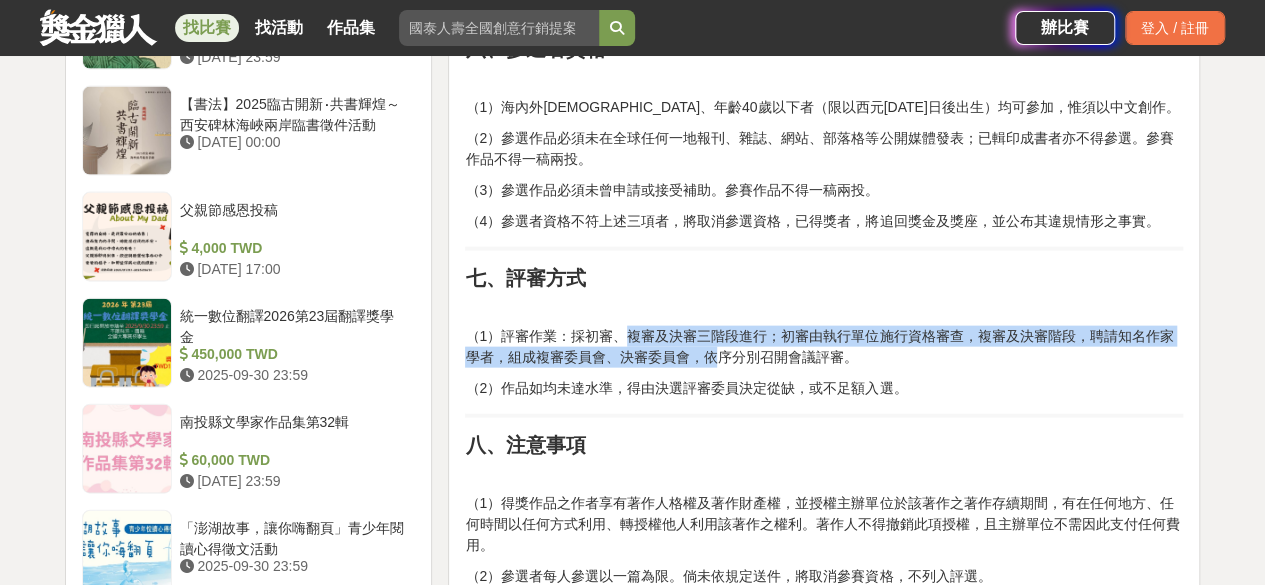 drag, startPoint x: 633, startPoint y: 337, endPoint x: 718, endPoint y: 349, distance: 85.84288 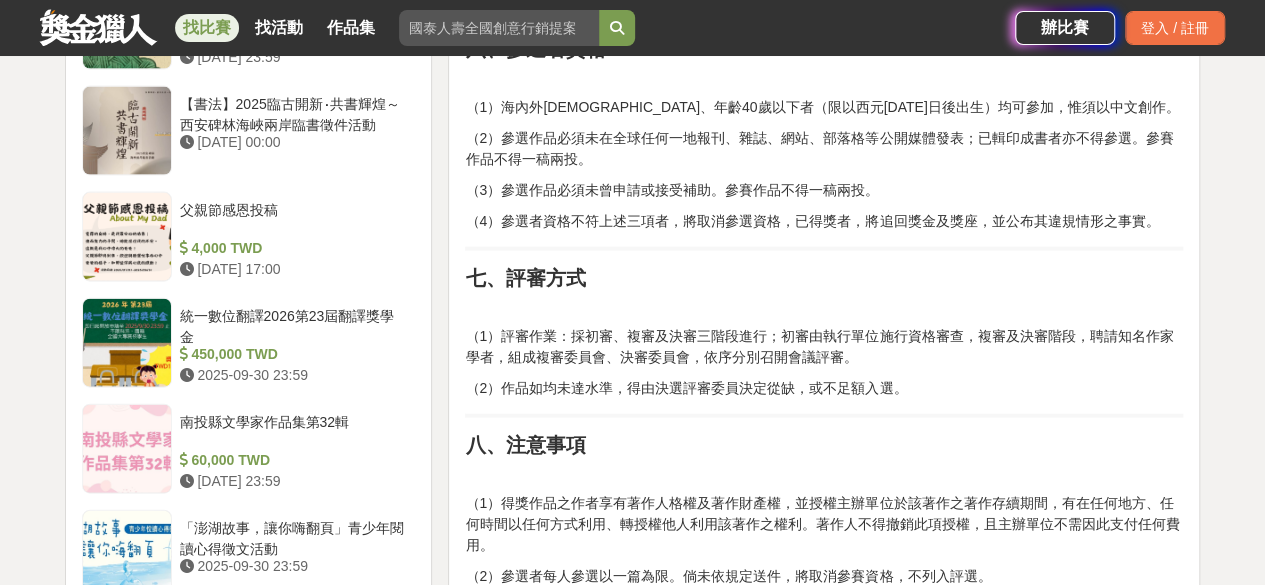 click on "（1）評審作業：採初審、複審及決審三階段進行；初審由執行單位施行資格審查，複審及決審階段，聘請知名作家學者，組成複審委員會、決審委員會，依序分別召開會議評審。" at bounding box center [824, 347] 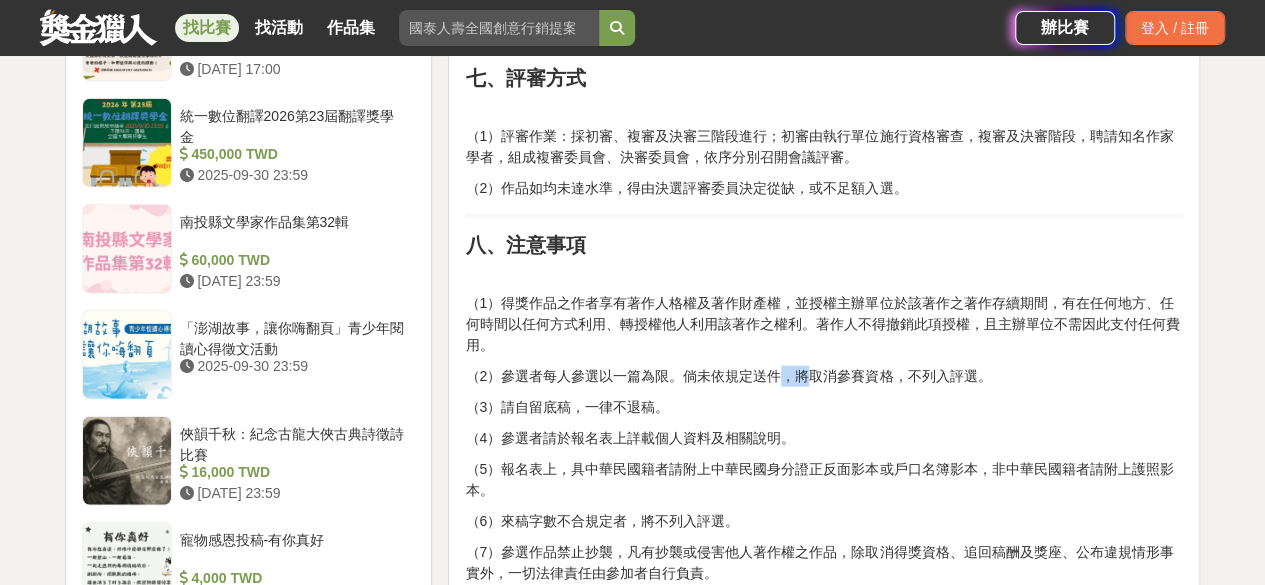 drag, startPoint x: 774, startPoint y: 385, endPoint x: 806, endPoint y: 383, distance: 32.06244 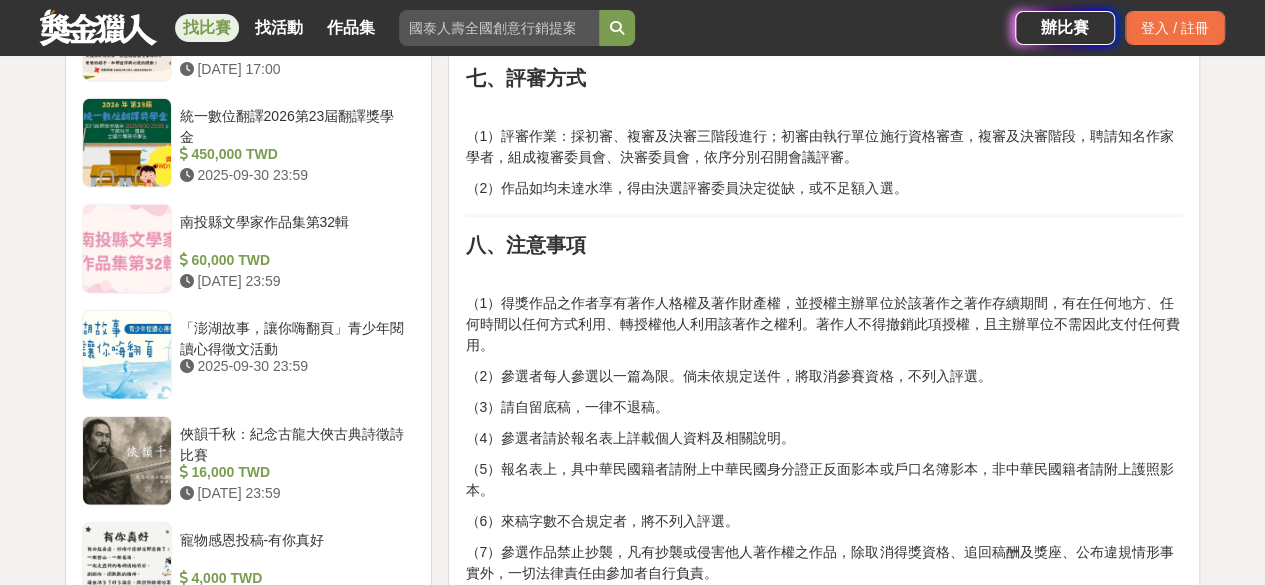 click on "一、活動主旨：   鼓勵中篇小說創作，培育青年創作家，增進社會文學風氣。 二、主辦單位：   台積電文教基金會  規劃執行：INK印刻文學生活誌 三、收件及截稿日期：   即日起開始收件，至[DATE]截止，一律採掛號郵寄報名（海外請以航空掛號，請確保到件日為[DATE]以前），以郵戳為憑，逾時恕不受理。 四、參加辦法及收件方式：   （1）報名表一份 請上舒讀網[URL]下載填妥。 （2）紙本作品兩份 請以A4紙張直式橫書雙面列印（格式請參考最後），12級新細明體，第一行空兩格，單行行距（設為1.0），繁簡體不拘，並編列頁碼（置中）。第一頁為作品名及大綱，第二頁始為內文。以長尾夾固定，請勿繁複裝幀。大綱及內文中請勿包含任何個人資訊，若違反此規定將不列入評選。 （3）作品電子檔一份 (４)線上填單   六、參選者資格" at bounding box center [824, -344] 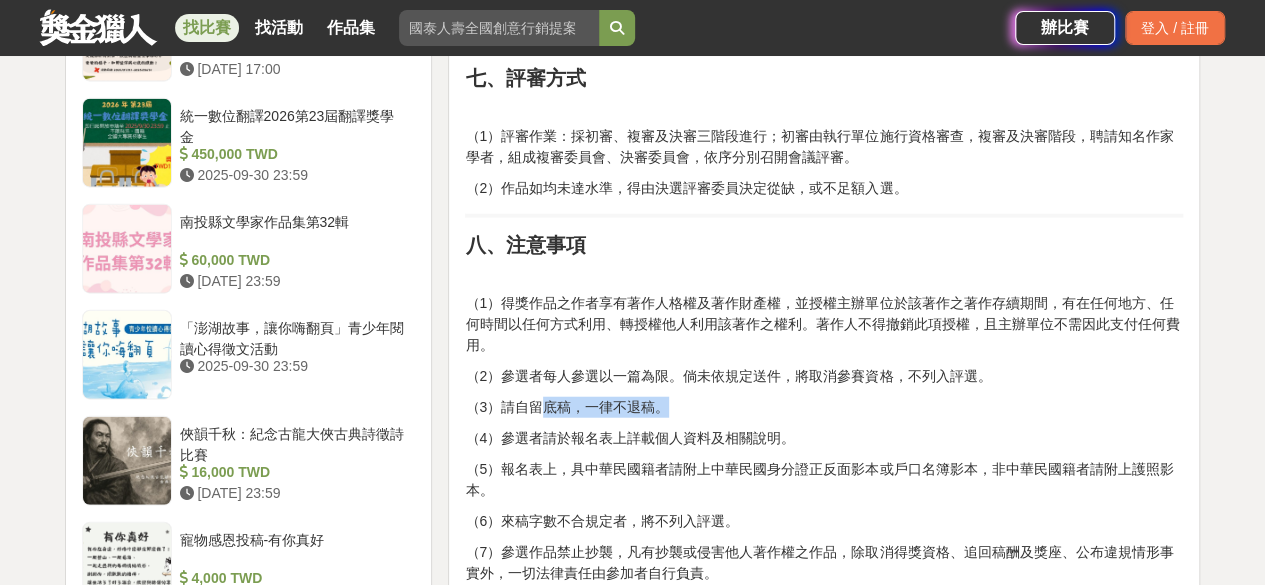 drag, startPoint x: 685, startPoint y: 399, endPoint x: 544, endPoint y: 406, distance: 141.17365 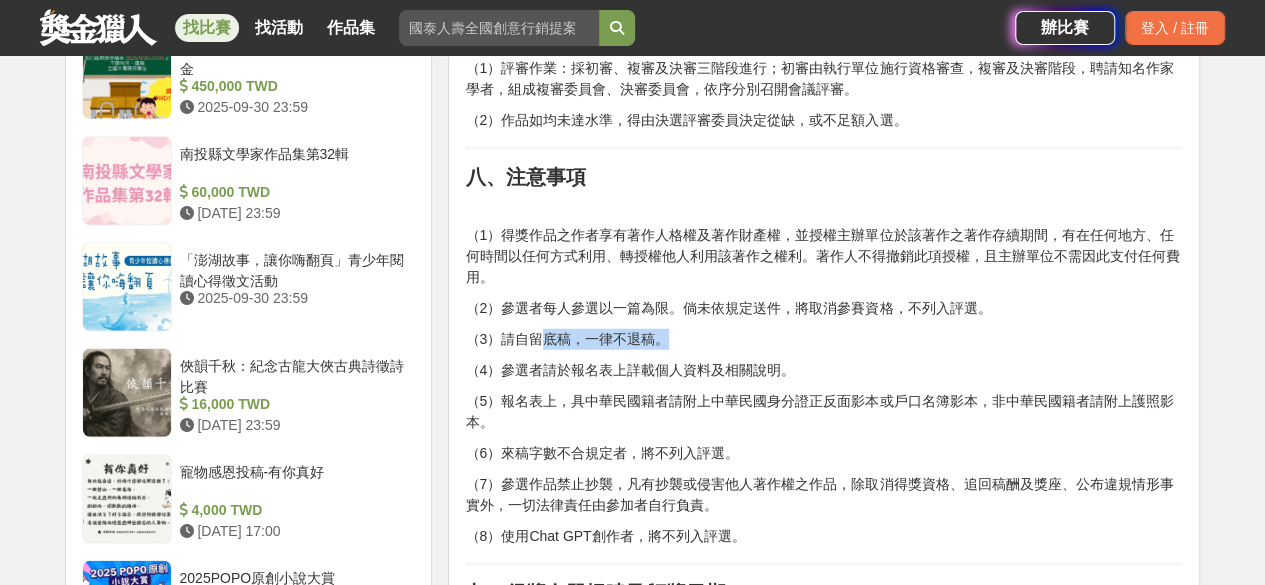 scroll, scrollTop: 2500, scrollLeft: 0, axis: vertical 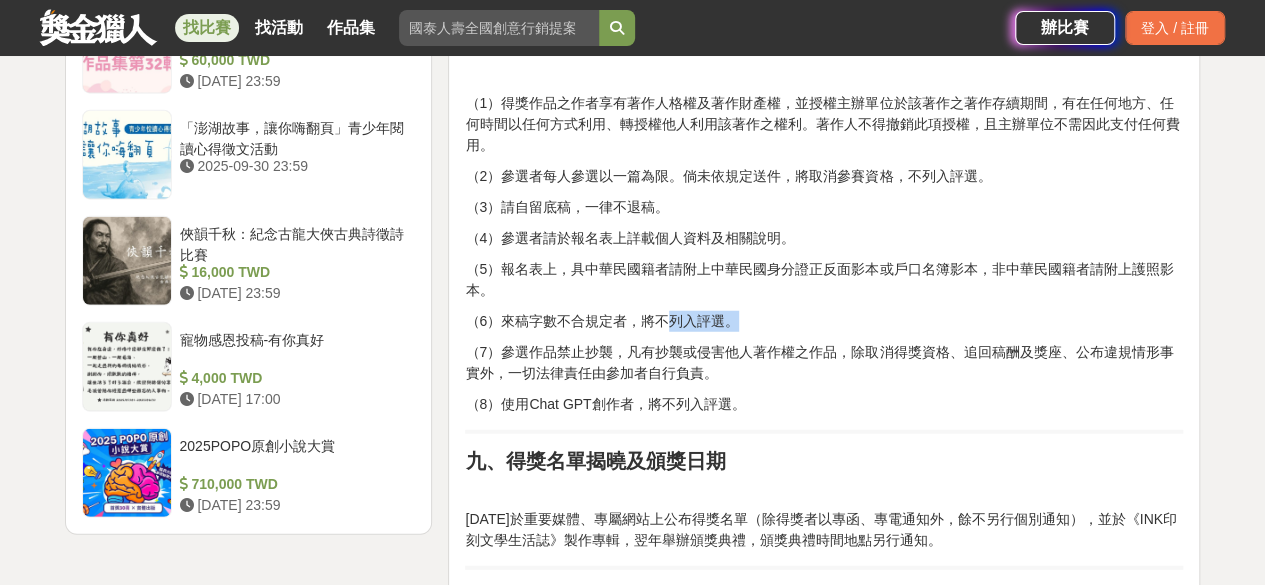 drag, startPoint x: 670, startPoint y: 315, endPoint x: 737, endPoint y: 323, distance: 67.47592 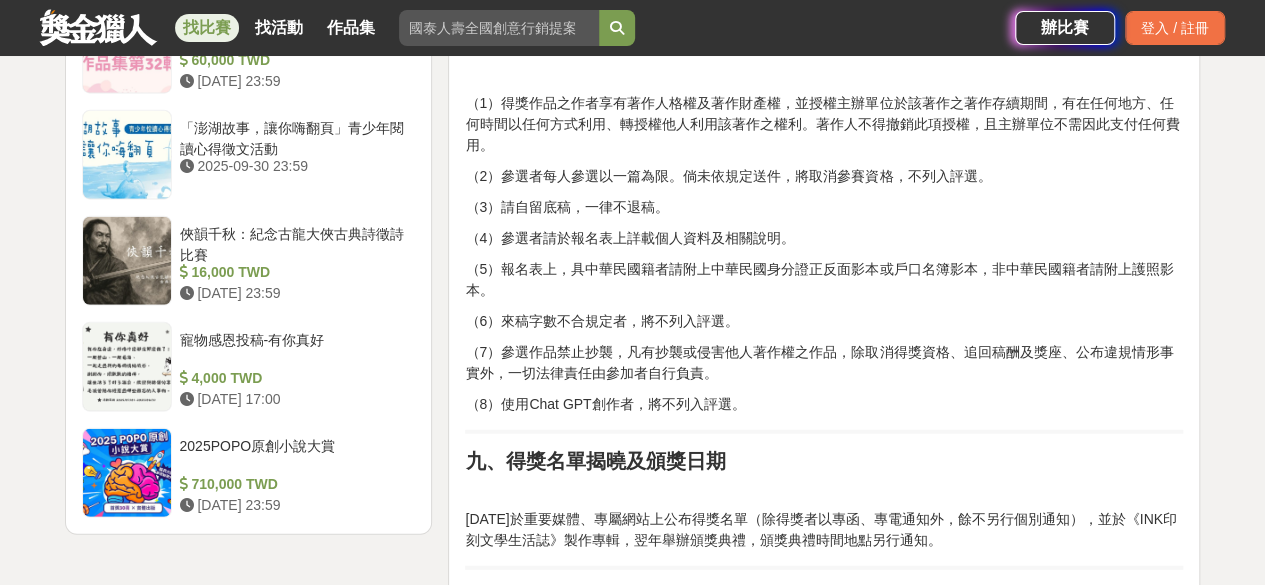 click on "一、活動主旨：   鼓勵中篇小說創作，培育青年創作家，增進社會文學風氣。 二、主辦單位：   台積電文教基金會  規劃執行：INK印刻文學生活誌 三、收件及截稿日期：   即日起開始收件，至[DATE]截止，一律採掛號郵寄報名（海外請以航空掛號，請確保到件日為[DATE]以前），以郵戳為憑，逾時恕不受理。 四、參加辦法及收件方式：   （1）報名表一份 請上舒讀網[URL]下載填妥。 （2）紙本作品兩份 請以A4紙張直式橫書雙面列印（格式請參考最後），12級新細明體，第一行空兩格，單行行距（設為1.0），繁簡體不拘，並編列頁碼（置中）。第一頁為作品名及大綱，第二頁始為內文。以長尾夾固定，請勿繁複裝幀。大綱及內文中請勿包含任何個人資訊，若違反此規定將不列入評選。 （3）作品電子檔一份 (４)線上填單   六、參選者資格" at bounding box center (824, -544) 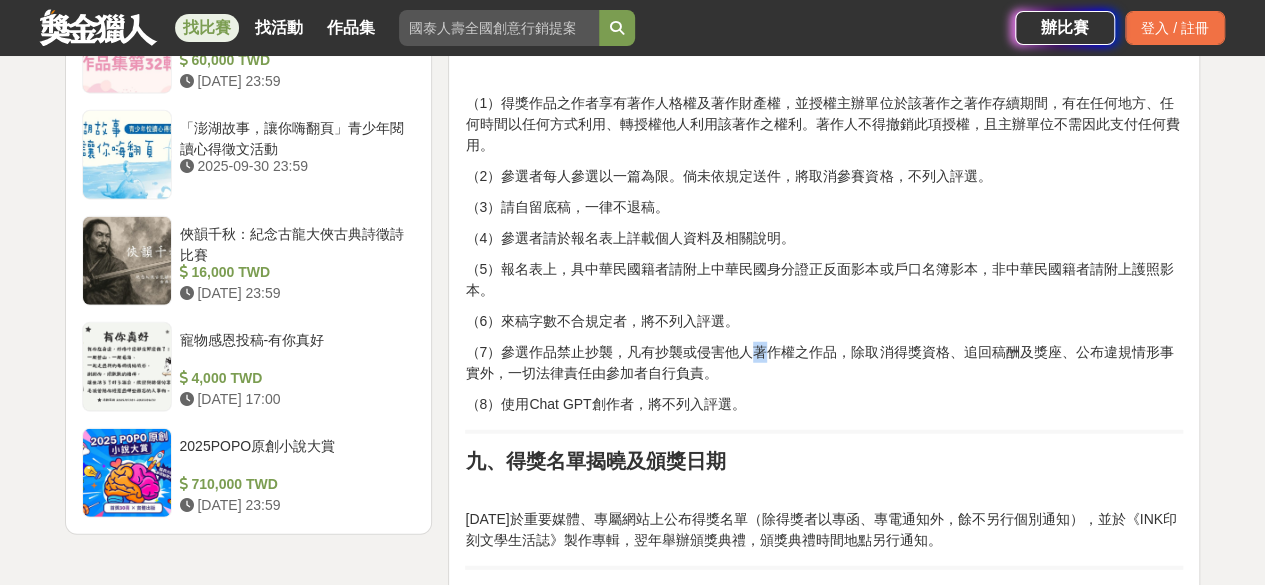 drag, startPoint x: 750, startPoint y: 343, endPoint x: 772, endPoint y: 360, distance: 27.802877 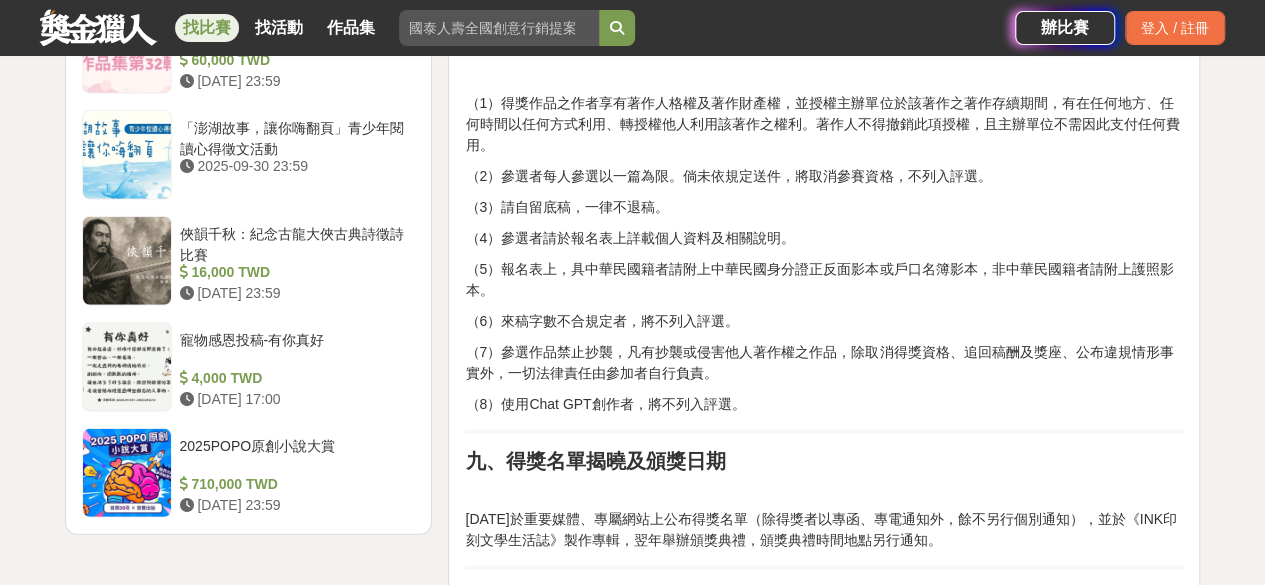 click on "（7）參選作品禁止抄襲，凡有抄襲或侵害他人著作權之作品，除取消得獎資格、追回稿酬及獎座、公布違規情形事實外，一切法律責任由參加者自行負責。" at bounding box center [824, 363] 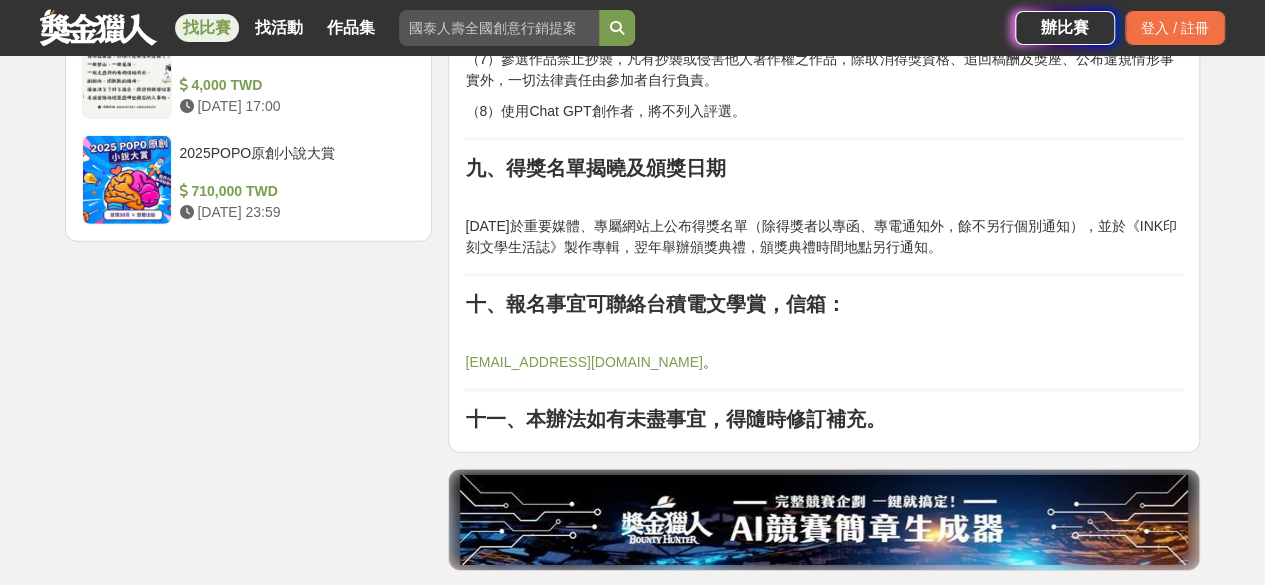 scroll, scrollTop: 2800, scrollLeft: 0, axis: vertical 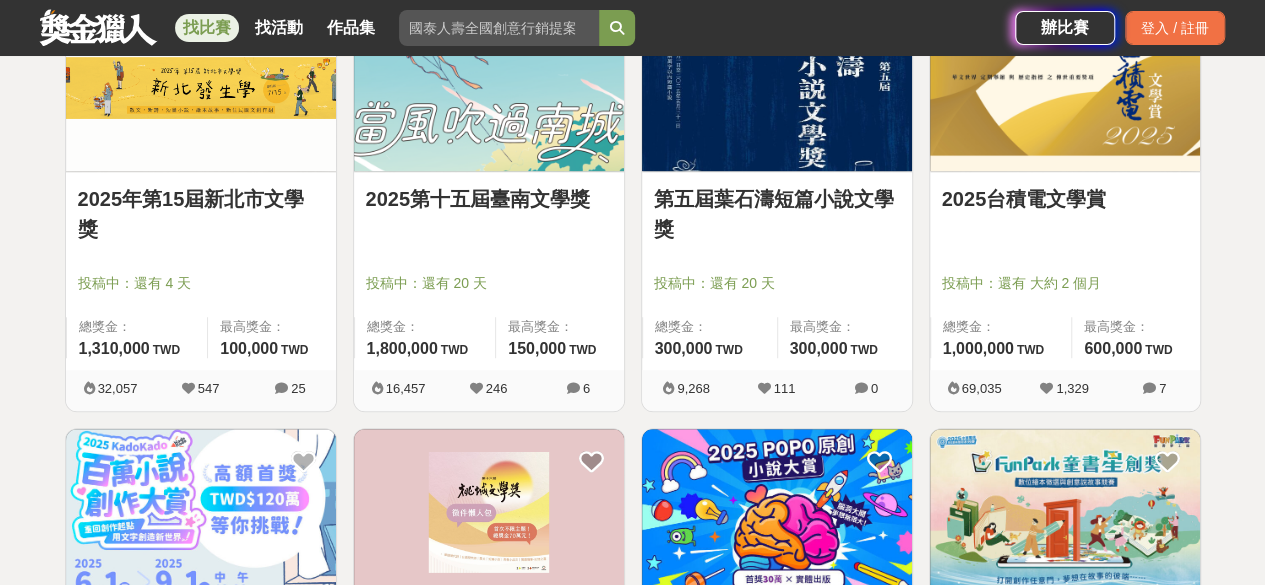 click on "第五屆葉石濤短篇小說文學獎" at bounding box center [777, 214] 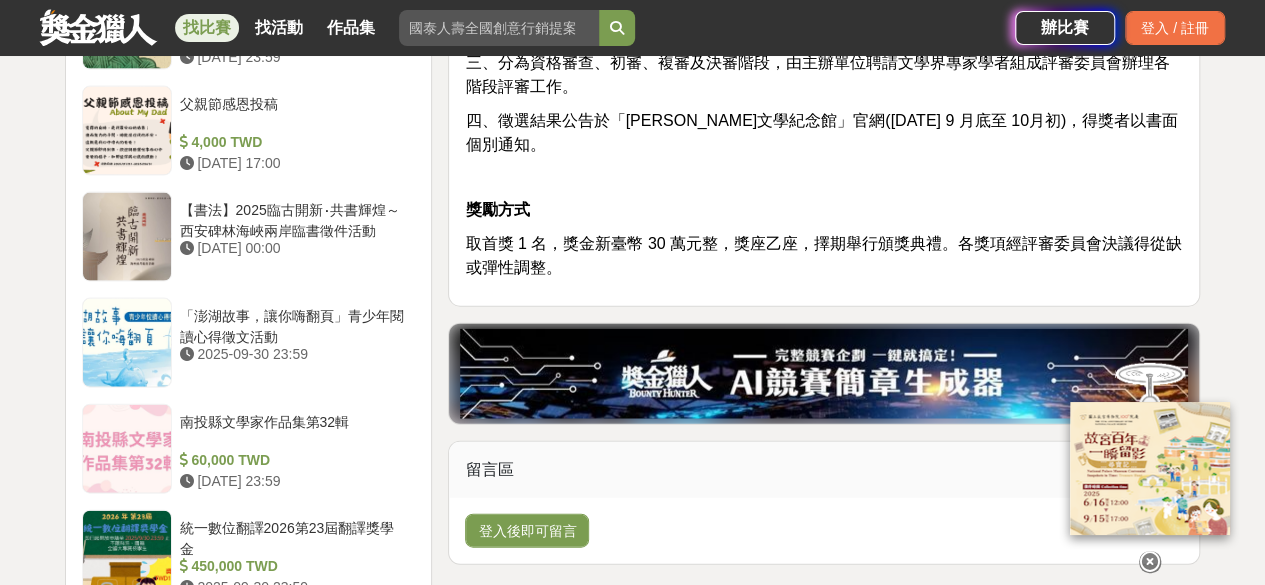 scroll, scrollTop: 2100, scrollLeft: 0, axis: vertical 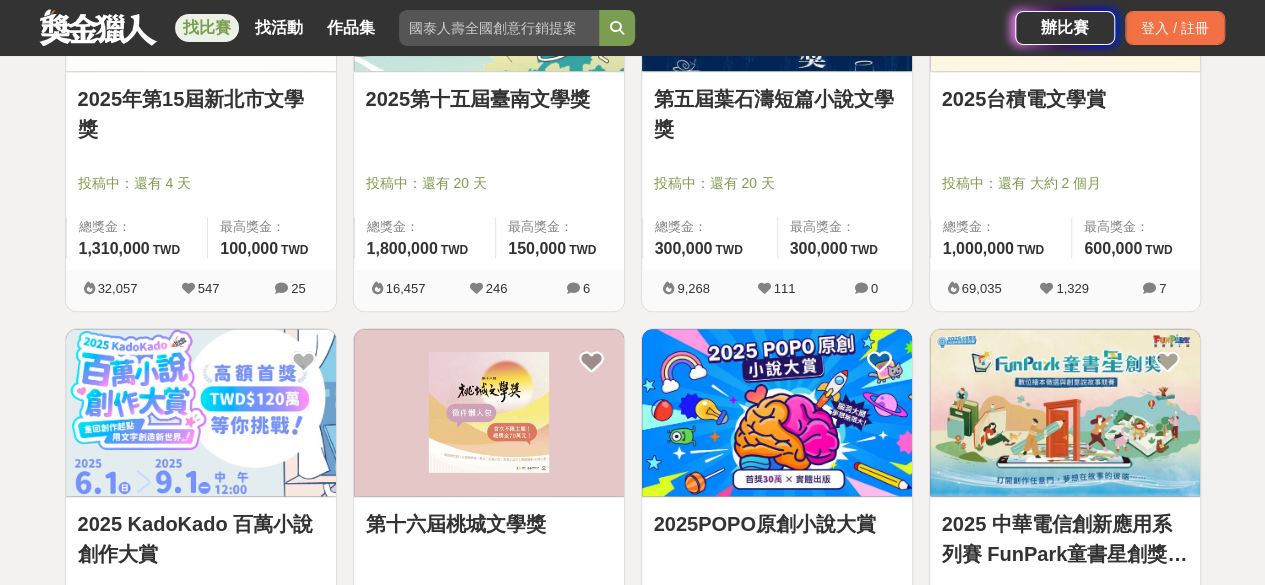 click on "2025第十五屆臺南文學獎" at bounding box center [489, 99] 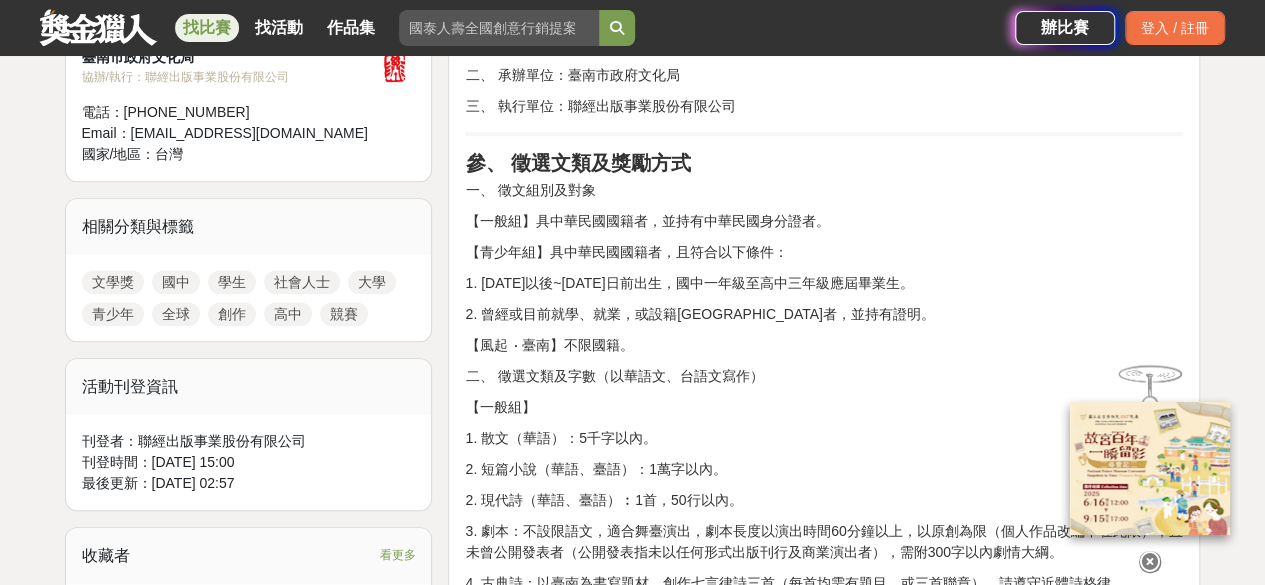 scroll, scrollTop: 800, scrollLeft: 0, axis: vertical 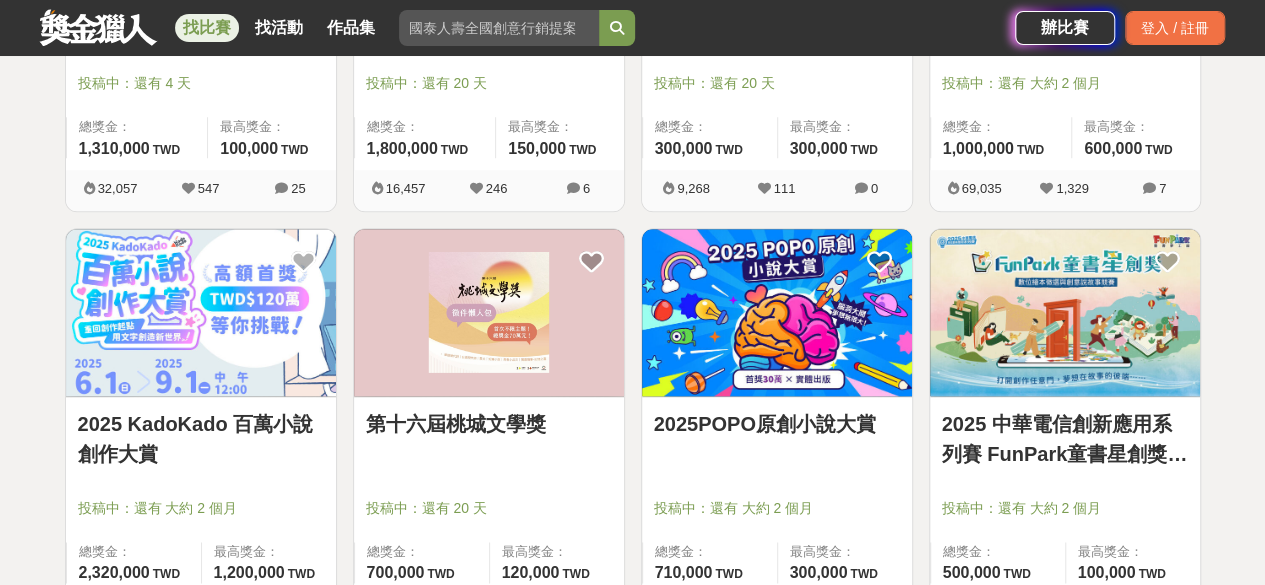 click on "2025 KadoKado 百萬小說創作大賞" at bounding box center (201, 439) 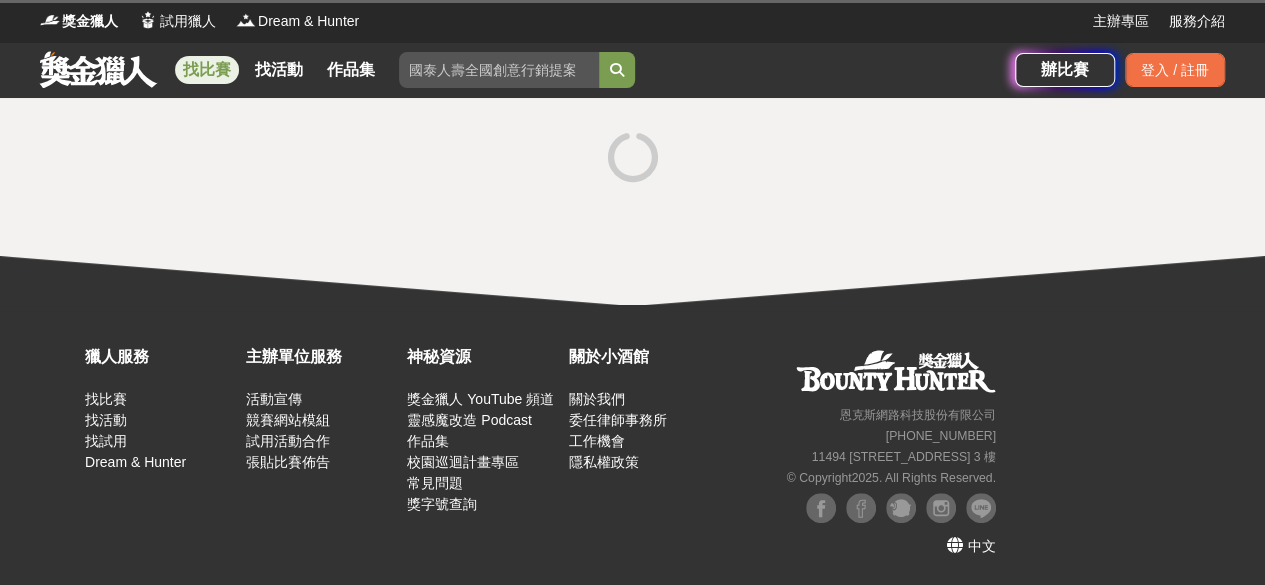 scroll, scrollTop: 0, scrollLeft: 0, axis: both 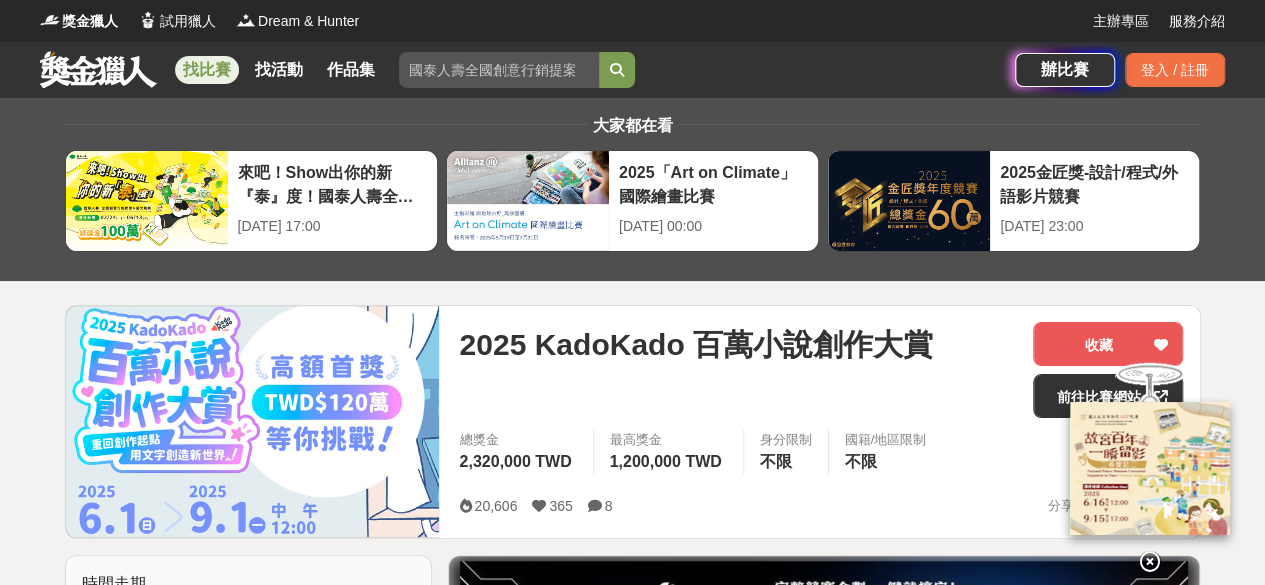 click at bounding box center [1150, 561] 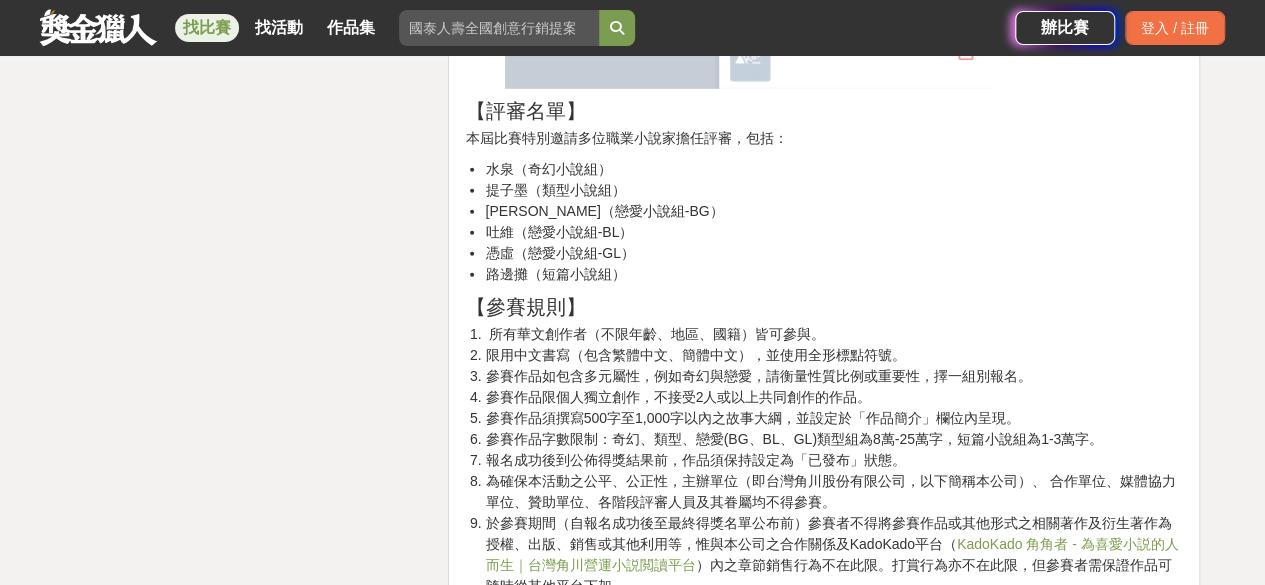 scroll, scrollTop: 3100, scrollLeft: 0, axis: vertical 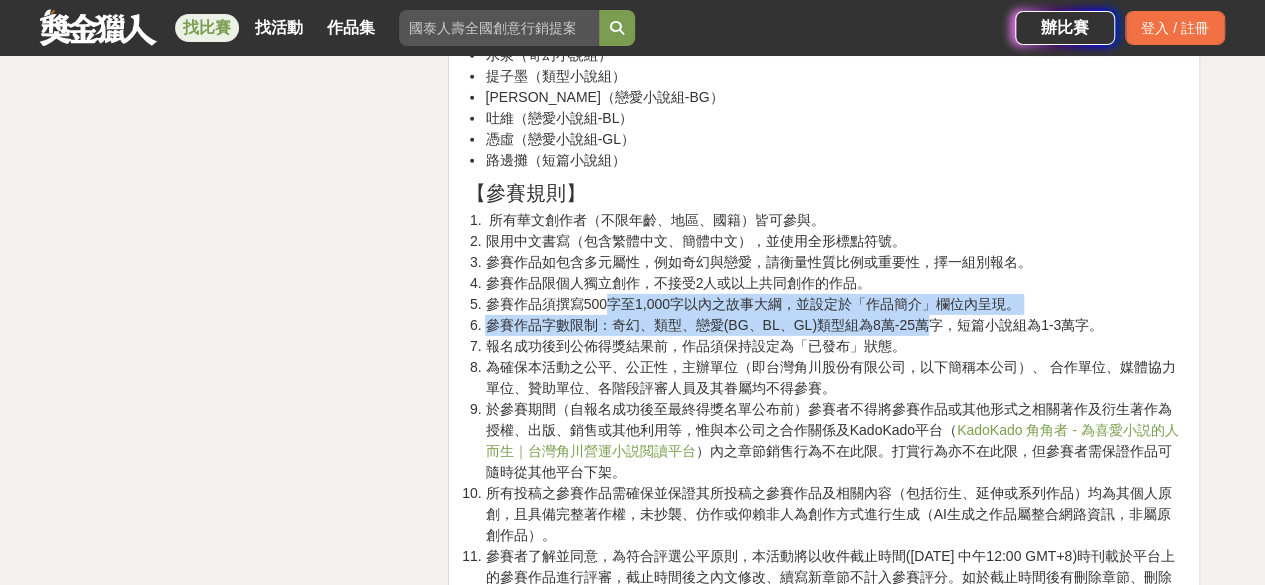 drag, startPoint x: 606, startPoint y: 310, endPoint x: 929, endPoint y: 314, distance: 323.02478 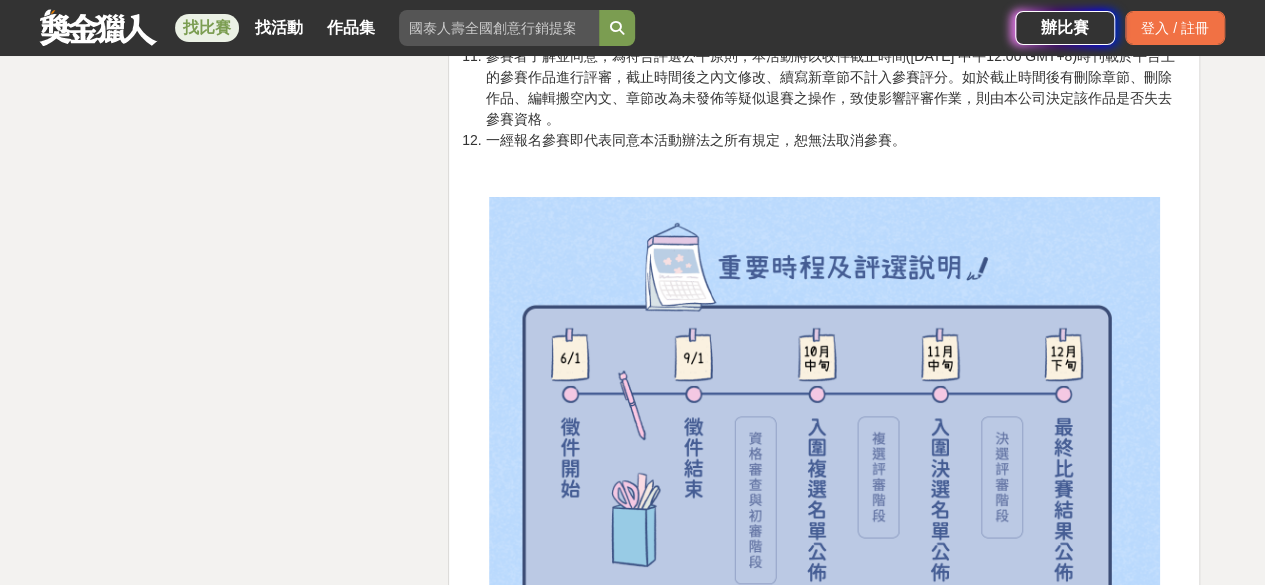 scroll, scrollTop: 3700, scrollLeft: 0, axis: vertical 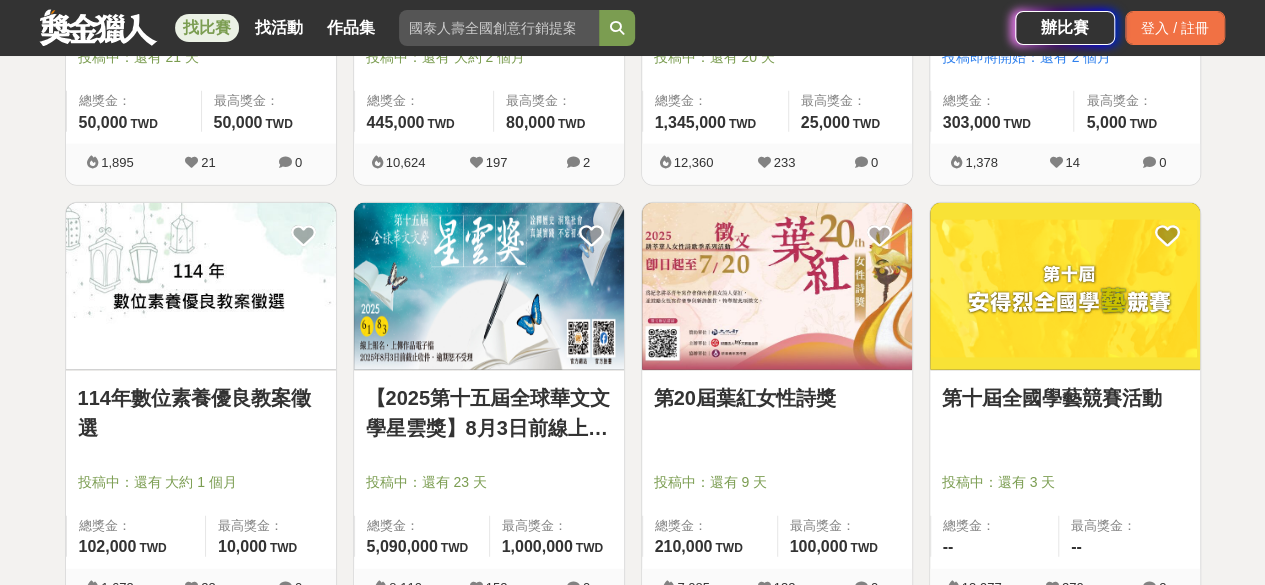 click on "114年數位素養優良教案徵選" at bounding box center [201, 413] 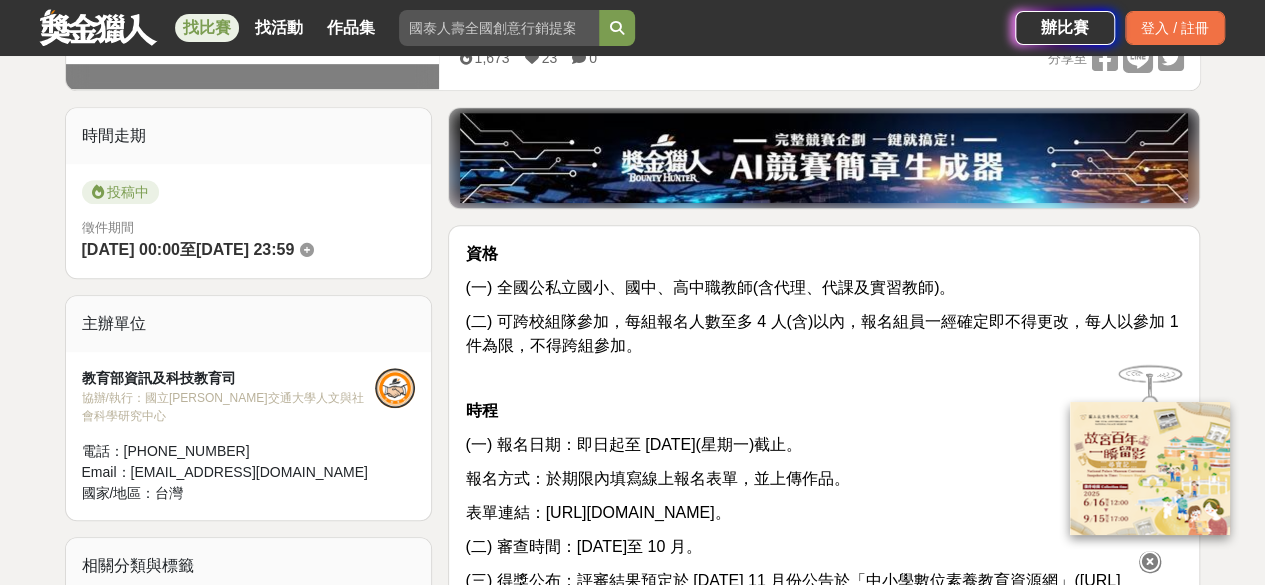 scroll, scrollTop: 500, scrollLeft: 0, axis: vertical 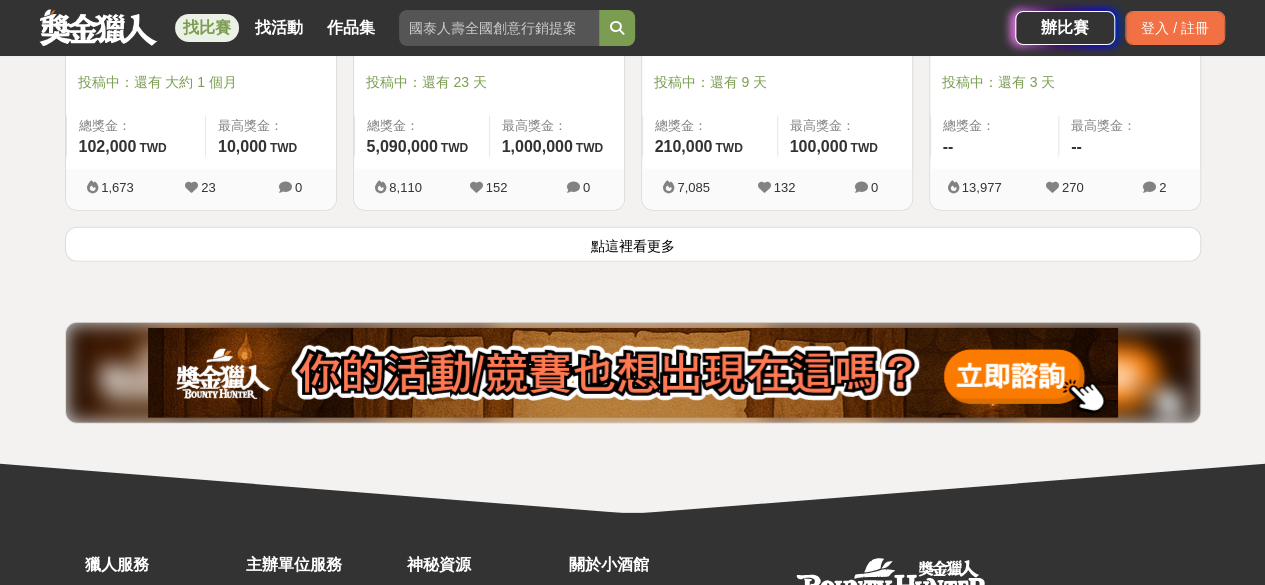 click on "點這裡看更多" at bounding box center [633, 244] 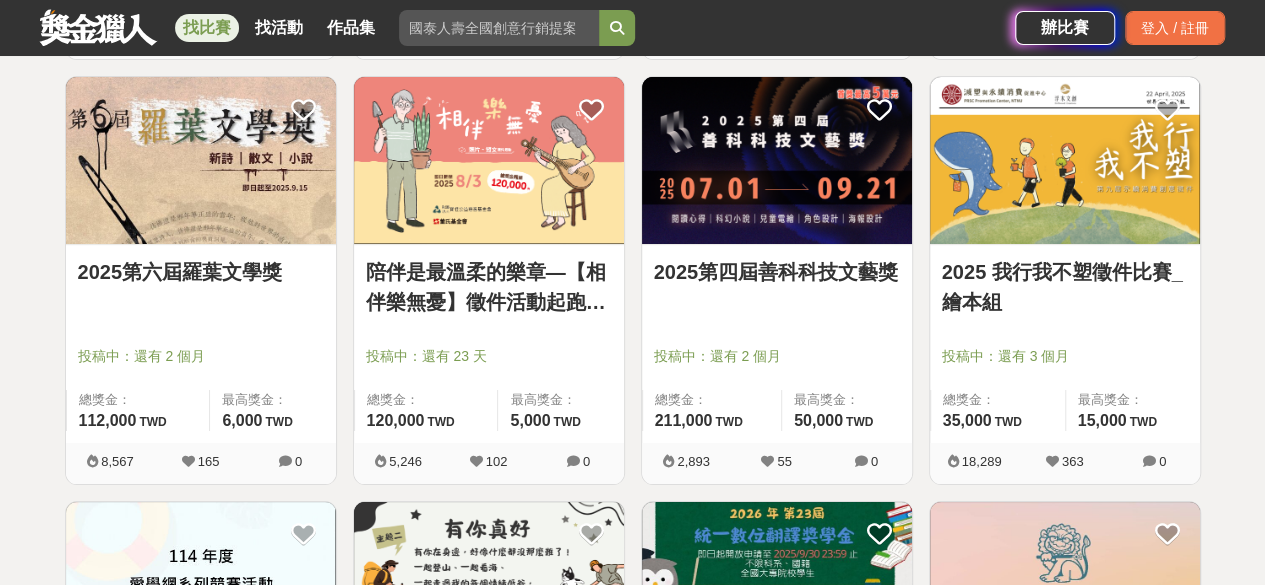 scroll, scrollTop: 4058, scrollLeft: 0, axis: vertical 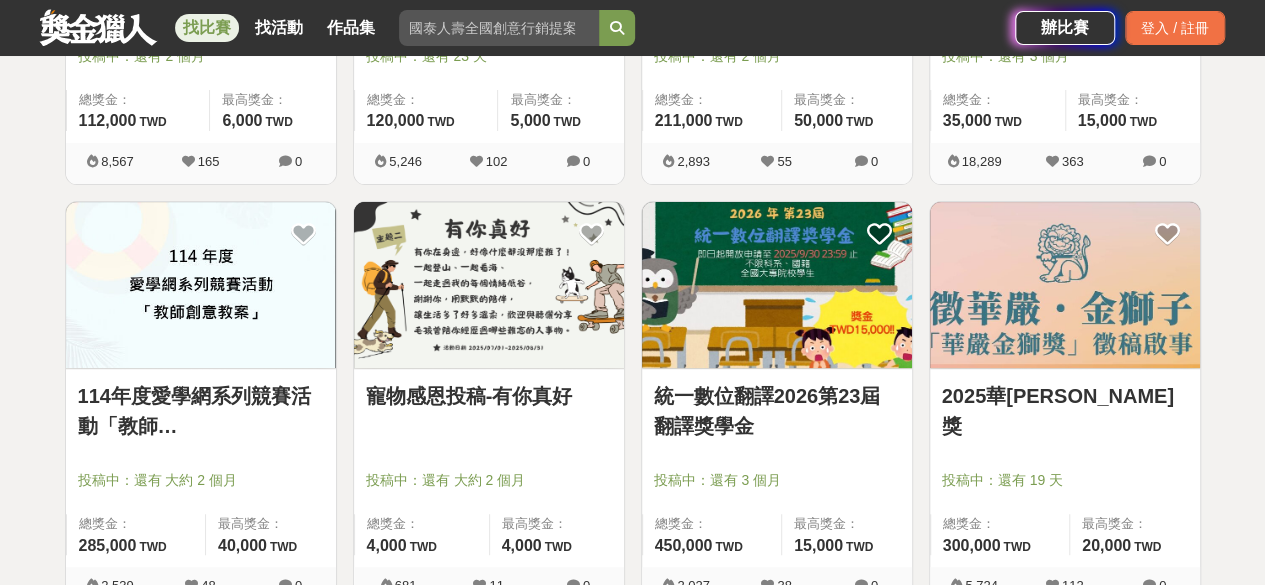 click on "統一數位翻譯2026第23屆翻譯獎學金" at bounding box center [777, 411] 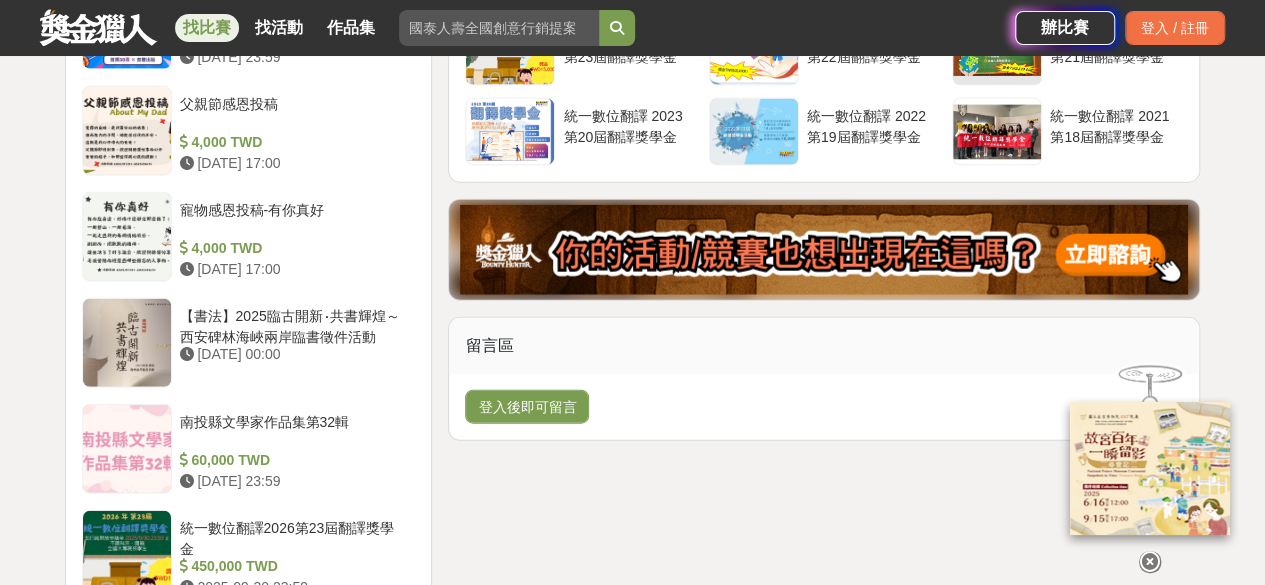 scroll, scrollTop: 2300, scrollLeft: 0, axis: vertical 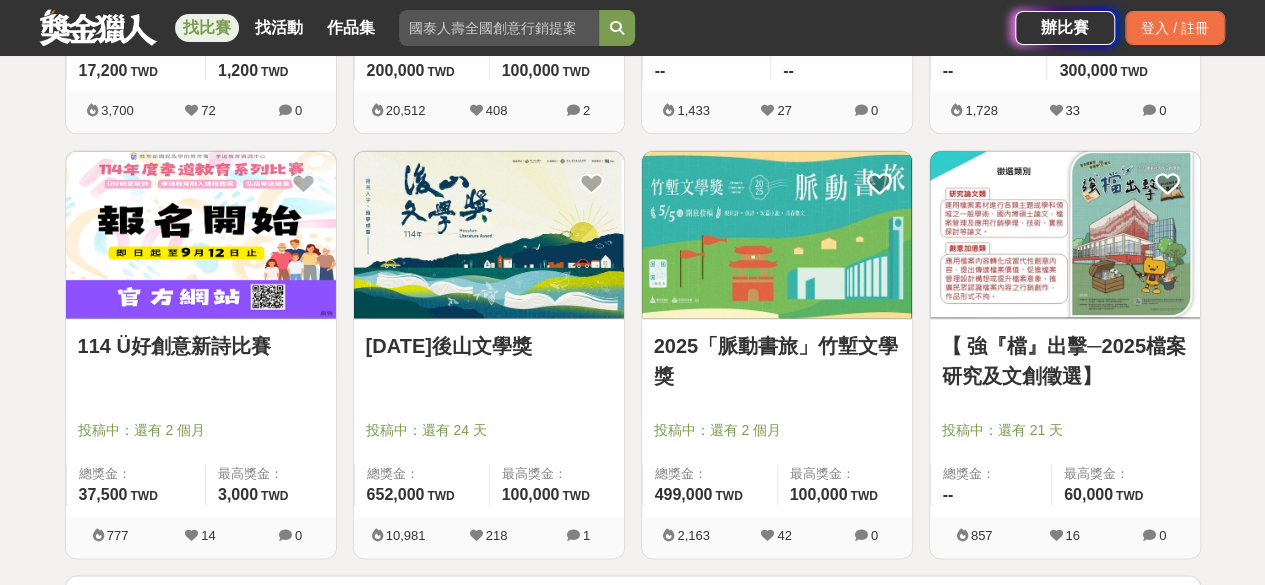 click on "114 Ü好創意新詩比賽" at bounding box center (201, 346) 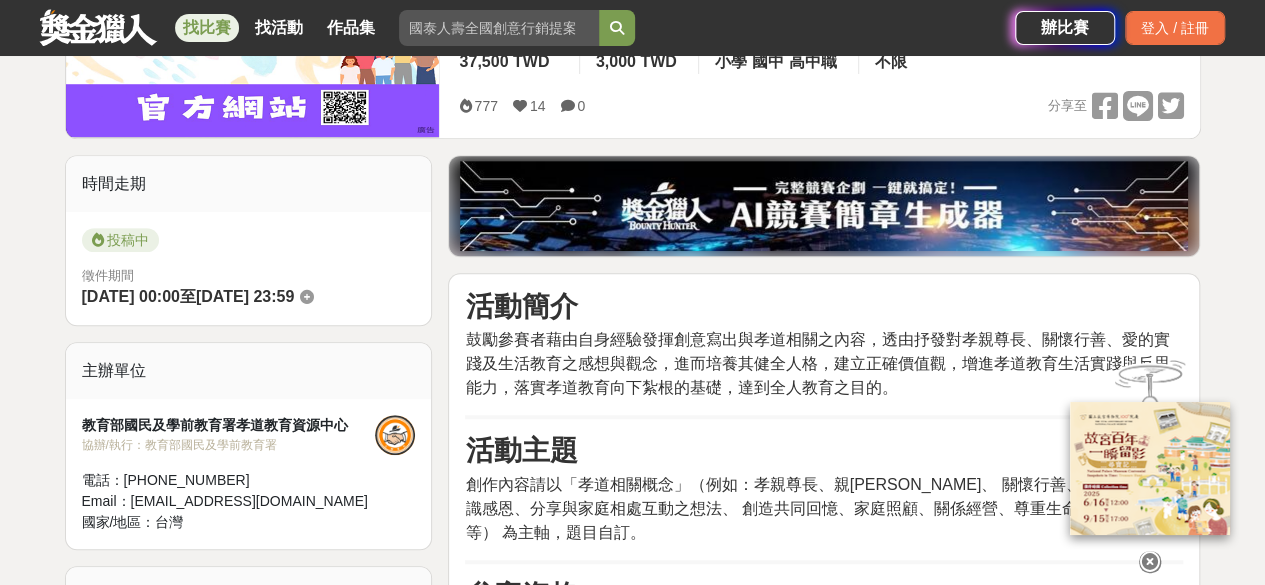 scroll, scrollTop: 600, scrollLeft: 0, axis: vertical 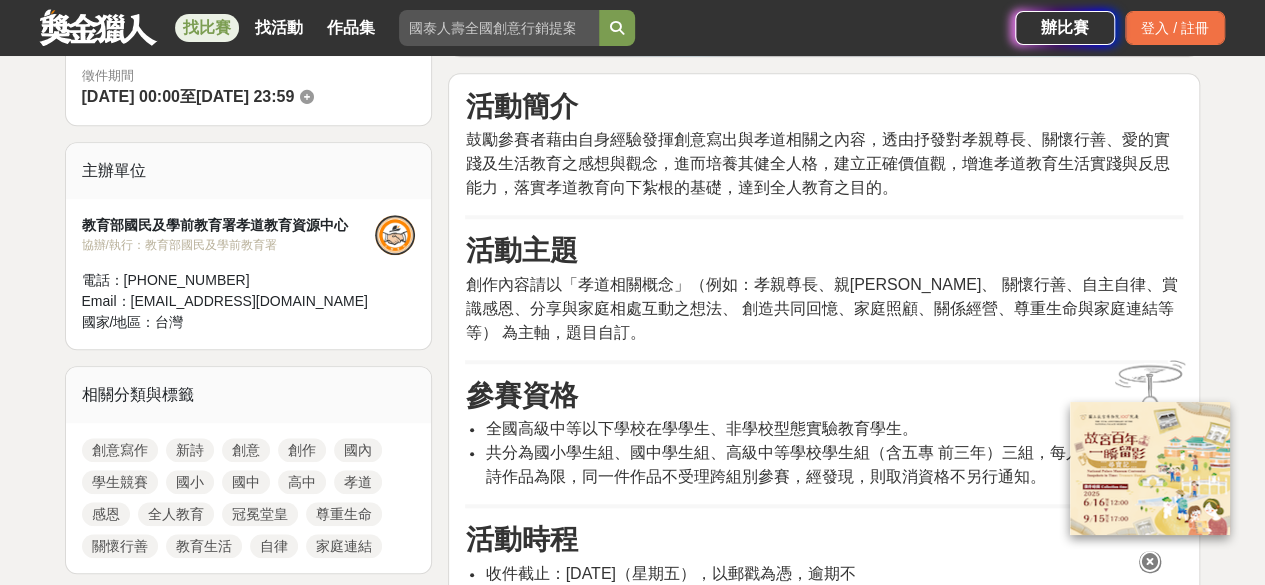click at bounding box center (1150, 558) 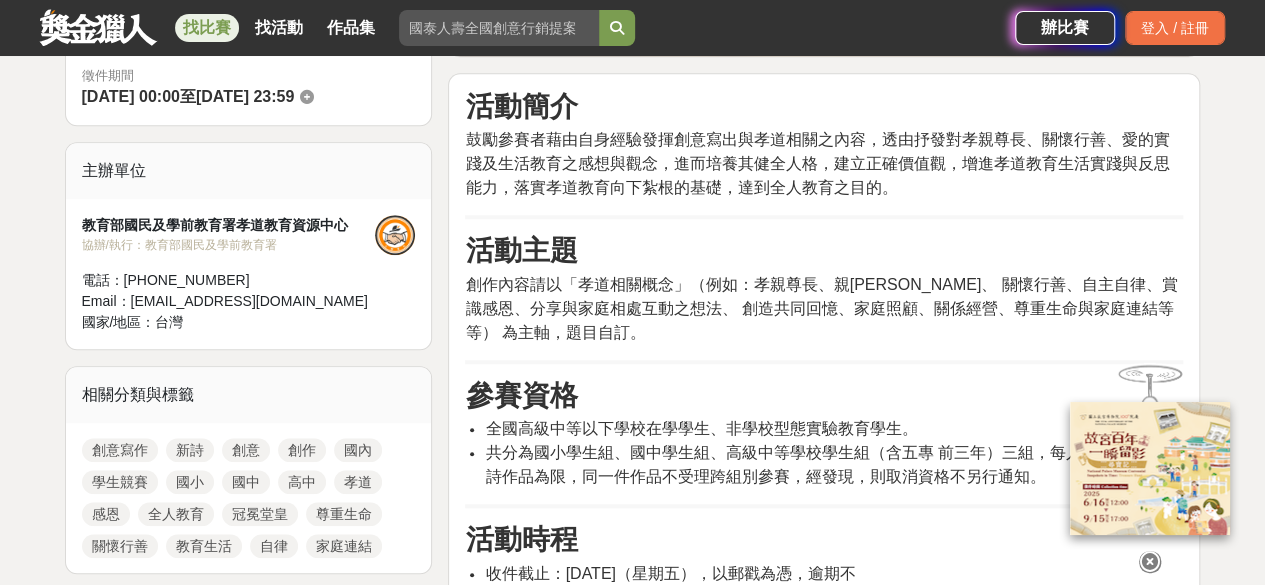click at bounding box center [1150, 562] 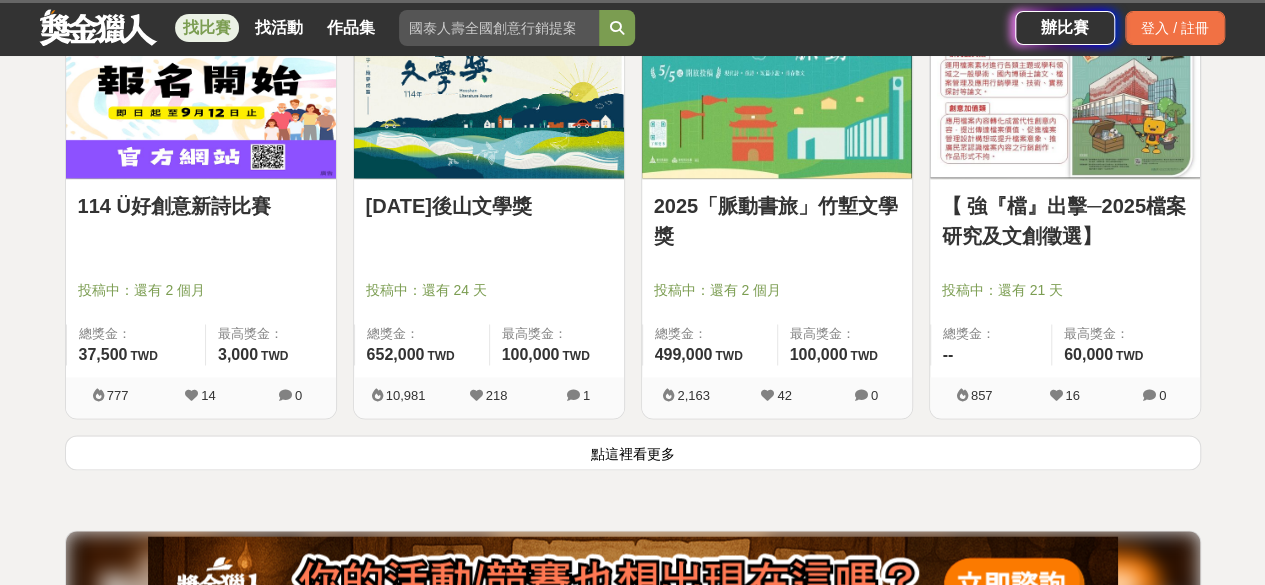 scroll, scrollTop: 5158, scrollLeft: 0, axis: vertical 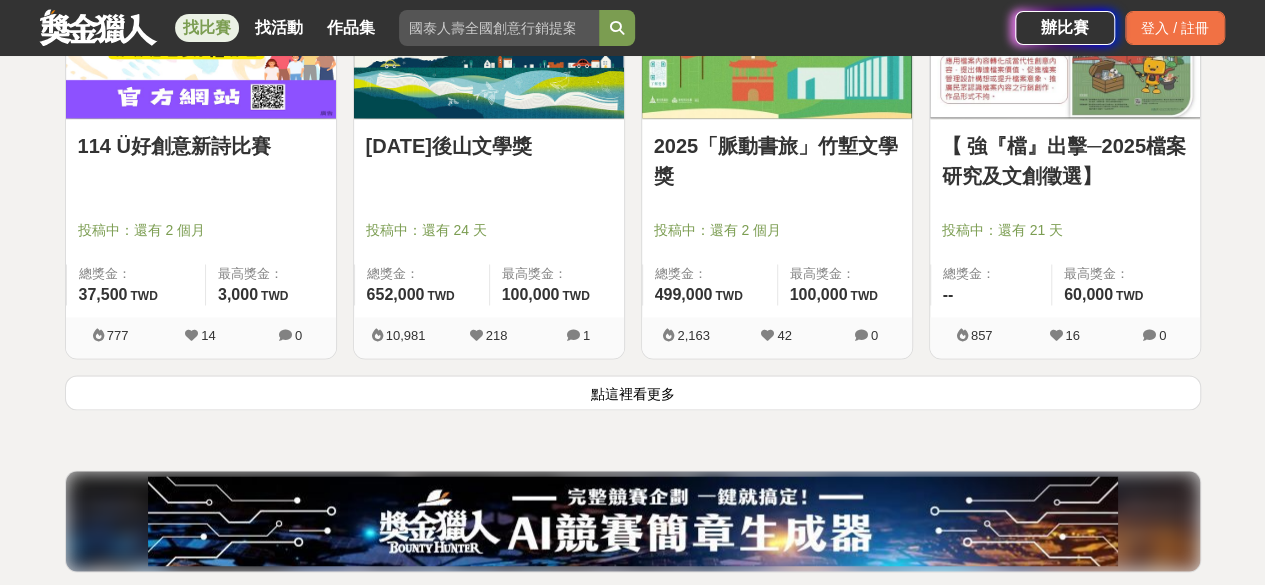 click on "點這裡看更多" at bounding box center (633, 392) 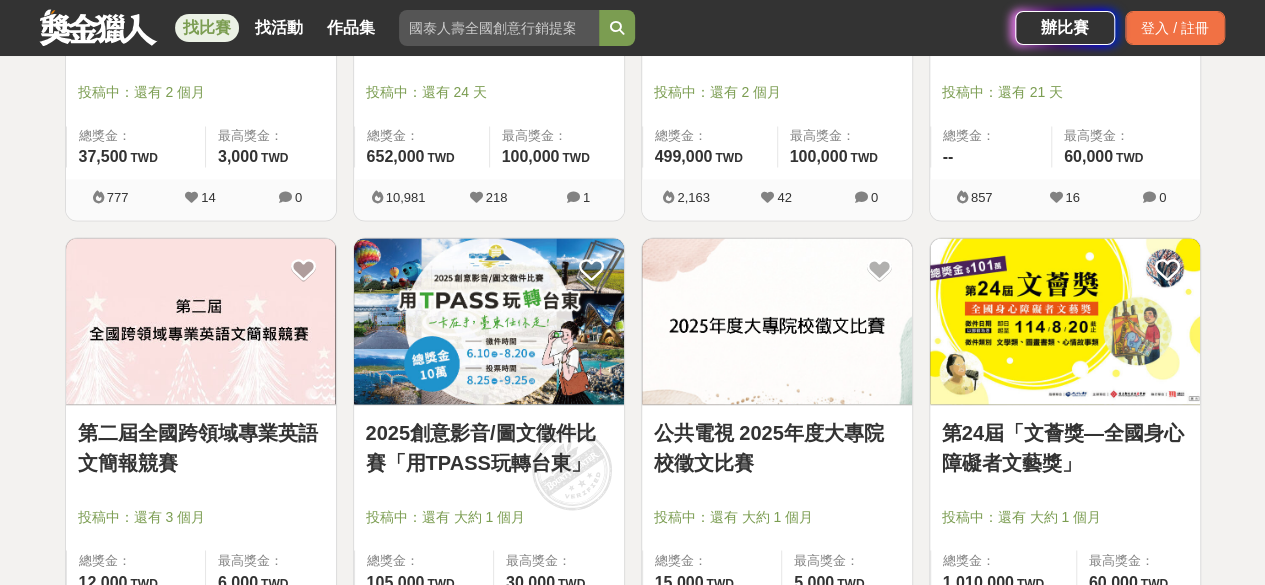 scroll, scrollTop: 5358, scrollLeft: 0, axis: vertical 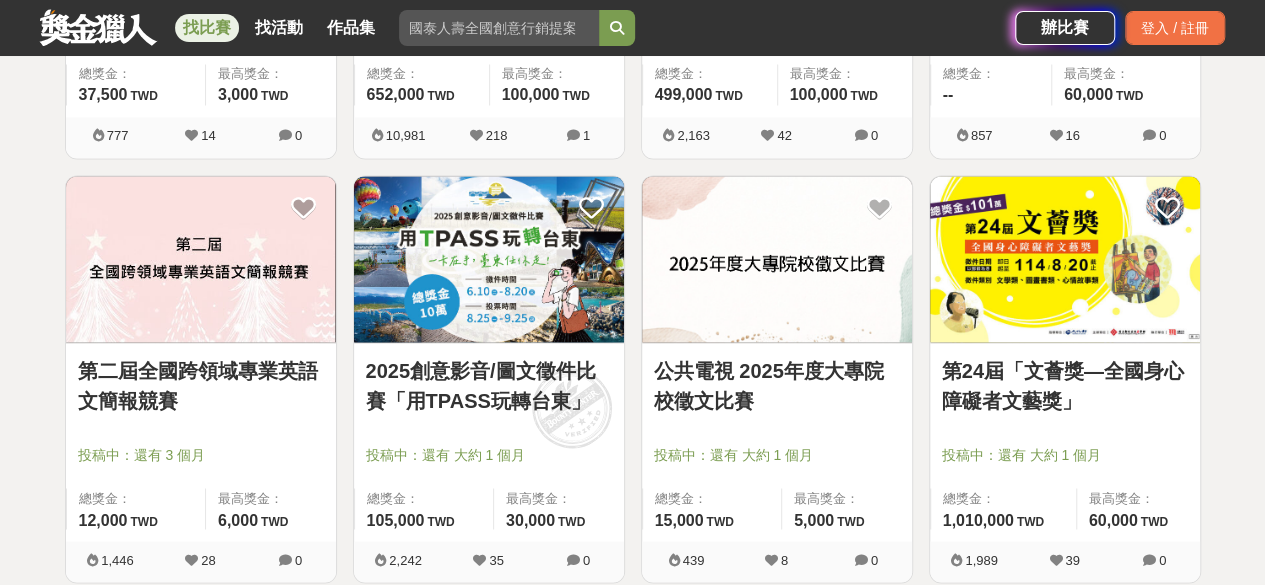 click on "第二屆全國跨領域專業英語文簡報競賽" at bounding box center [201, 385] 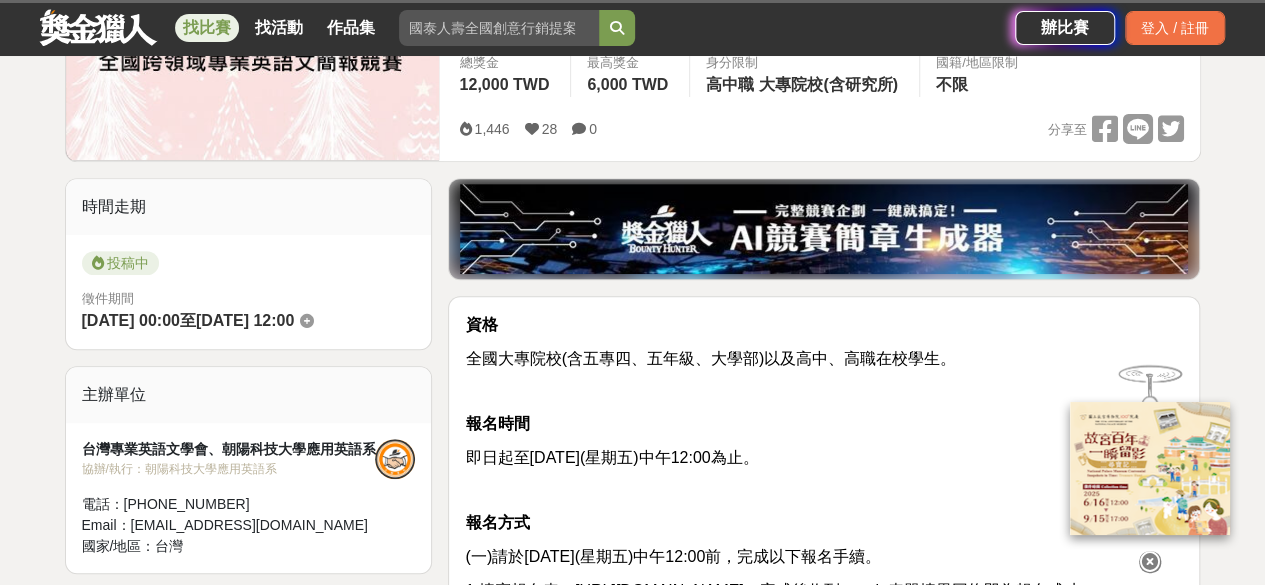 scroll, scrollTop: 500, scrollLeft: 0, axis: vertical 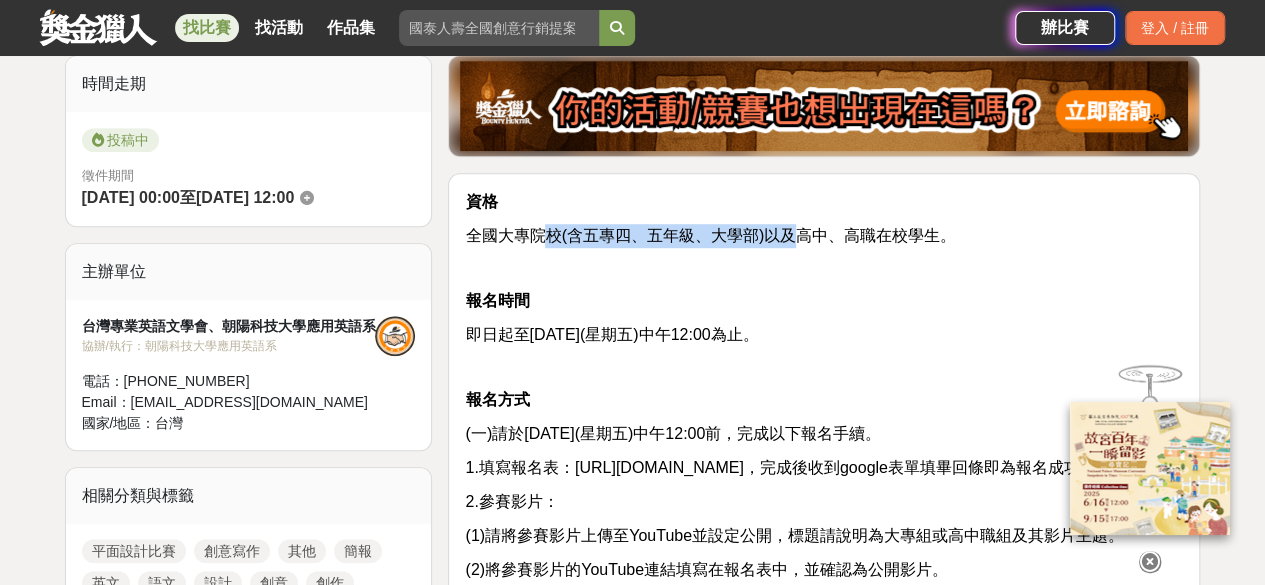 drag, startPoint x: 542, startPoint y: 233, endPoint x: 849, endPoint y: 225, distance: 307.10422 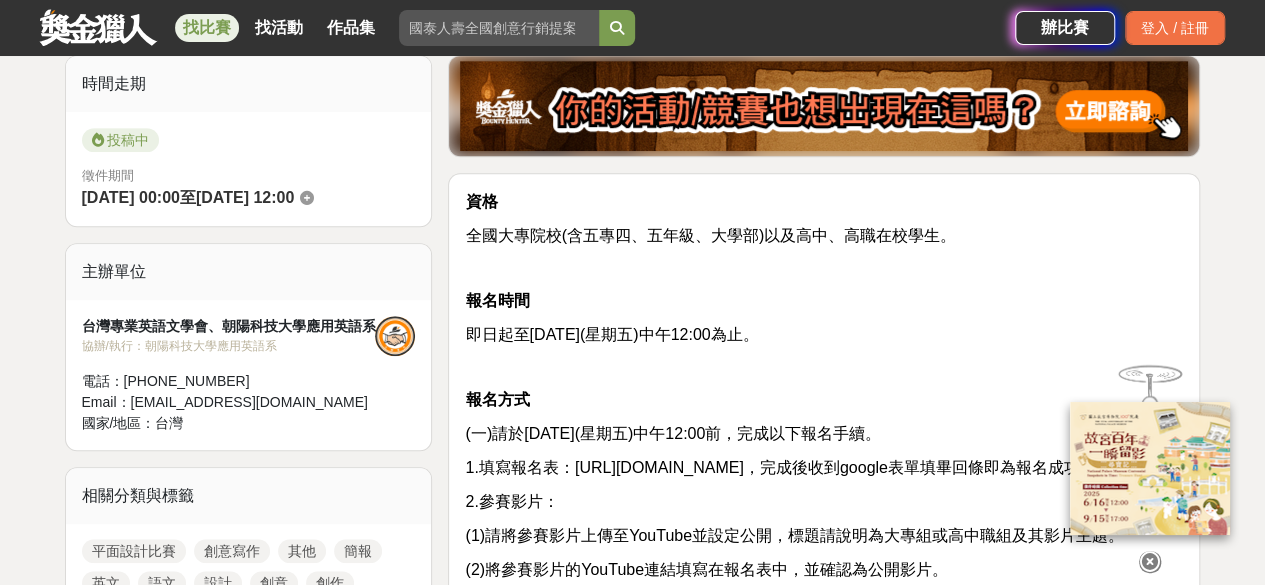 click on "全國大專院校(含五專四、五年級、大學部)以及高中、高職在校學生。" at bounding box center [710, 235] 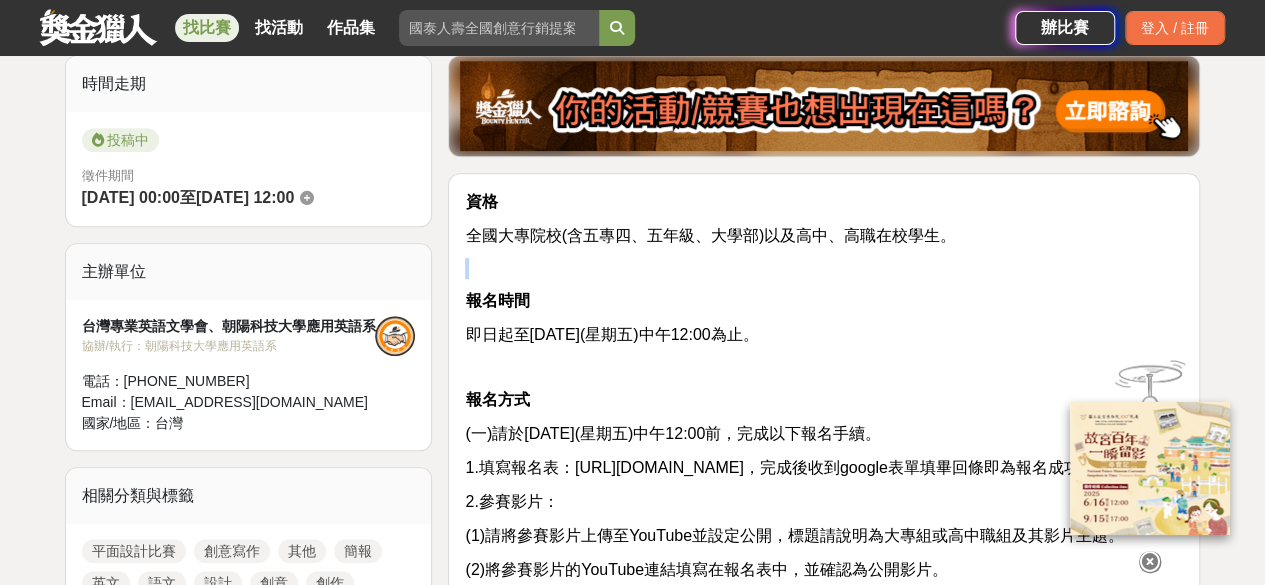 drag, startPoint x: 949, startPoint y: 233, endPoint x: 665, endPoint y: 265, distance: 285.79712 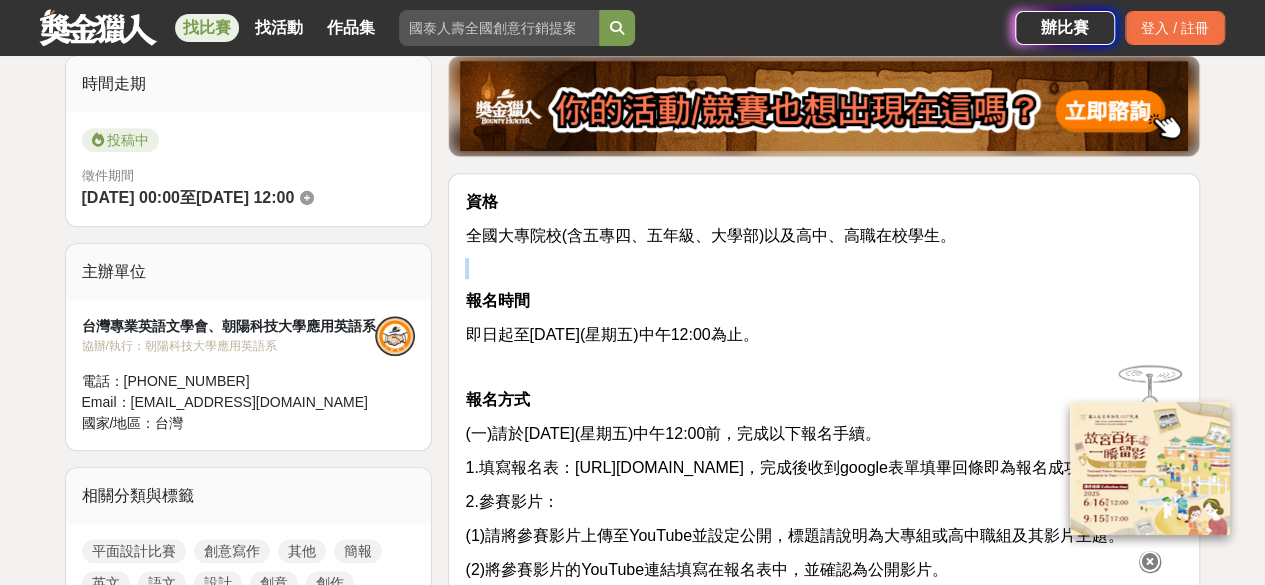click on "資格 全國大專院校(含五專四、五年級、大學部)以及高中、高職在校學生。   報名時間 即日起至[DATE](星期五)中午12:00為止。   報名方式 (一)請於[DATE](星期五)中午12:00前，完成以下報名手續。 1.填寫報名表：[URL][DOMAIN_NAME]，完成後收到google表單填畢回條即為報名成功。 2.參賽影片： (1)請將參賽影片上傳至YouTube並設定公開，標題請說明為大專組或高中職組及其影片主題。 (2)將參賽影片的YouTube連結填寫在報名表中，並確認為公開影片。   競賽規定 (一)每組以2-6人為限。 (二)參賽者需自行錄製一段以AI和專業英語相關議題為主題的簡報影片，例如： [URL]在語言學習中的應用：探討人工智慧技術如何促進英語學習的效率和效果。 2.智慧教室與個性化學習：介紹AI技術如何實現個性化的英語教學，提升學生的學習體驗。   審查方式" at bounding box center (824, 954) 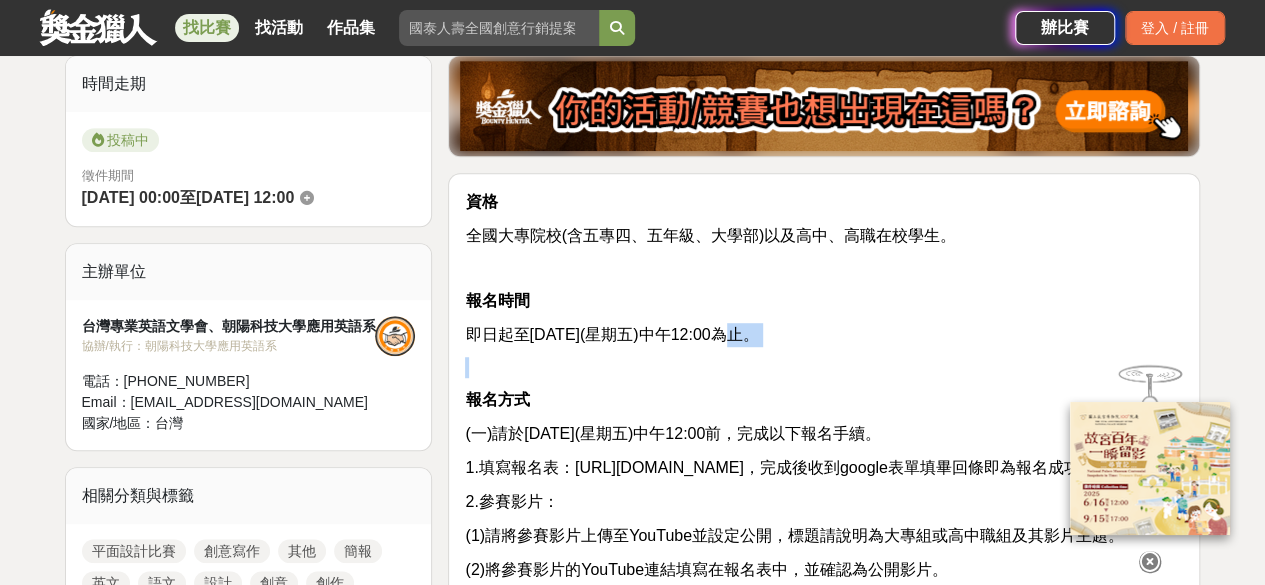 drag, startPoint x: 634, startPoint y: 351, endPoint x: 773, endPoint y: 338, distance: 139.60658 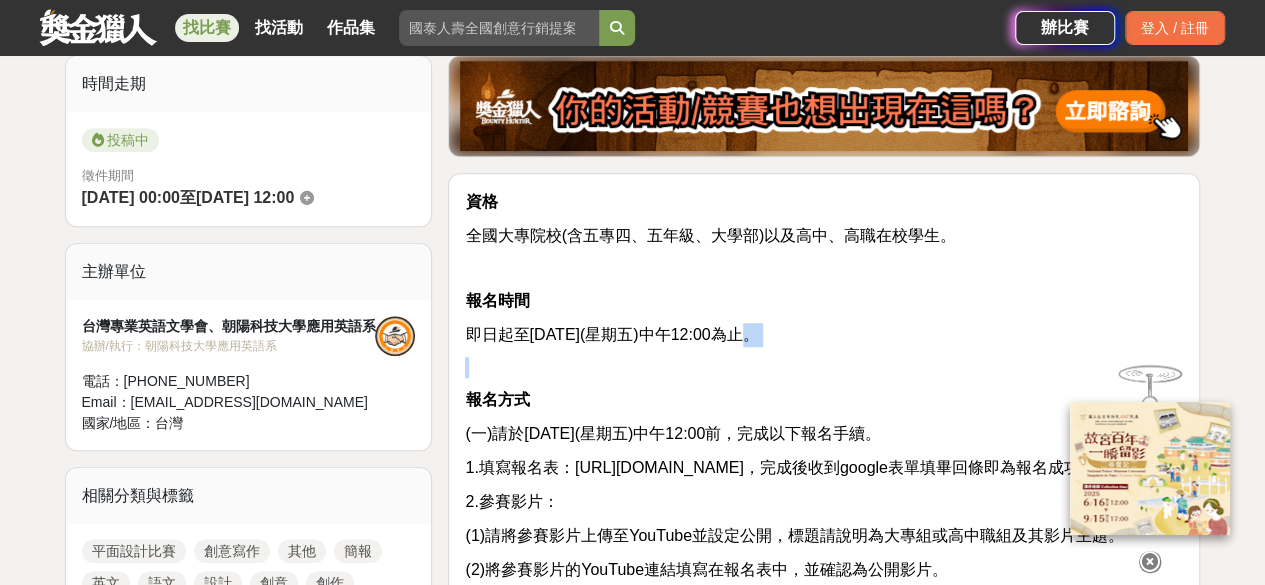 click on "資格 全國大專院校(含五專四、五年級、大學部)以及高中、高職在校學生。   報名時間 即日起至[DATE](星期五)中午12:00為止。   報名方式 (一)請於[DATE](星期五)中午12:00前，完成以下報名手續。 1.填寫報名表：[URL][DOMAIN_NAME]，完成後收到google表單填畢回條即為報名成功。 2.參賽影片： (1)請將參賽影片上傳至YouTube並設定公開，標題請說明為大專組或高中職組及其影片主題。 (2)將參賽影片的YouTube連結填寫在報名表中，並確認為公開影片。   競賽規定 (一)每組以2-6人為限。 (二)參賽者需自行錄製一段以AI和專業英語相關議題為主題的簡報影片，例如： [URL]在語言學習中的應用：探討人工智慧技術如何促進英語學習的效率和效果。 2.智慧教室與個性化學習：介紹AI技術如何實現個性化的英語教學，提升學生的學習體驗。   審查方式" at bounding box center (824, 954) 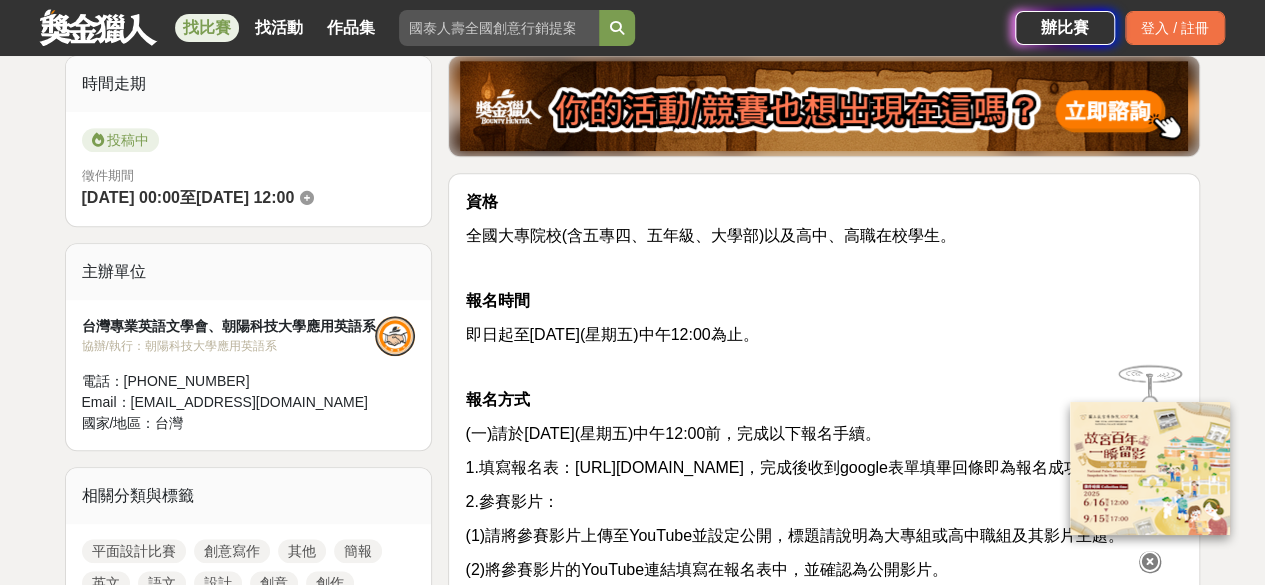 scroll, scrollTop: 700, scrollLeft: 0, axis: vertical 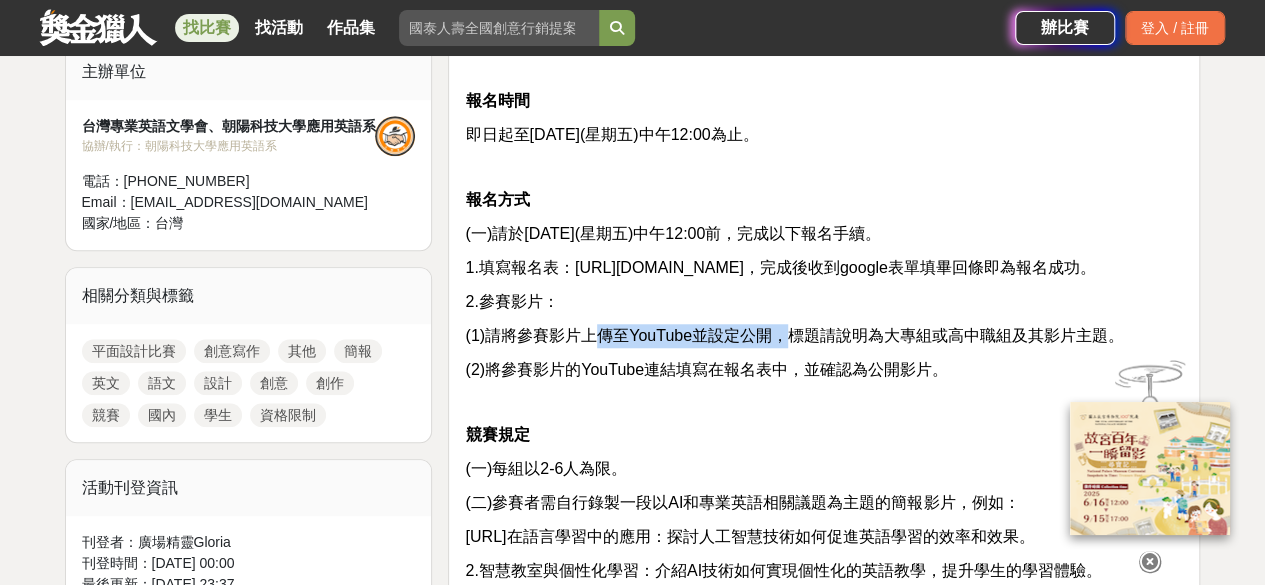 drag, startPoint x: 601, startPoint y: 358, endPoint x: 794, endPoint y: 357, distance: 193.0026 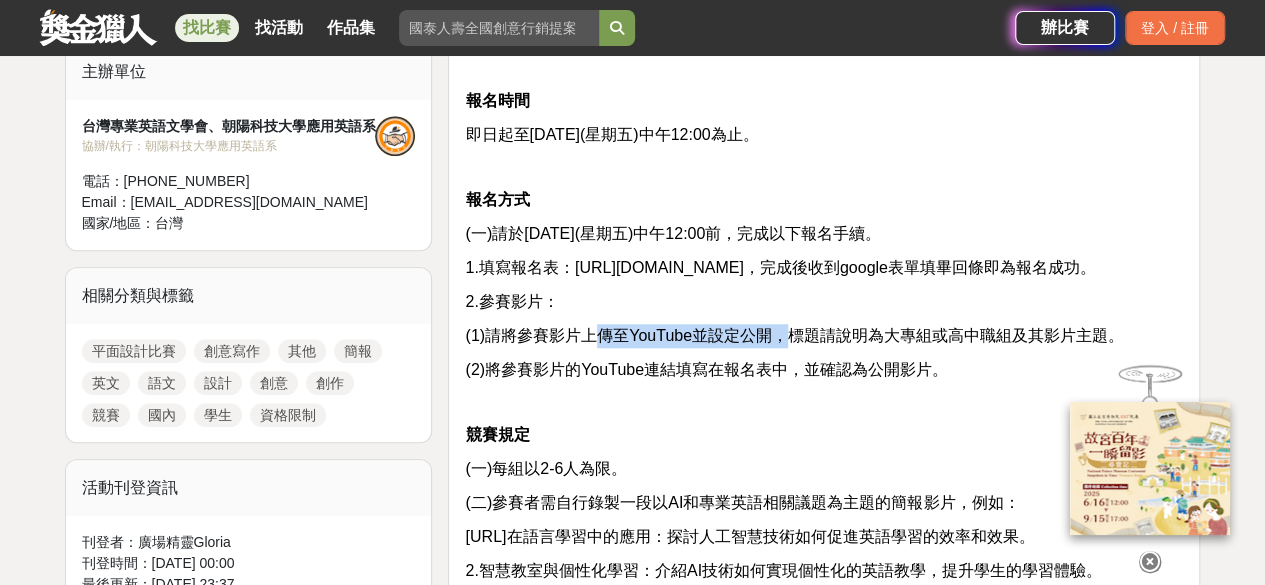 click on "(1)請將參賽影片上傳至YouTube並設定公開，標題請說明為大專組或高中職組及其影片主題。" at bounding box center [794, 335] 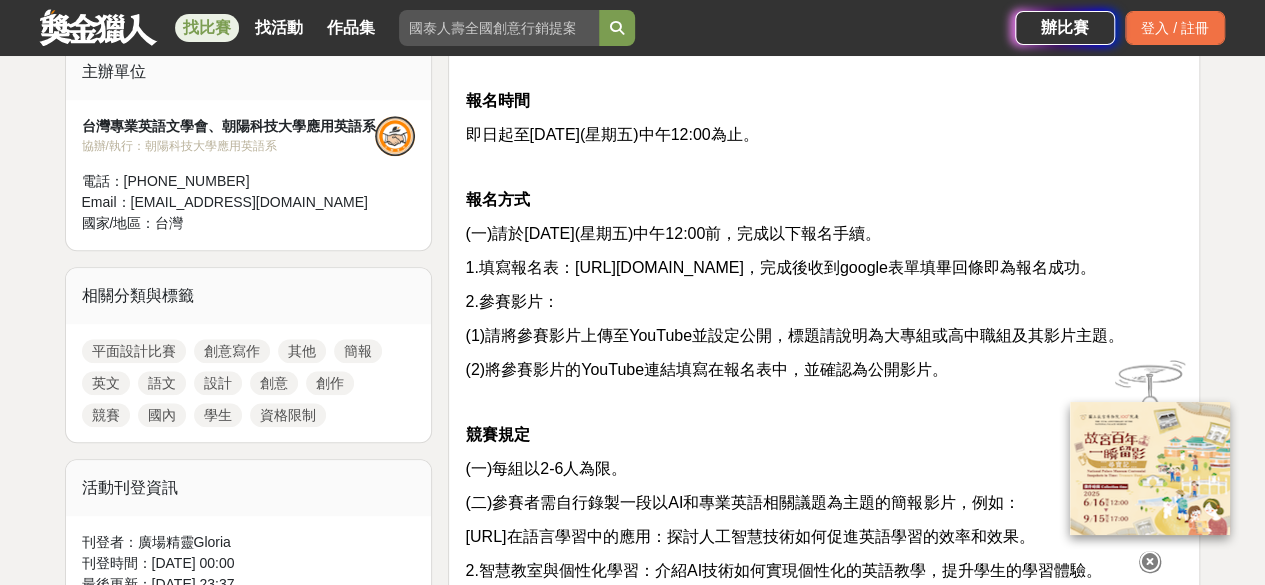 click on "(1)請將參賽影片上傳至YouTube並設定公開，標題請說明為大專組或高中職組及其影片主題。" at bounding box center [794, 335] 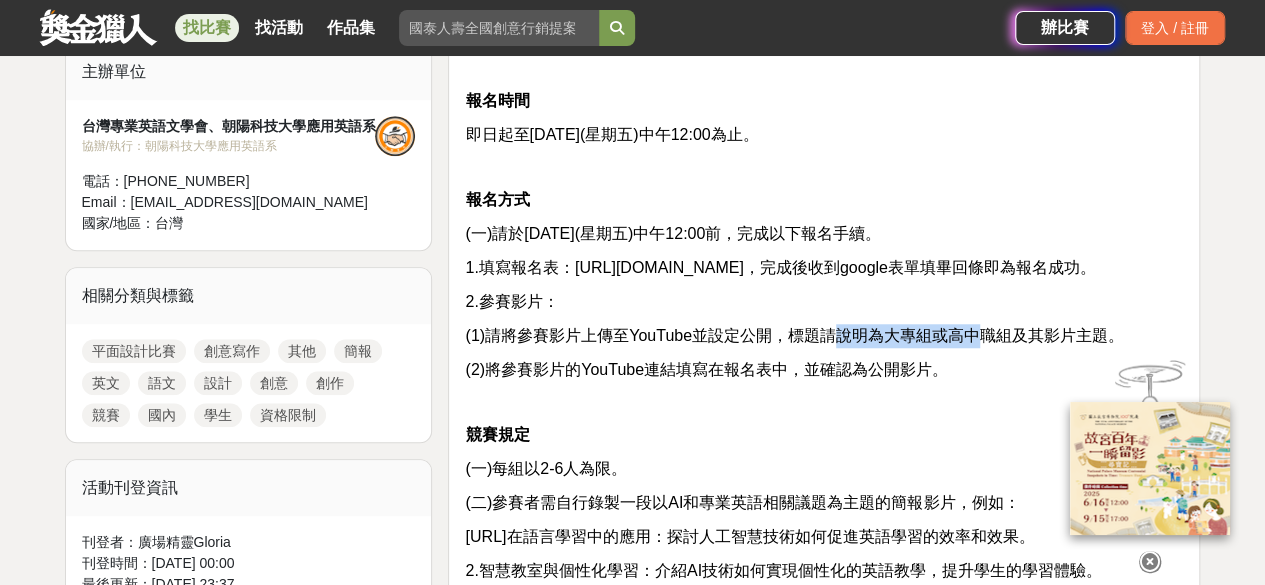 drag, startPoint x: 837, startPoint y: 361, endPoint x: 974, endPoint y: 357, distance: 137.05838 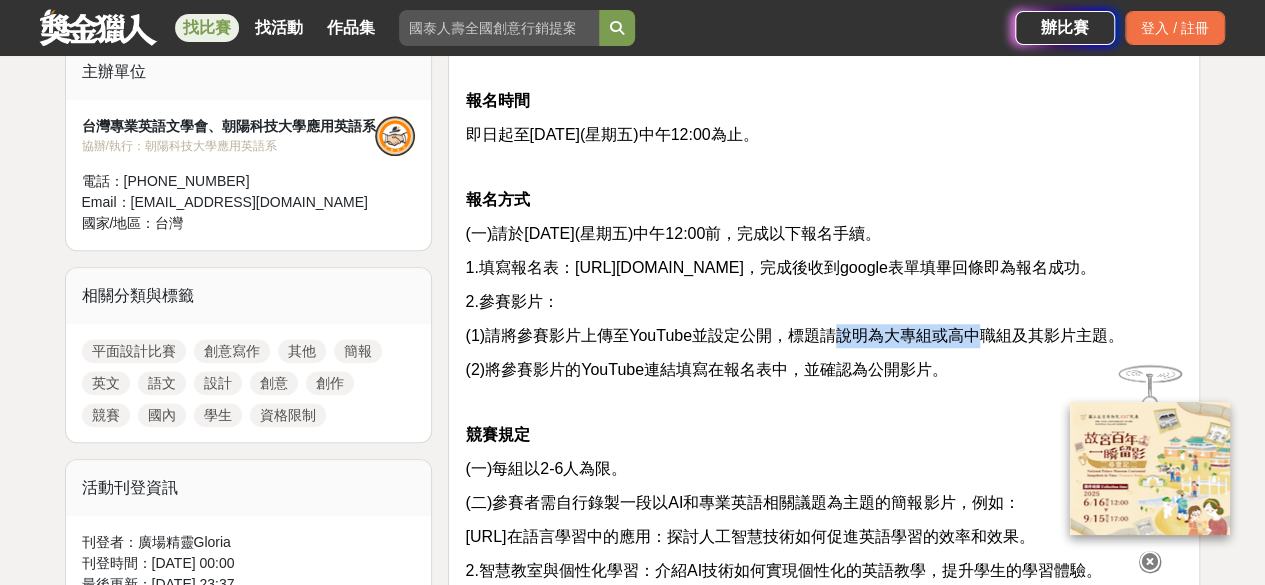 click on "(1)請將參賽影片上傳至YouTube並設定公開，標題請說明為大專組或高中職組及其影片主題。" at bounding box center [794, 335] 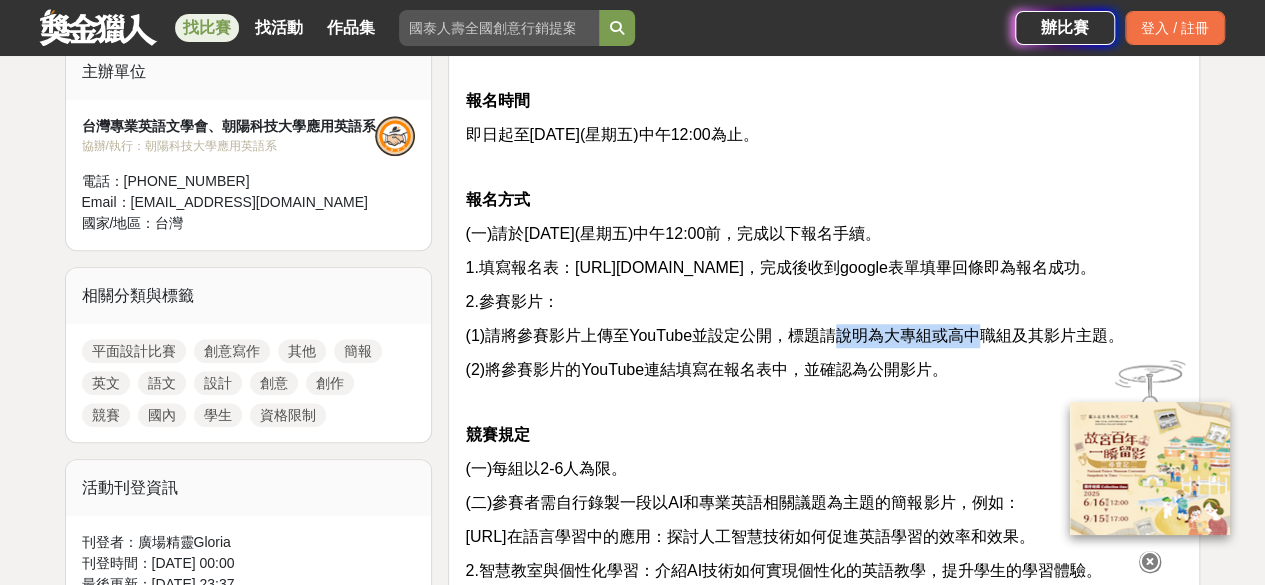 click on "(1)請將參賽影片上傳至YouTube並設定公開，標題請說明為大專組或高中職組及其影片主題。" at bounding box center [794, 335] 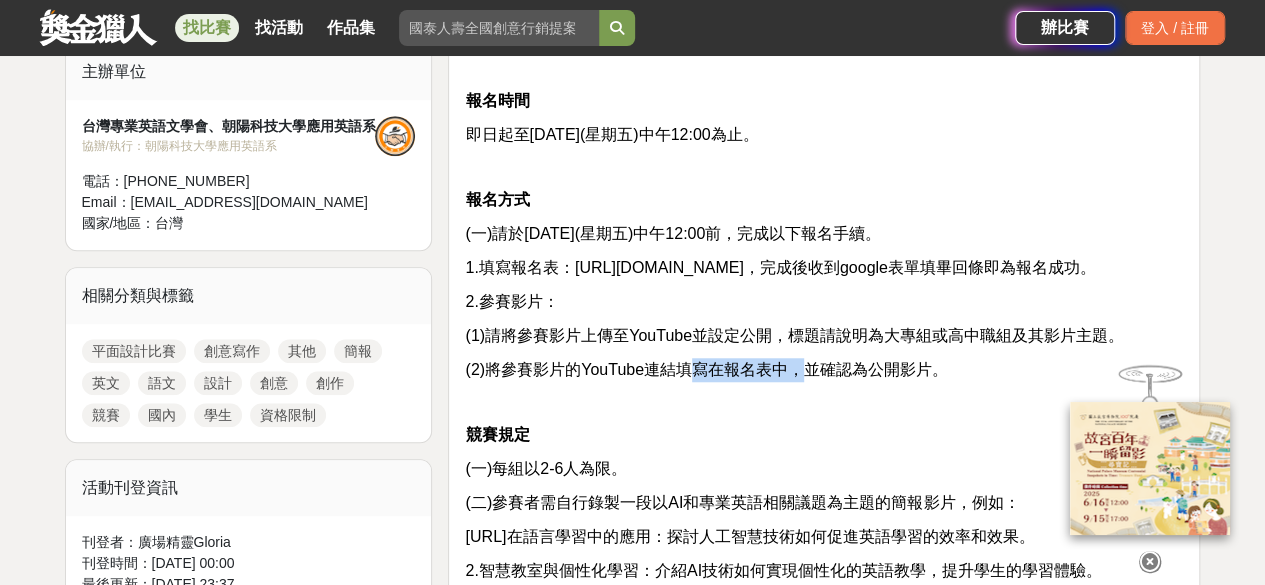 drag, startPoint x: 696, startPoint y: 385, endPoint x: 809, endPoint y: 382, distance: 113.03982 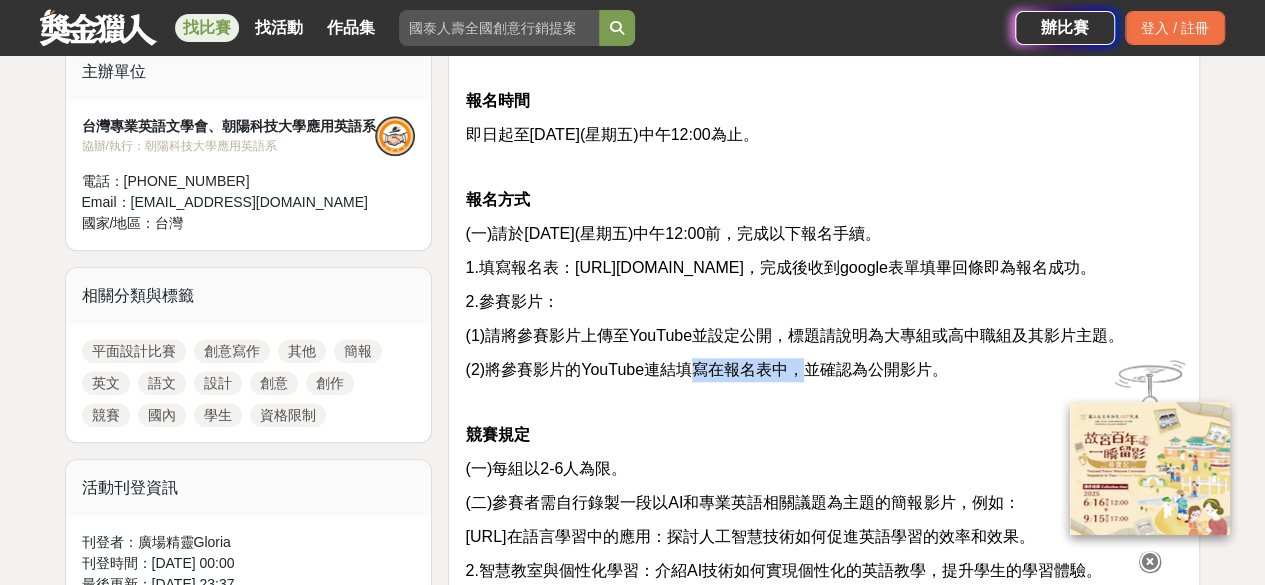 click on "(2)將參賽影片的YouTube連結填寫在報名表中，並確認為公開影片。" at bounding box center [706, 369] 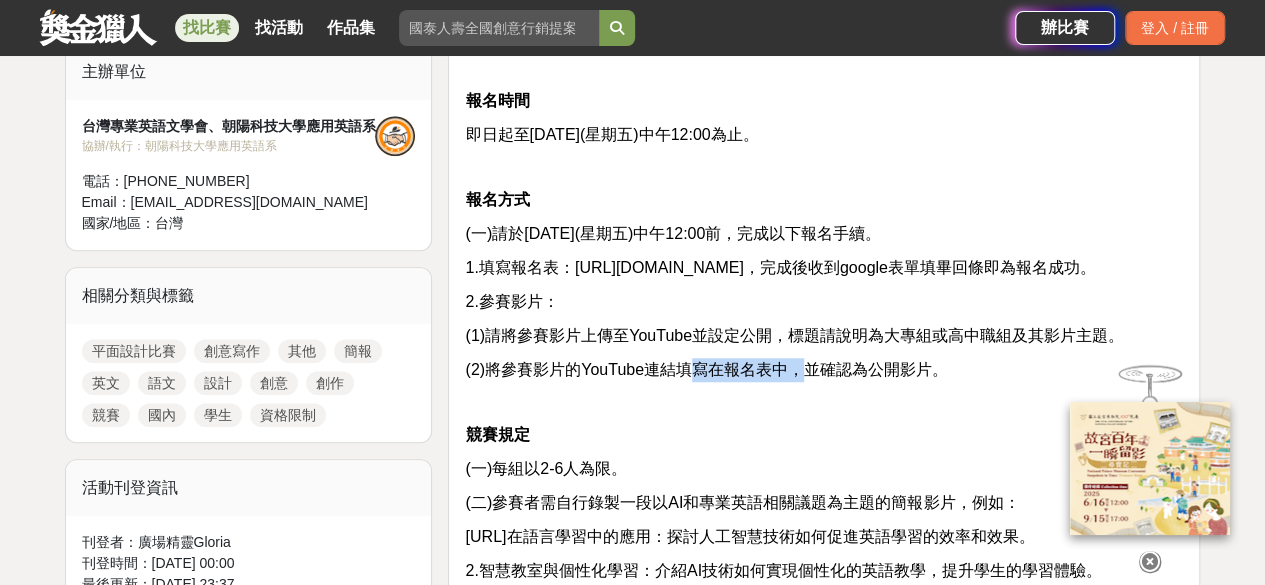 click on "(2)將參賽影片的YouTube連結填寫在報名表中，並確認為公開影片。" at bounding box center (706, 369) 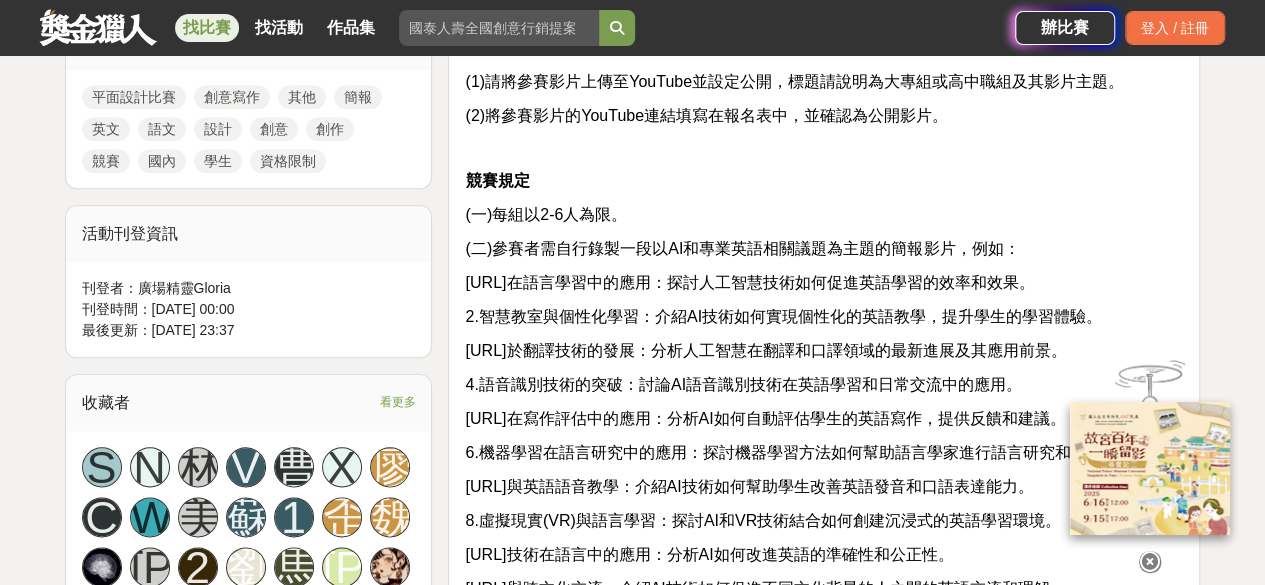 scroll, scrollTop: 1000, scrollLeft: 0, axis: vertical 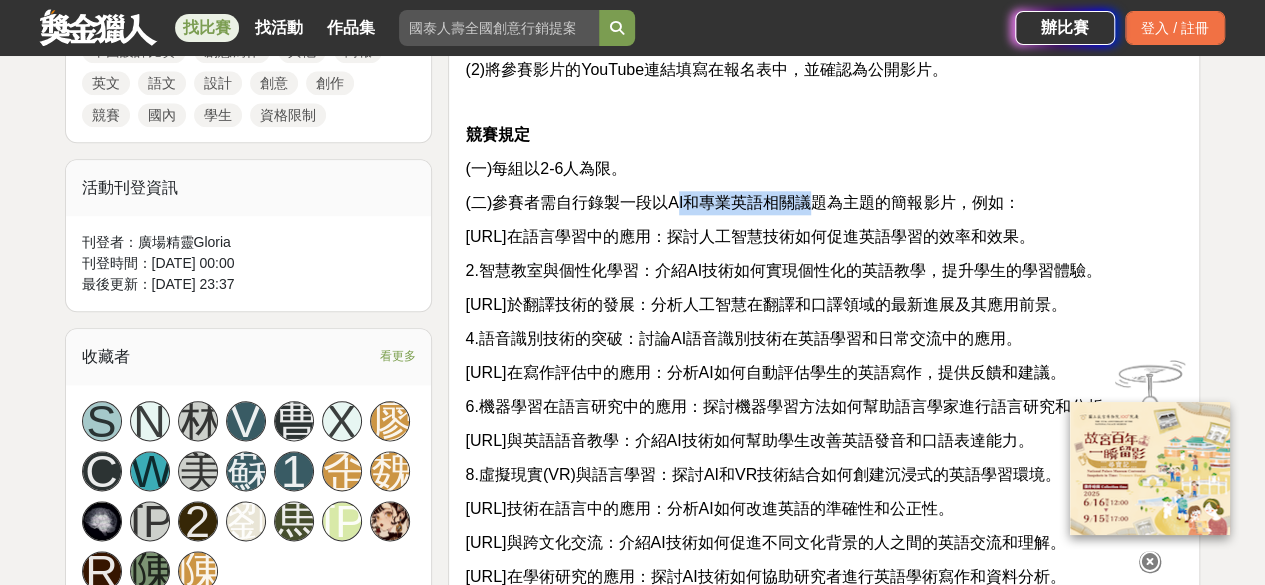 drag, startPoint x: 674, startPoint y: 225, endPoint x: 815, endPoint y: 224, distance: 141.00354 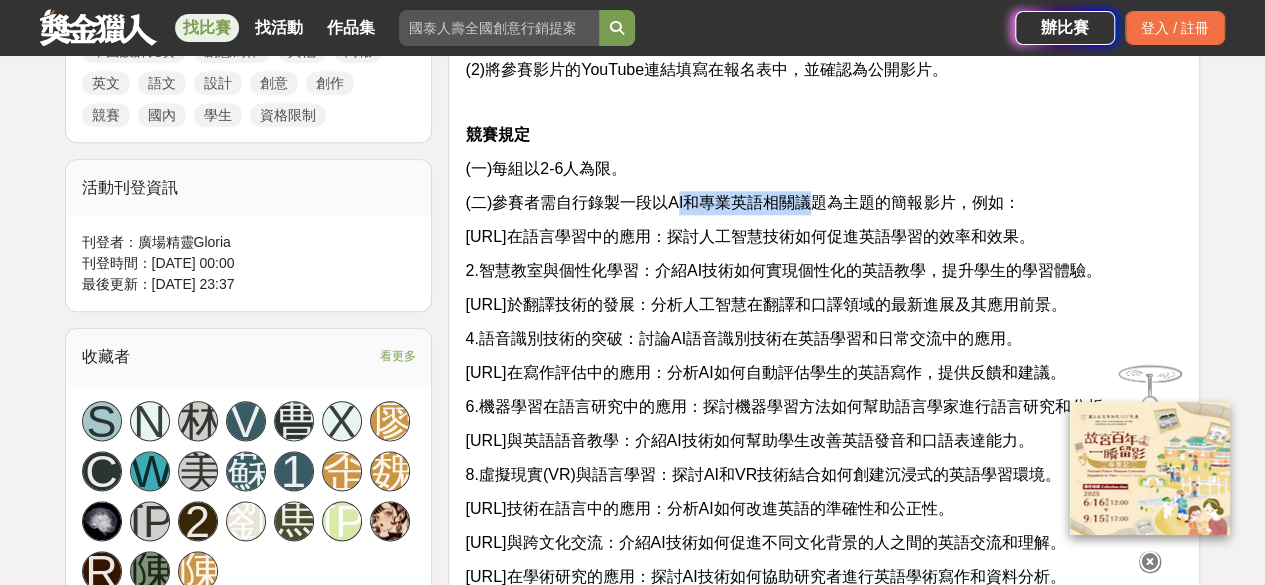 click on "(二)參賽者需自行錄製一段以AI和專業英語相關議題為主題的簡報影片，例如：" at bounding box center [742, 202] 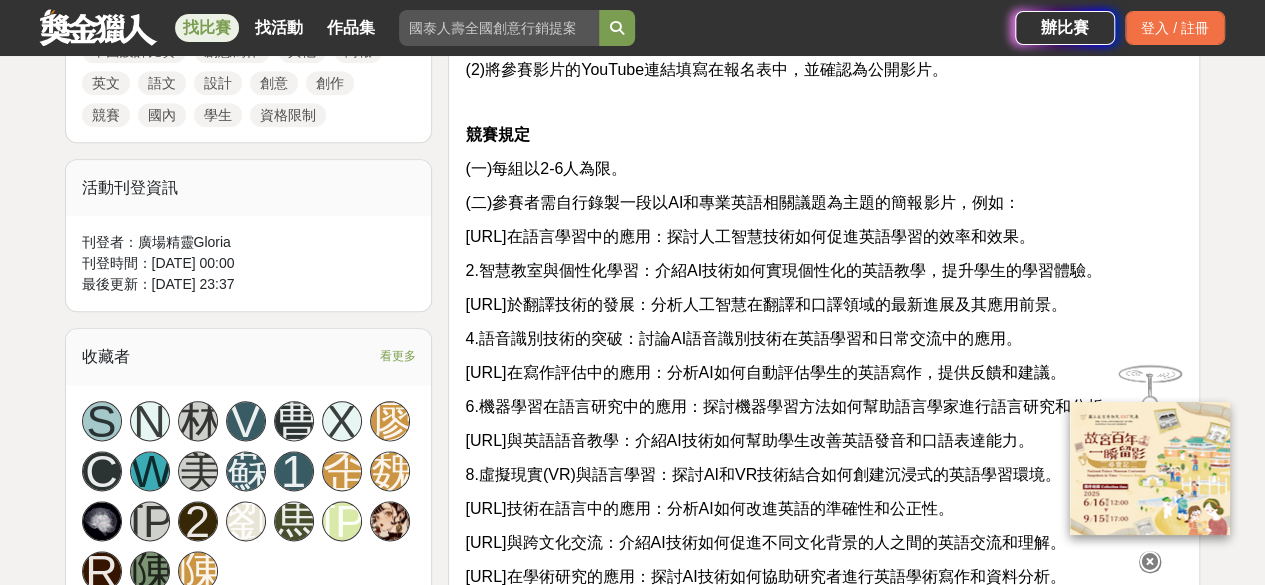 click on "(二)參賽者需自行錄製一段以AI和專業英語相關議題為主題的簡報影片，例如：" at bounding box center (742, 202) 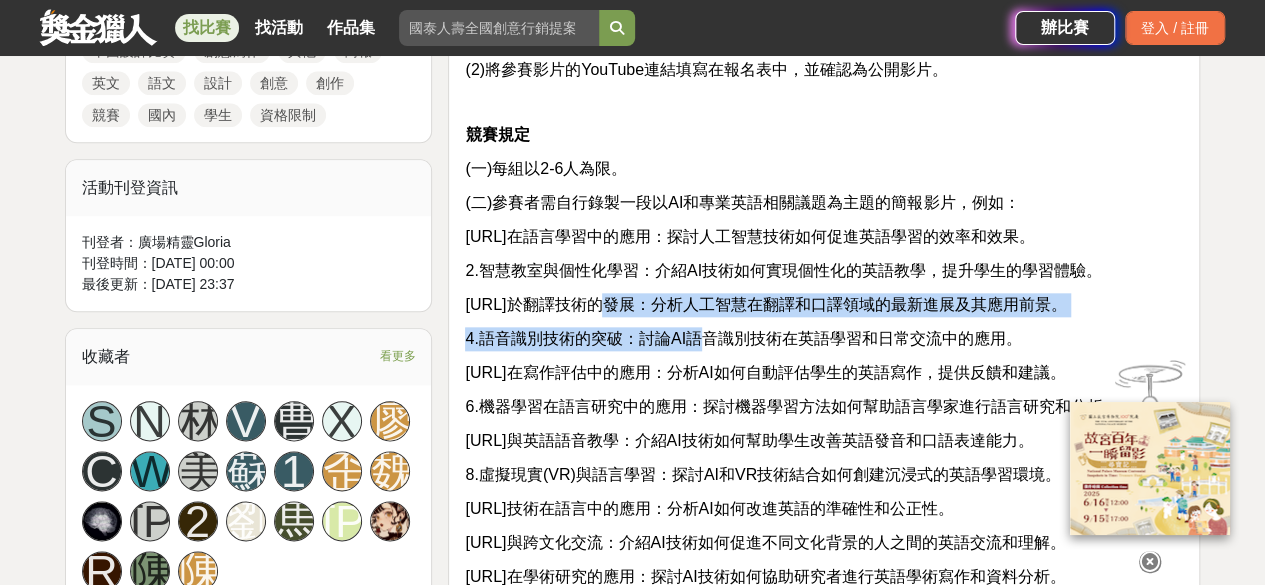 drag, startPoint x: 632, startPoint y: 325, endPoint x: 701, endPoint y: 371, distance: 82.92768 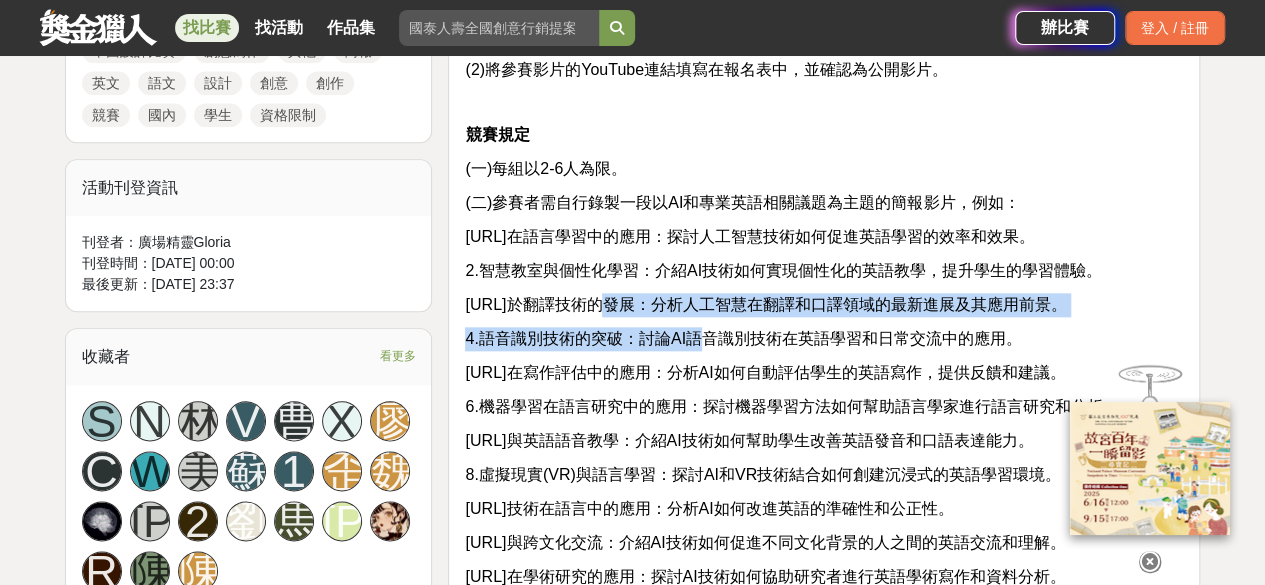 click on "資格 全國大專院校(含五專四、五年級、大學部)以及高中、高職在校學生。   報名時間 即日起至[DATE](星期五)中午12:00為止。   報名方式 (一)請於[DATE](星期五)中午12:00前，完成以下報名手續。 1.填寫報名表：[URL][DOMAIN_NAME]，完成後收到google表單填畢回條即為報名成功。 2.參賽影片： (1)請將參賽影片上傳至YouTube並設定公開，標題請說明為大專組或高中職組及其影片主題。 (2)將參賽影片的YouTube連結填寫在報名表中，並確認為公開影片。   競賽規定 (一)每組以2-6人為限。 (二)參賽者需自行錄製一段以AI和專業英語相關議題為主題的簡報影片，例如： [URL]在語言學習中的應用：探討人工智慧技術如何促進英語學習的效率和效果。 2.智慧教室與個性化學習：介紹AI技術如何實現個性化的英語教學，提升學生的學習體驗。   審查方式" at bounding box center (824, 454) 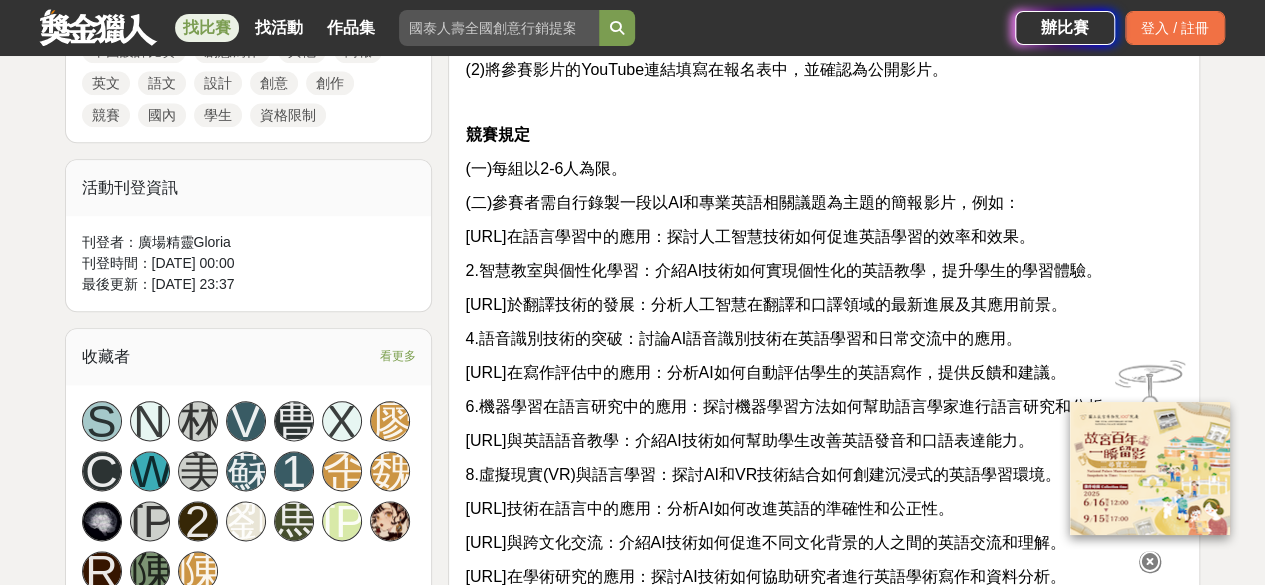 click on "資格 全國大專院校(含五專四、五年級、大學部)以及高中、高職在校學生。   報名時間 即日起至[DATE](星期五)中午12:00為止。   報名方式 (一)請於[DATE](星期五)中午12:00前，完成以下報名手續。 1.填寫報名表：[URL][DOMAIN_NAME]，完成後收到google表單填畢回條即為報名成功。 2.參賽影片： (1)請將參賽影片上傳至YouTube並設定公開，標題請說明為大專組或高中職組及其影片主題。 (2)將參賽影片的YouTube連結填寫在報名表中，並確認為公開影片。   競賽規定 (一)每組以2-6人為限。 (二)參賽者需自行錄製一段以AI和專業英語相關議題為主題的簡報影片，例如： [URL]在語言學習中的應用：探討人工智慧技術如何促進英語學習的效率和效果。 2.智慧教室與個性化學習：介紹AI技術如何實現個性化的英語教學，提升學生的學習體驗。   審查方式" at bounding box center [824, 454] 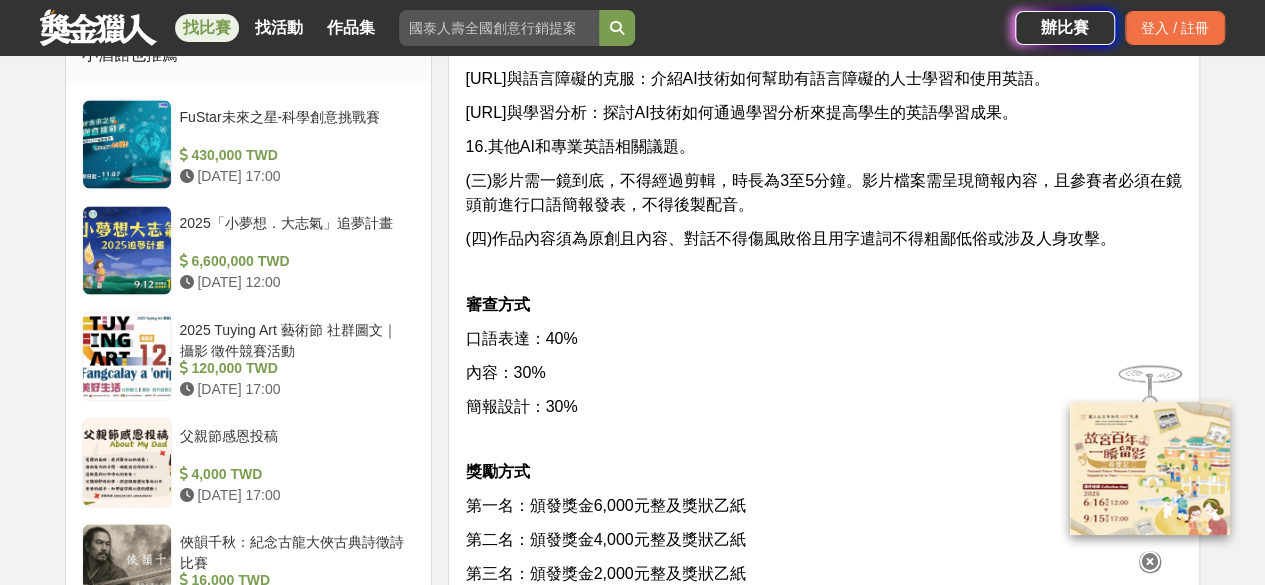scroll, scrollTop: 1800, scrollLeft: 0, axis: vertical 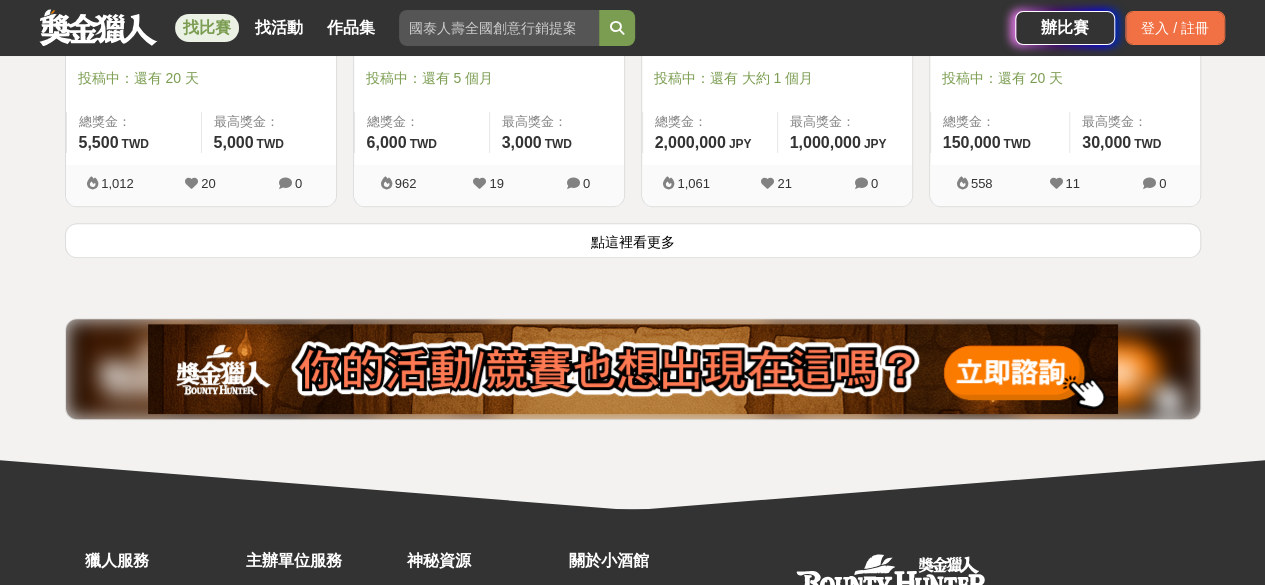 click on "點這裡看更多" at bounding box center [633, 240] 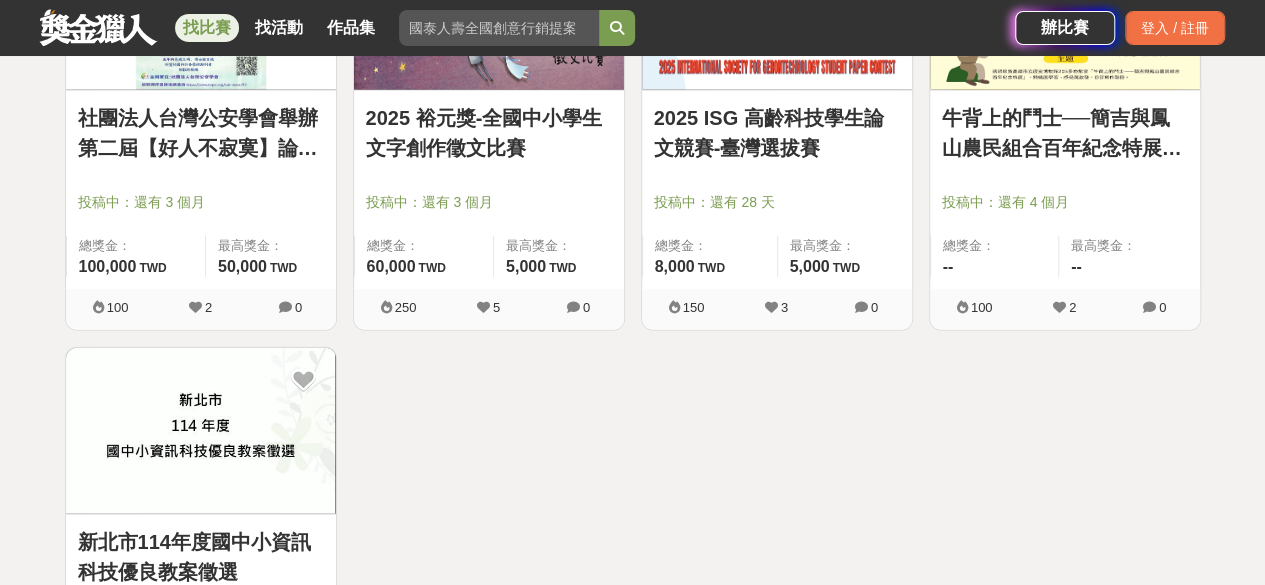 scroll, scrollTop: 9858, scrollLeft: 0, axis: vertical 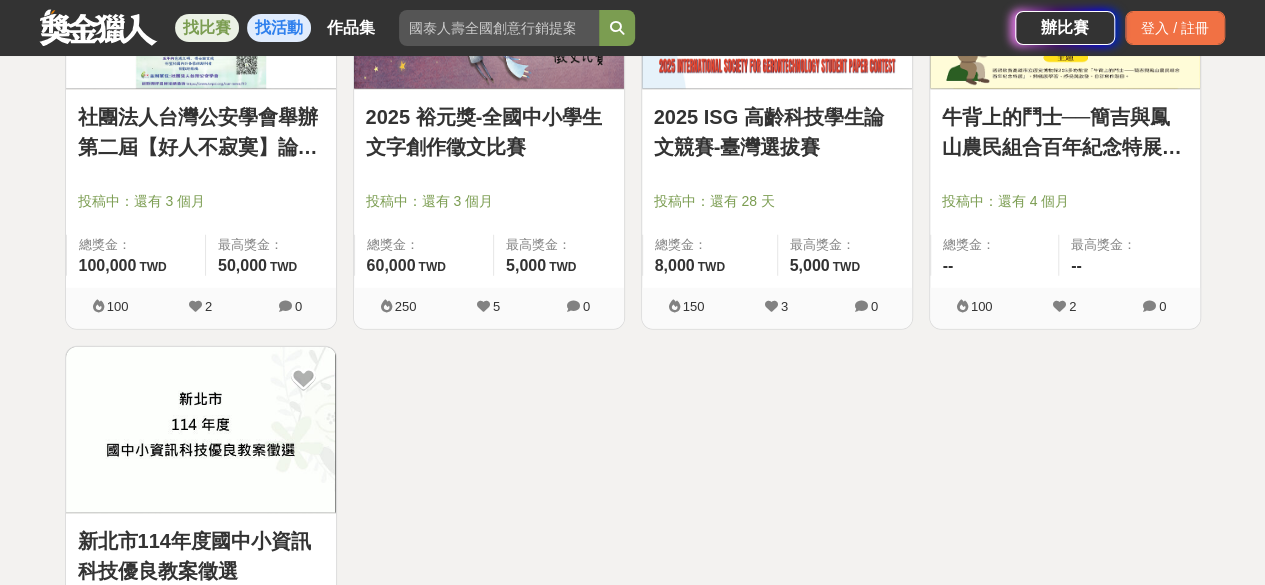 click on "找活動" at bounding box center (279, 28) 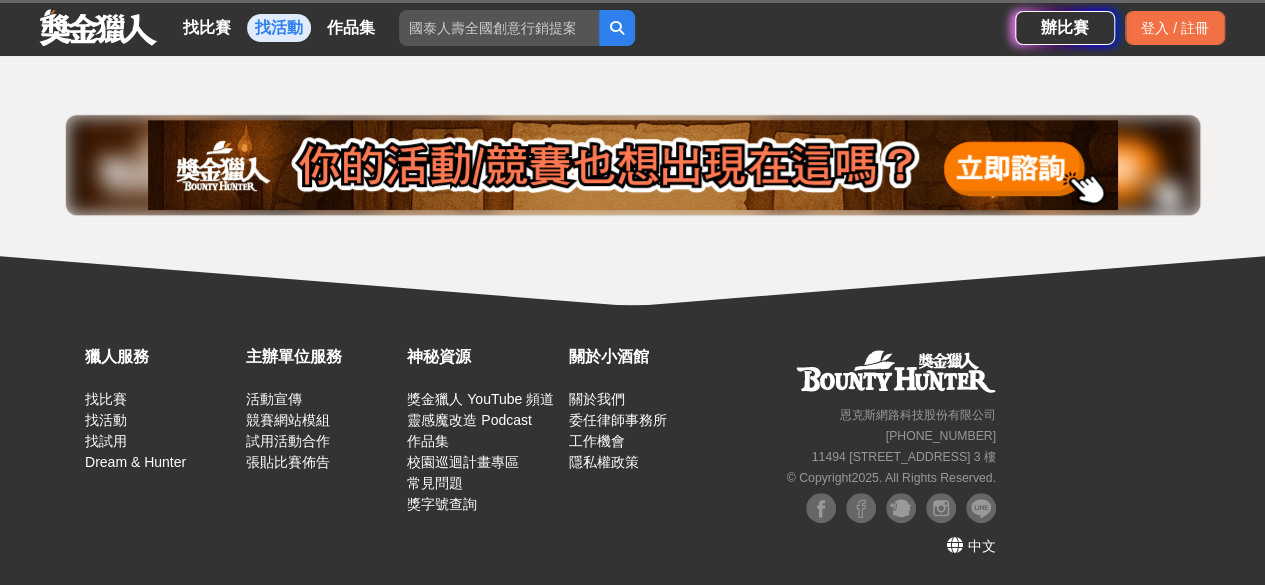scroll, scrollTop: 458, scrollLeft: 0, axis: vertical 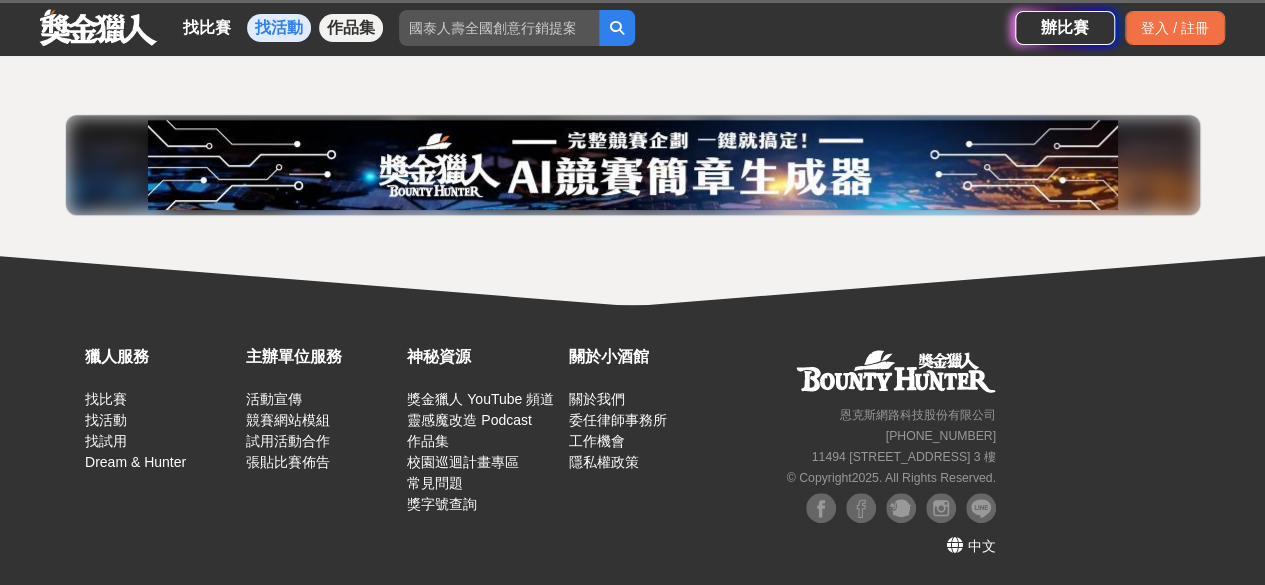 click on "作品集" at bounding box center (351, 28) 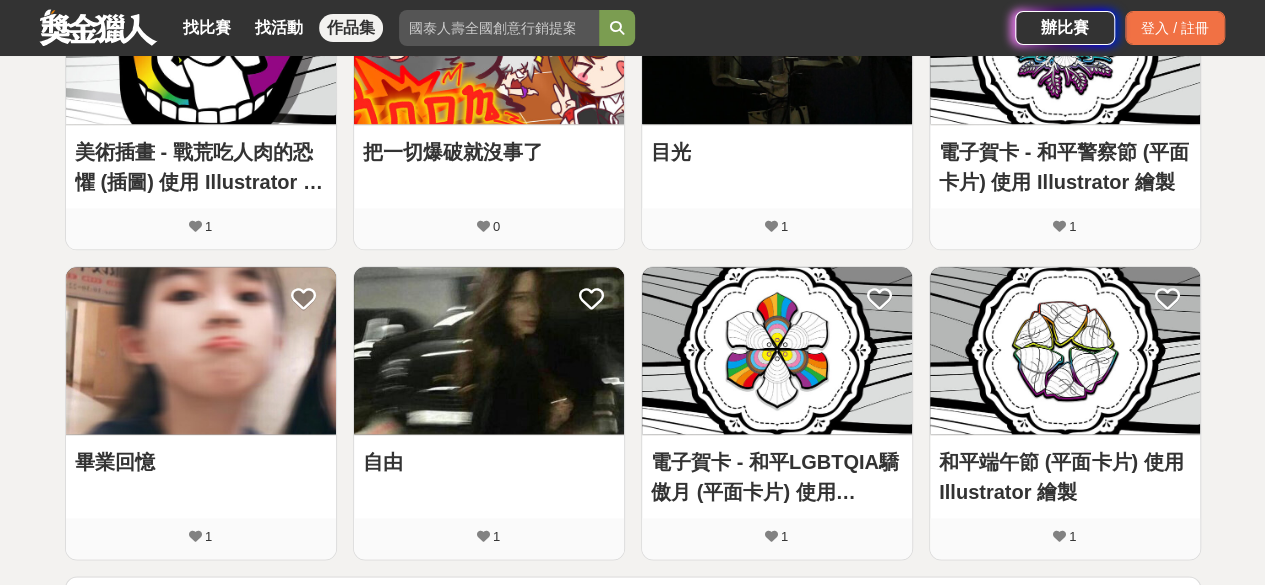scroll, scrollTop: 1400, scrollLeft: 0, axis: vertical 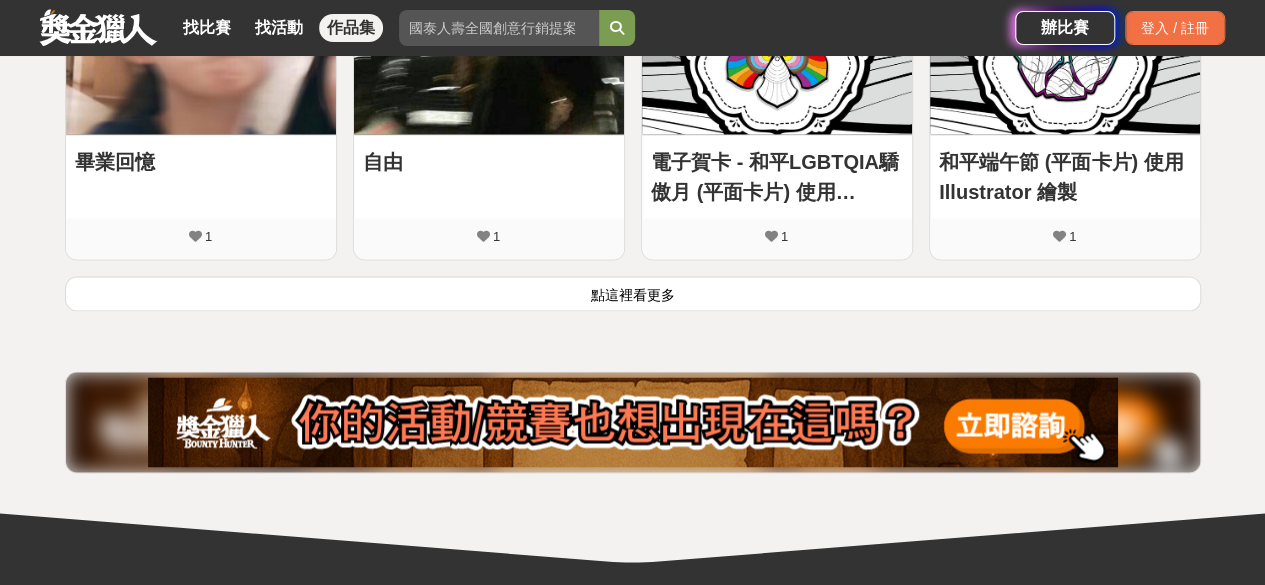 click on "點這裡看更多" at bounding box center (633, 293) 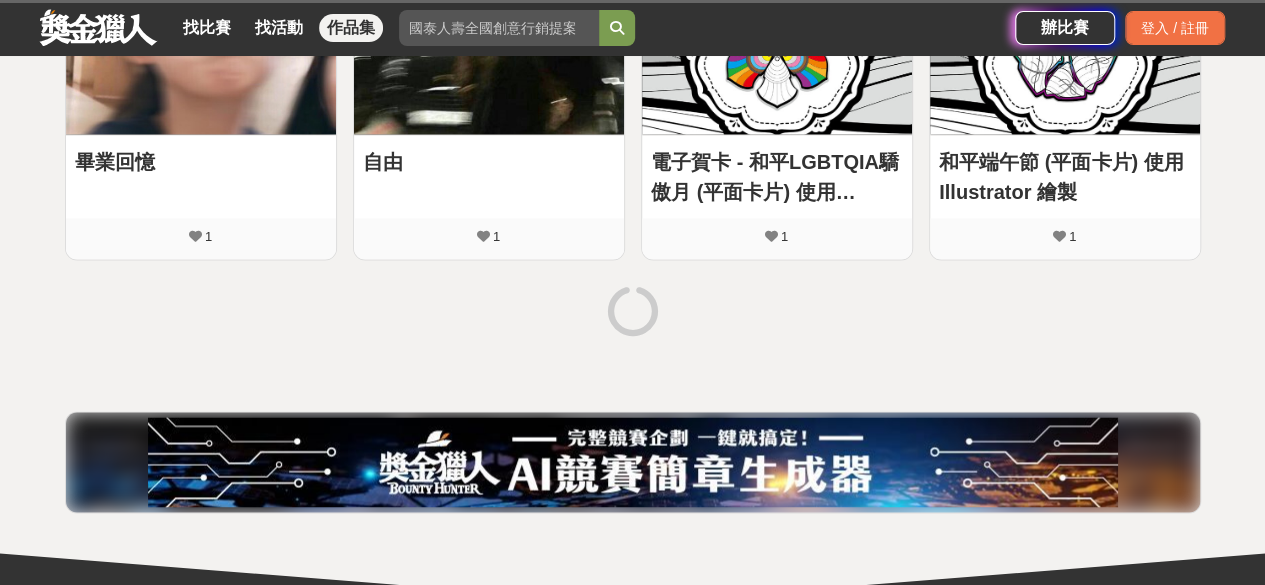 click at bounding box center [489, 50] 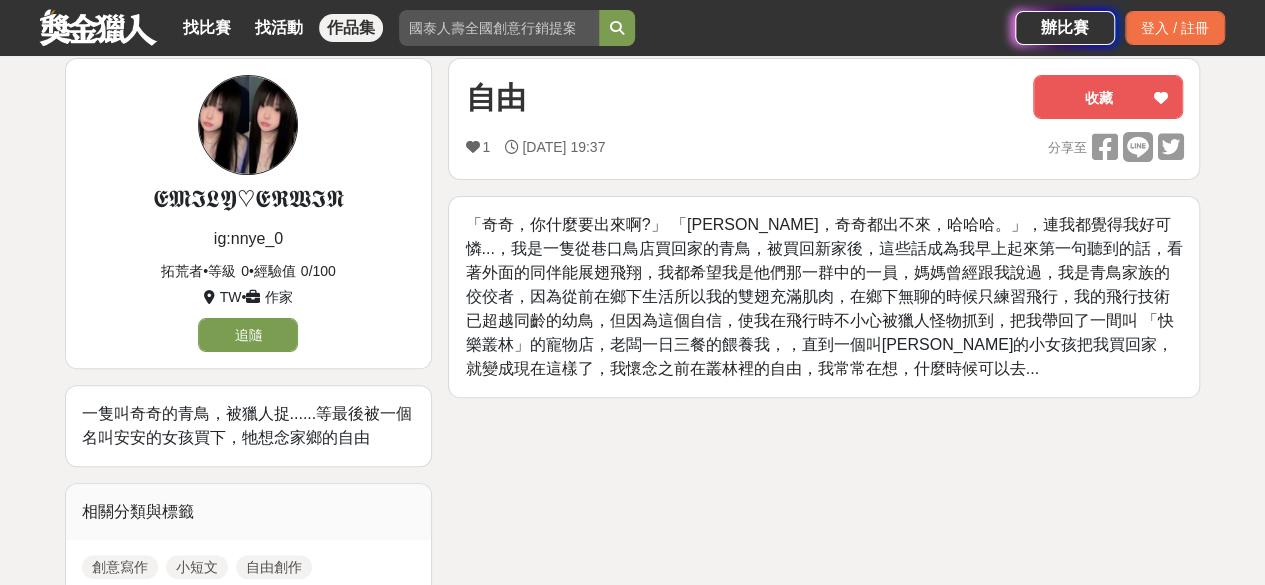 scroll, scrollTop: 100, scrollLeft: 0, axis: vertical 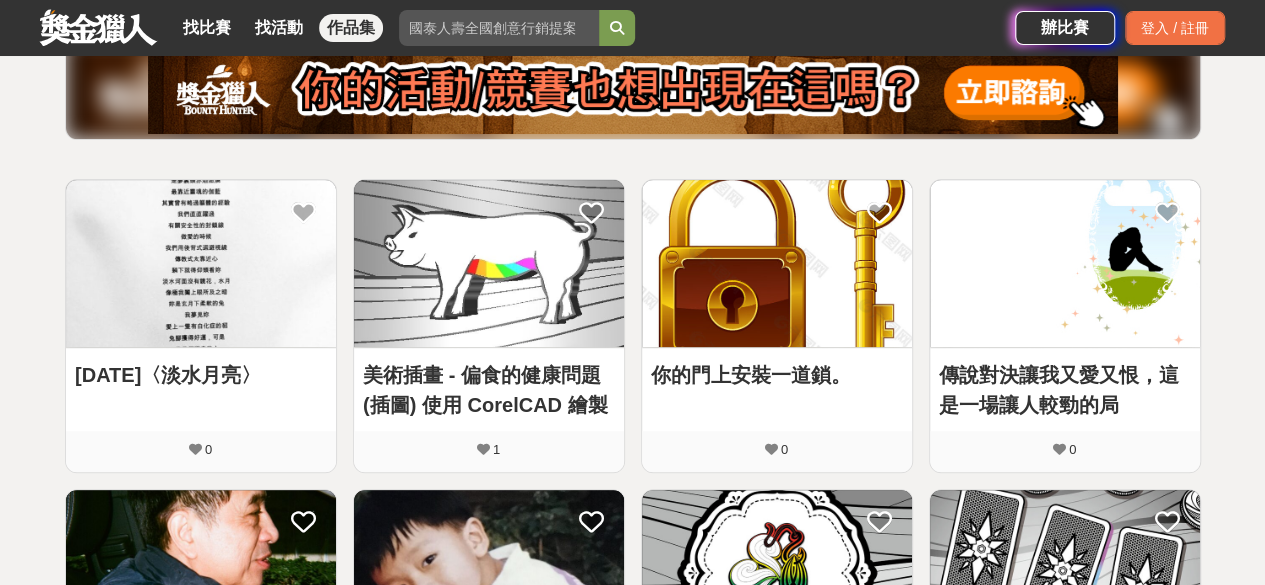 click at bounding box center [777, 263] 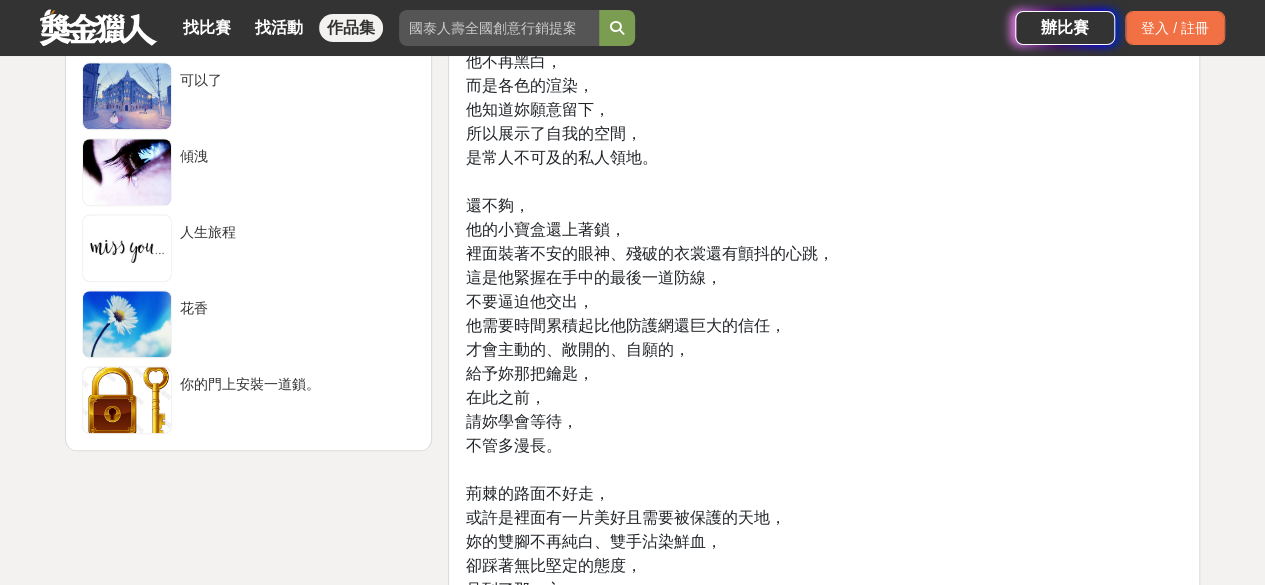 scroll, scrollTop: 1100, scrollLeft: 0, axis: vertical 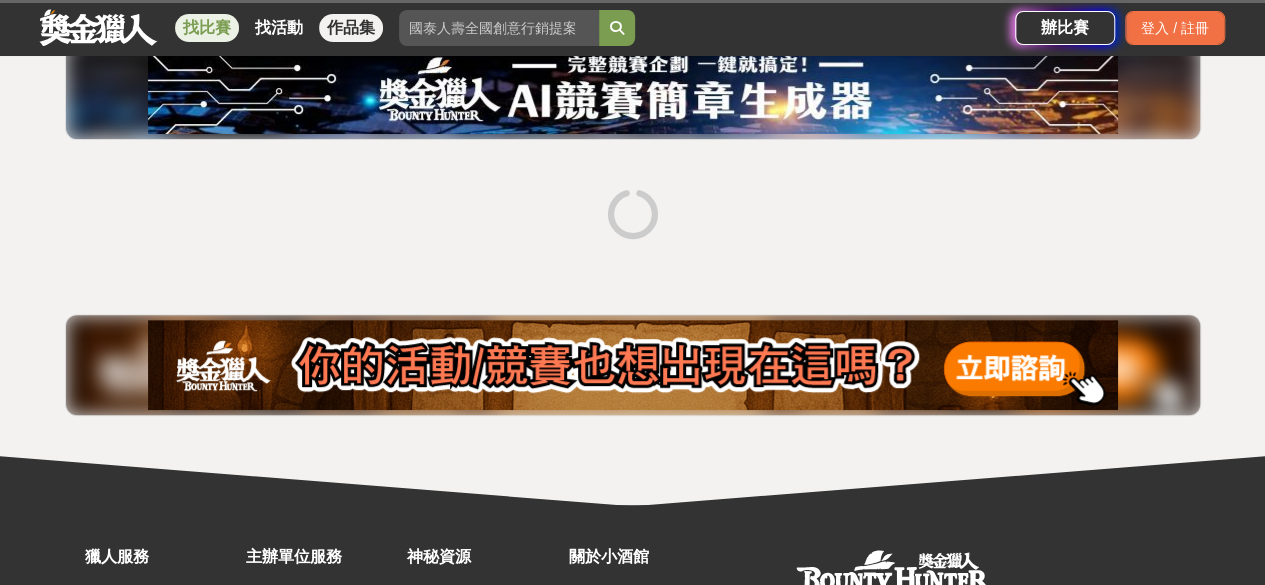 click on "找比賽" at bounding box center [207, 28] 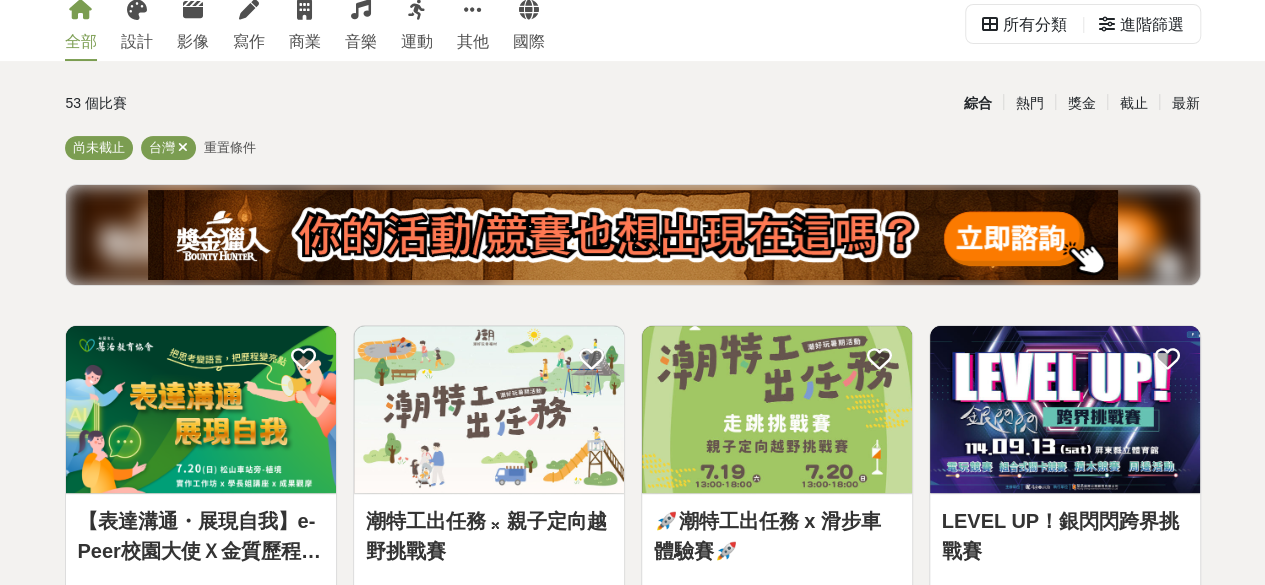 scroll, scrollTop: 0, scrollLeft: 0, axis: both 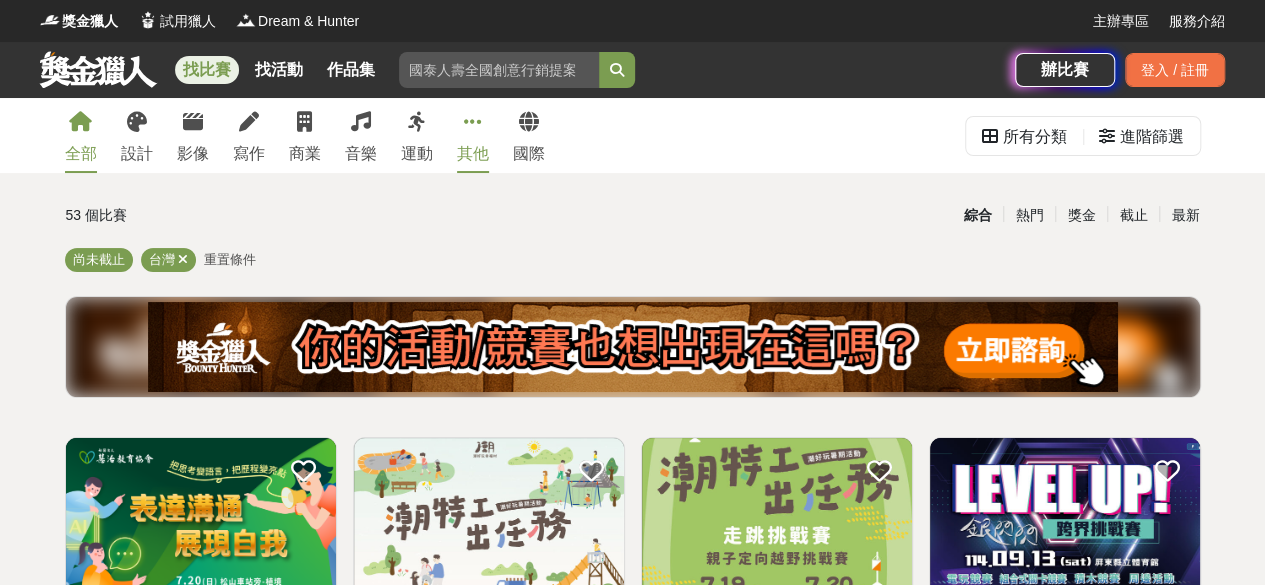click on "其他" at bounding box center [473, 135] 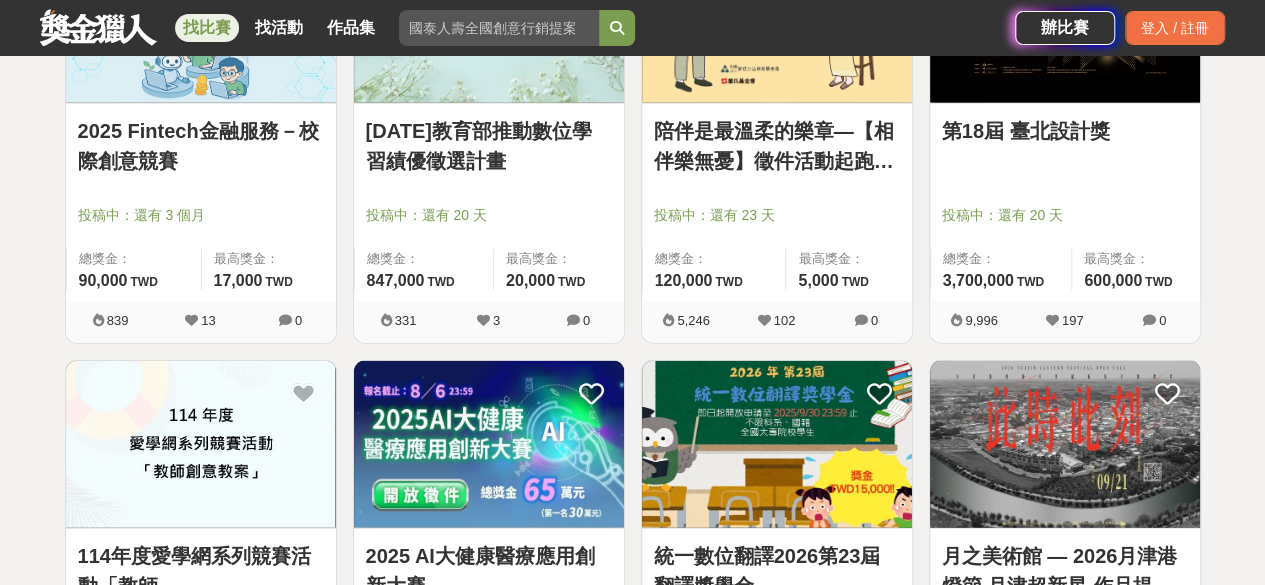 scroll, scrollTop: 2500, scrollLeft: 0, axis: vertical 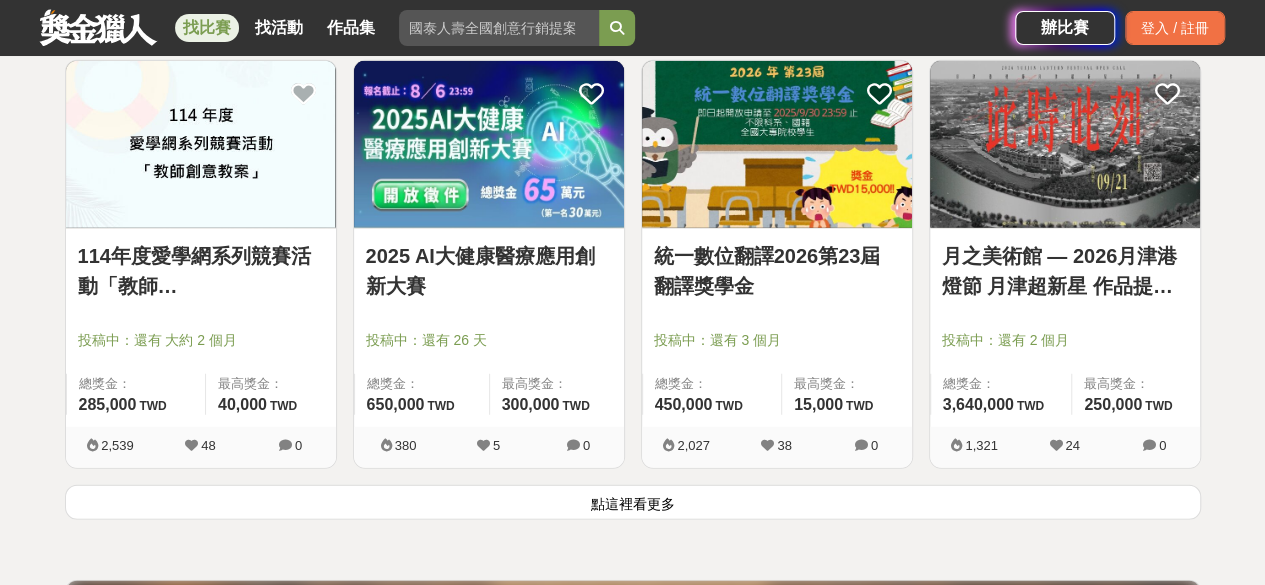 click on "點這裡看更多" at bounding box center (633, 502) 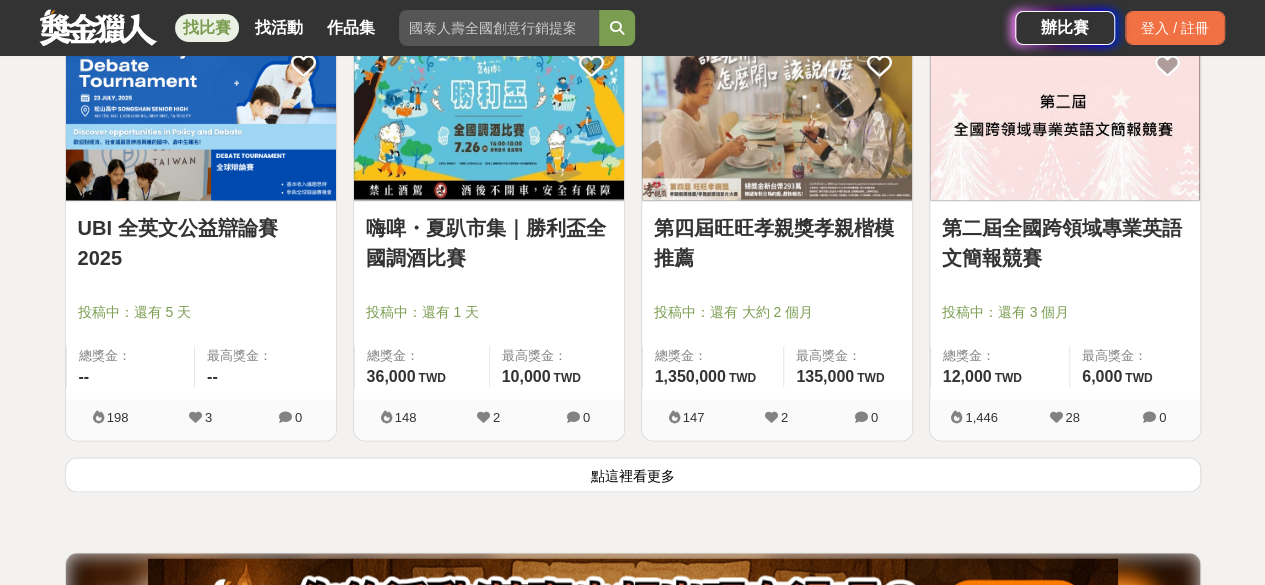 scroll, scrollTop: 5100, scrollLeft: 0, axis: vertical 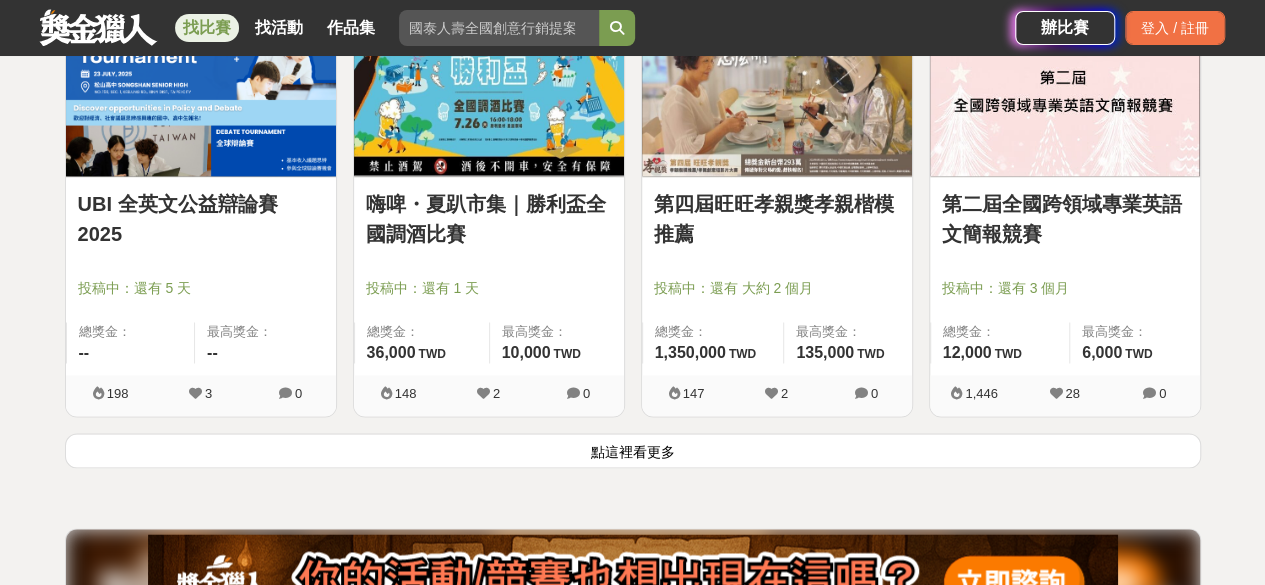 click on "點這裡看更多" at bounding box center [633, 450] 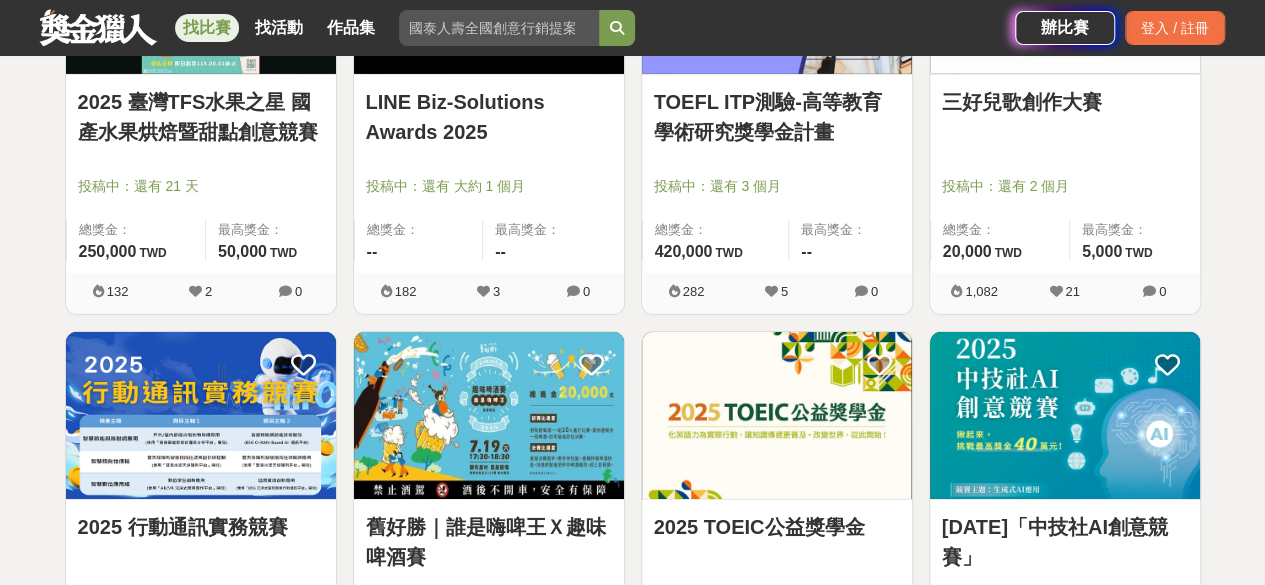 scroll, scrollTop: 7300, scrollLeft: 0, axis: vertical 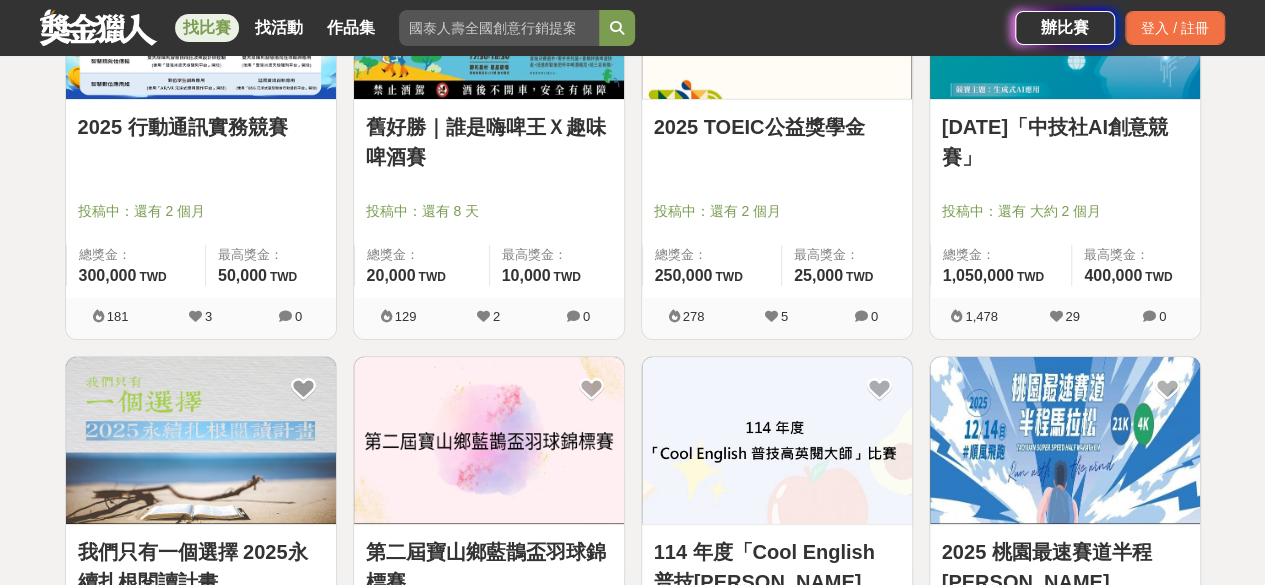 click on "2025 TOEIC公益獎學金" at bounding box center [777, 127] 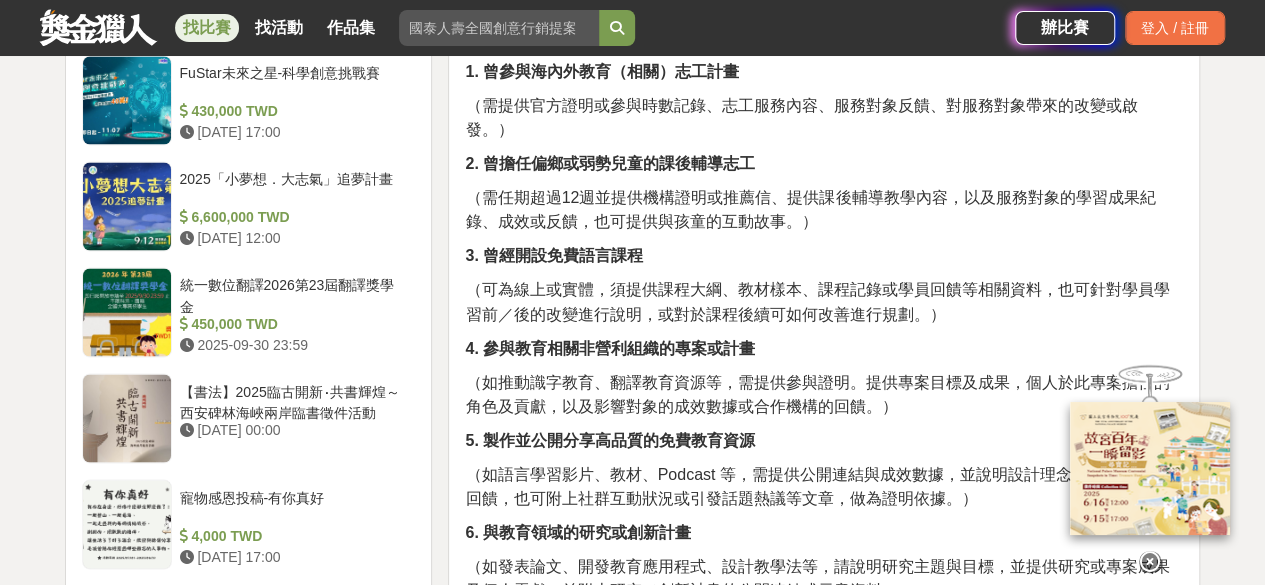 scroll, scrollTop: 2000, scrollLeft: 0, axis: vertical 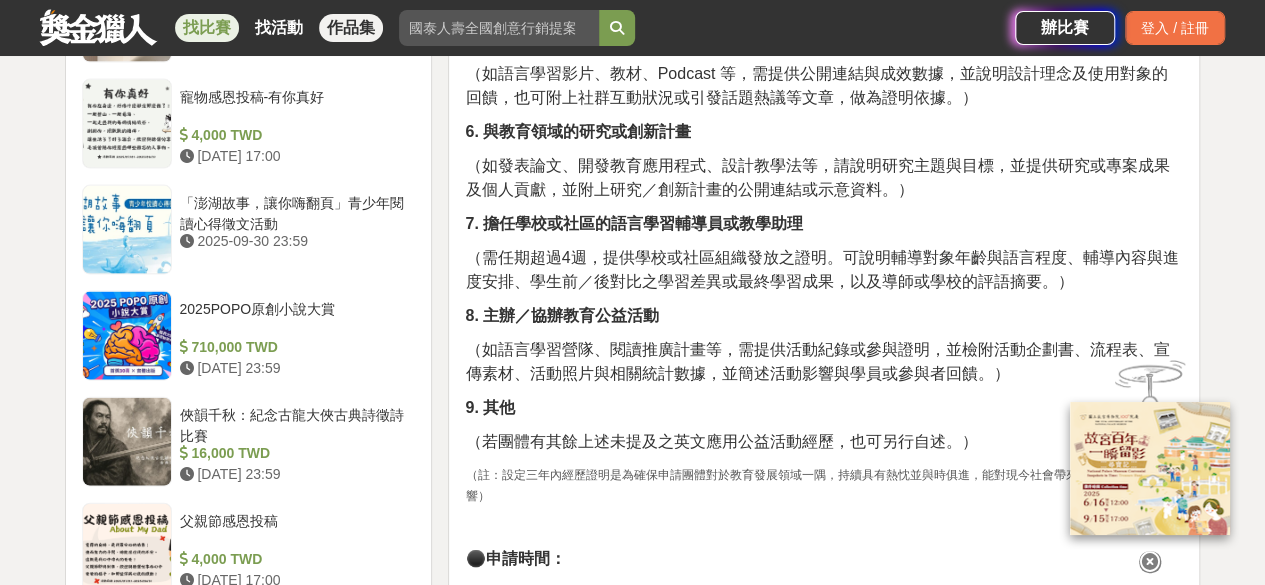 click on "作品集" at bounding box center [351, 28] 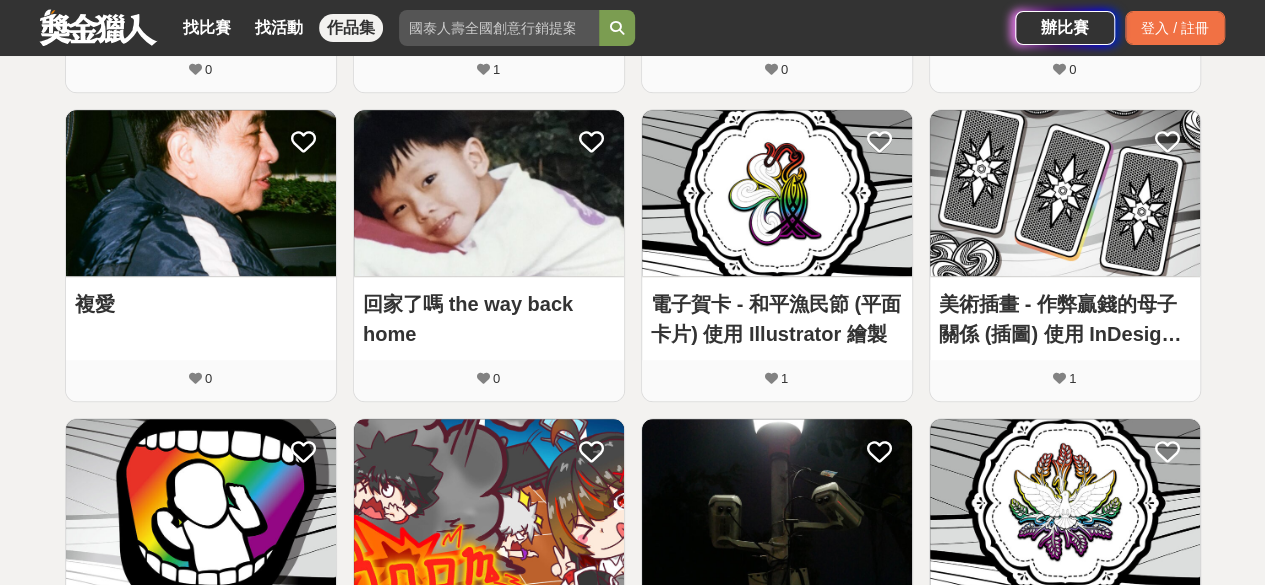 scroll, scrollTop: 658, scrollLeft: 0, axis: vertical 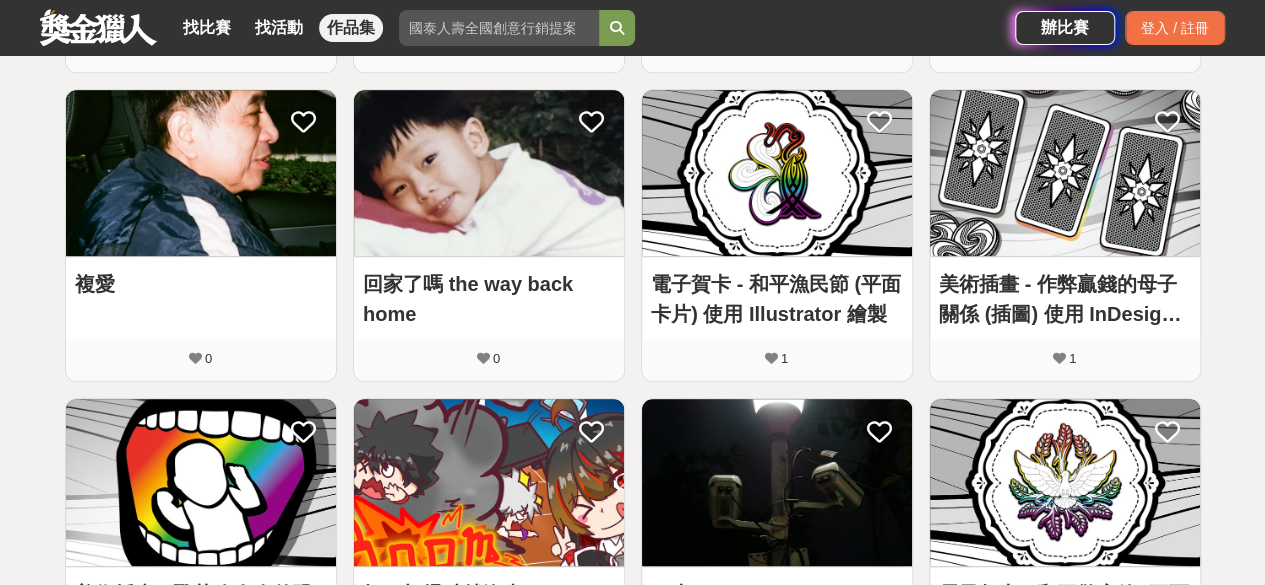 click at bounding box center [499, 28] 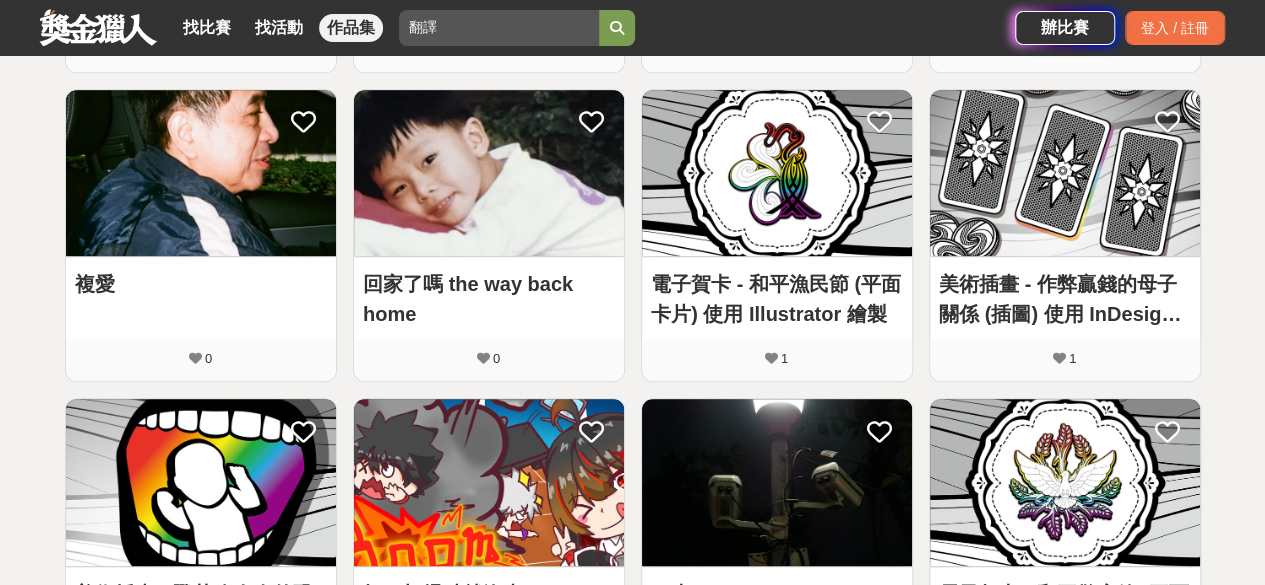 type on "翻譯" 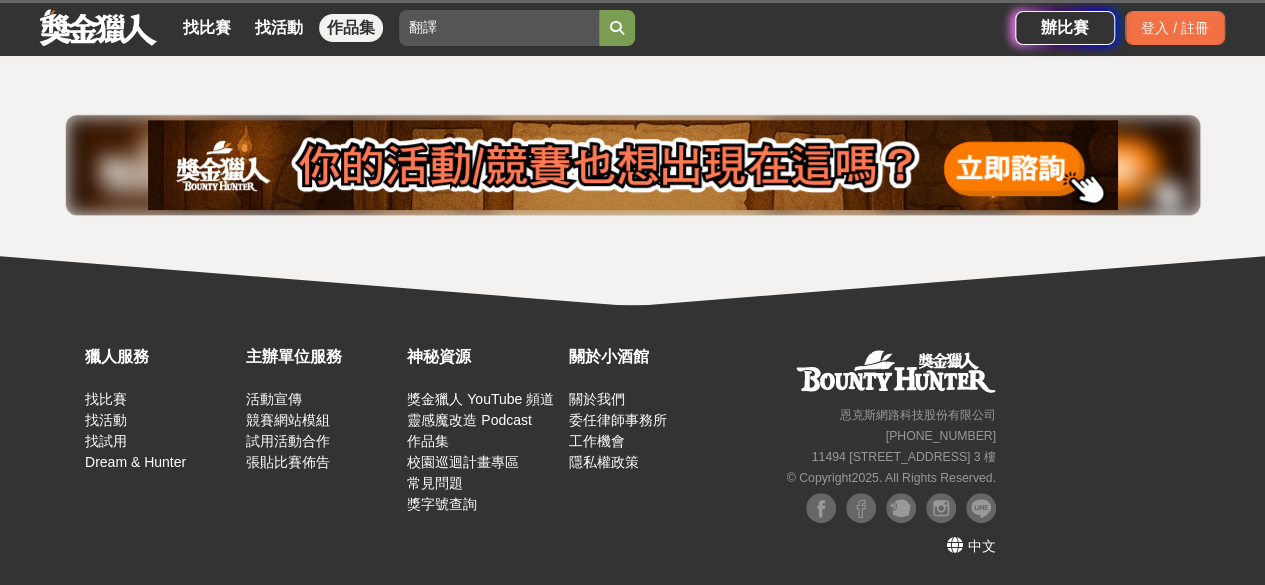 scroll, scrollTop: 382, scrollLeft: 0, axis: vertical 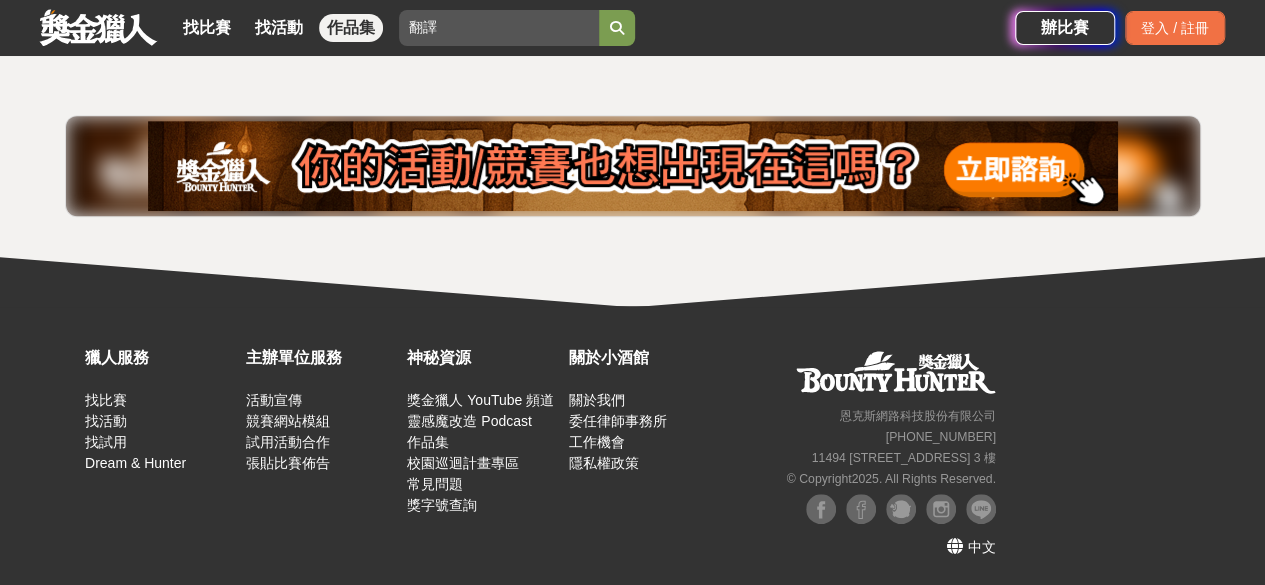 click at bounding box center [617, 28] 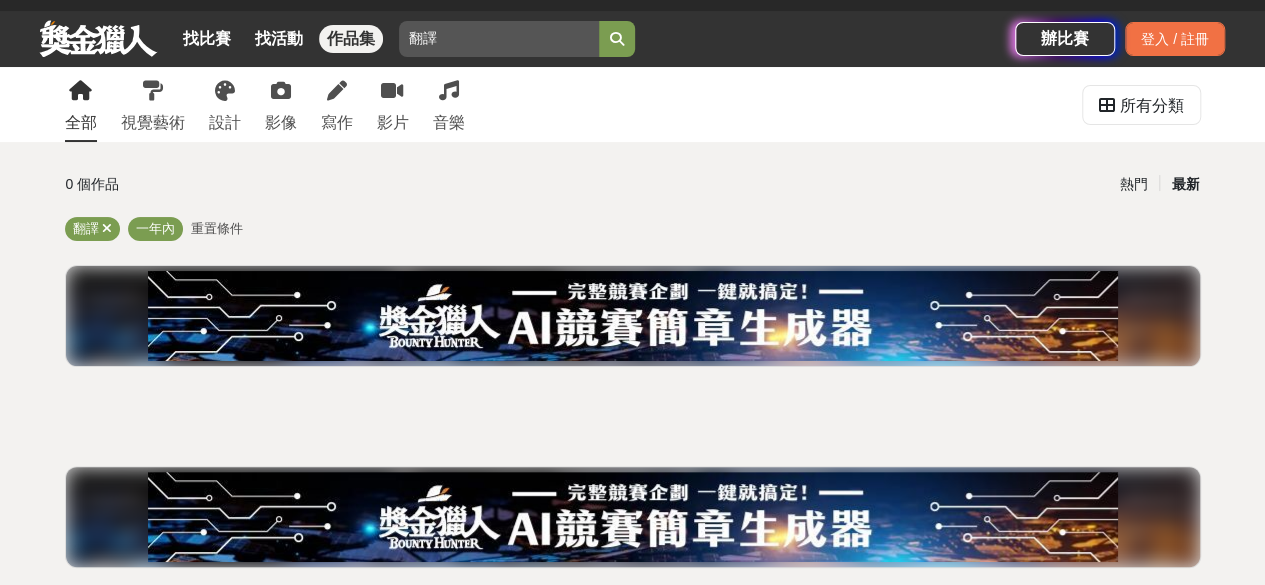 scroll, scrollTop: 0, scrollLeft: 0, axis: both 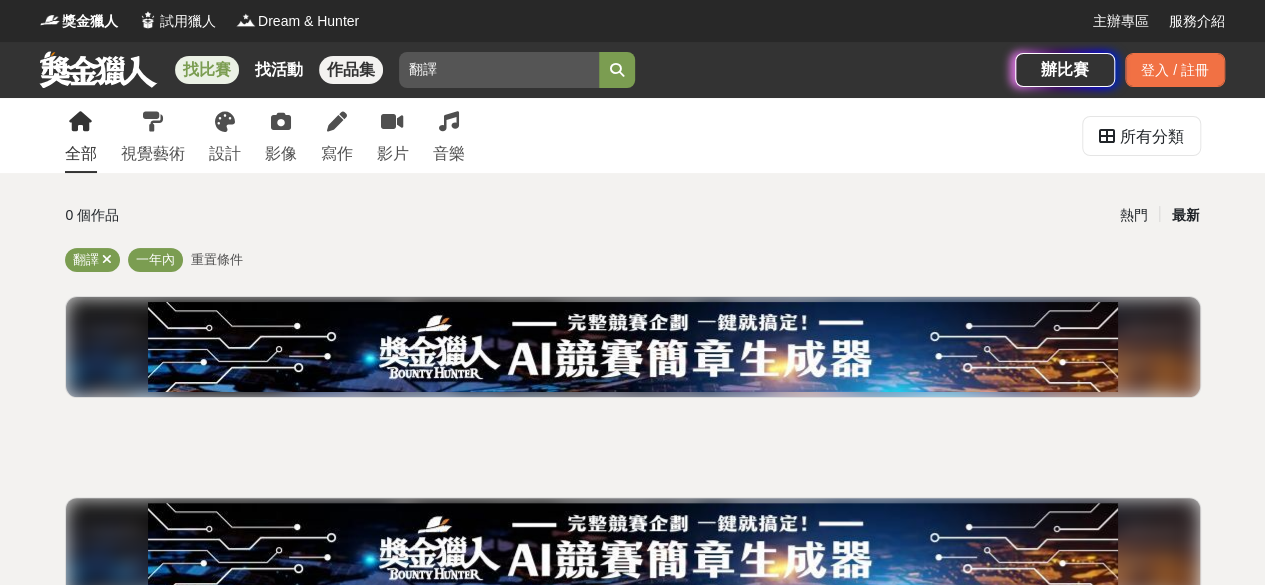 click on "找比賽" at bounding box center (207, 70) 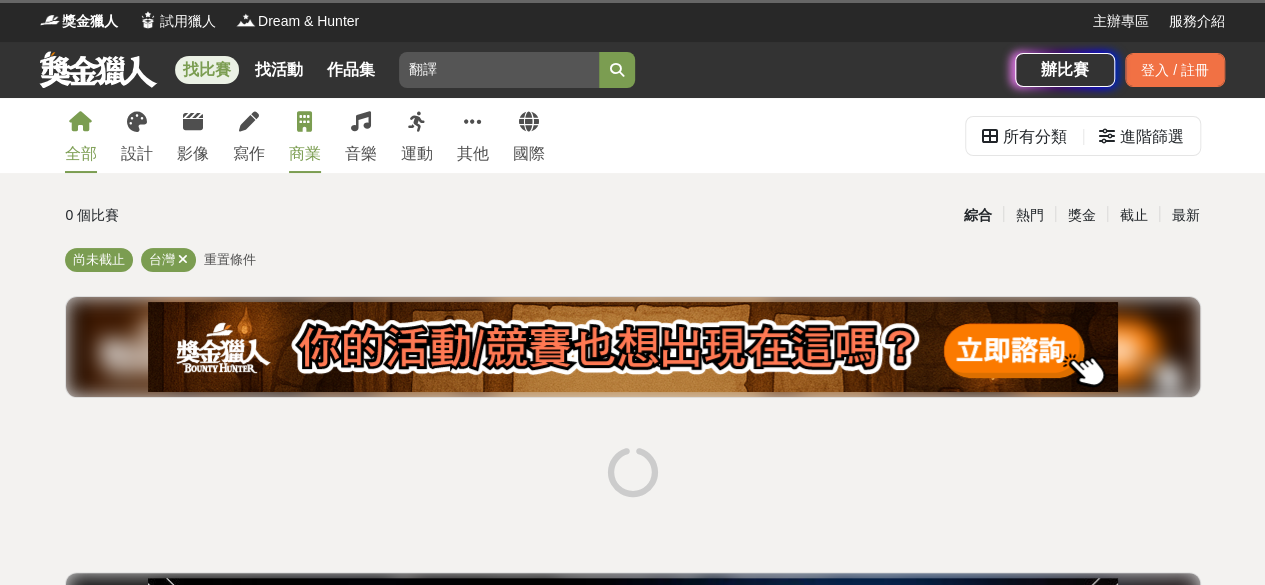 click on "商業" at bounding box center (305, 154) 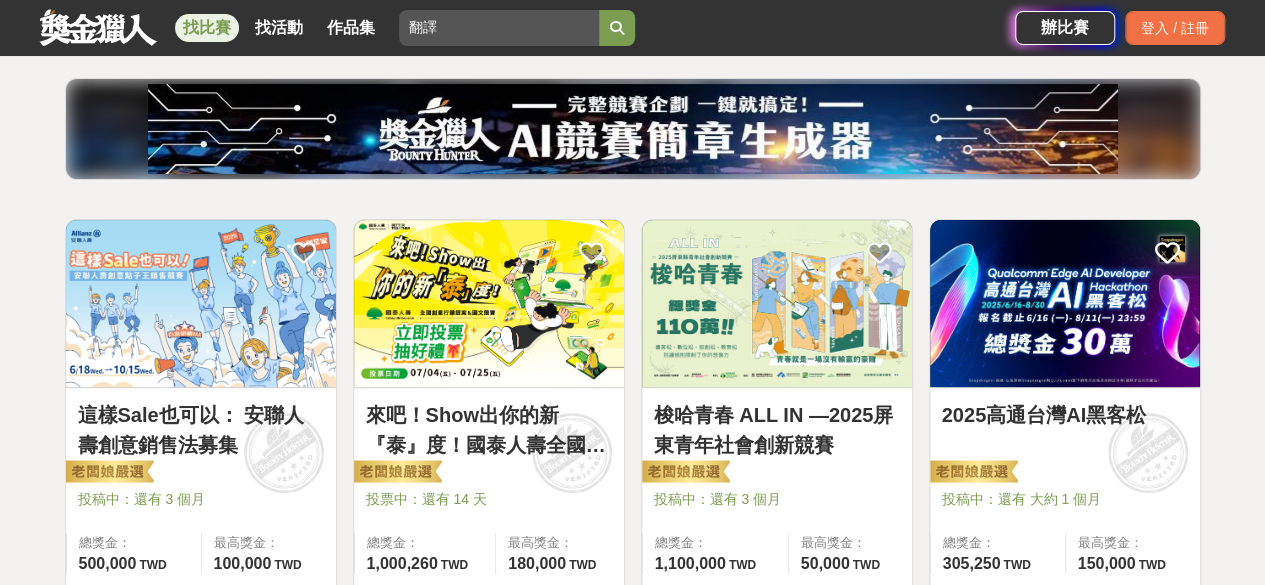 scroll, scrollTop: 300, scrollLeft: 0, axis: vertical 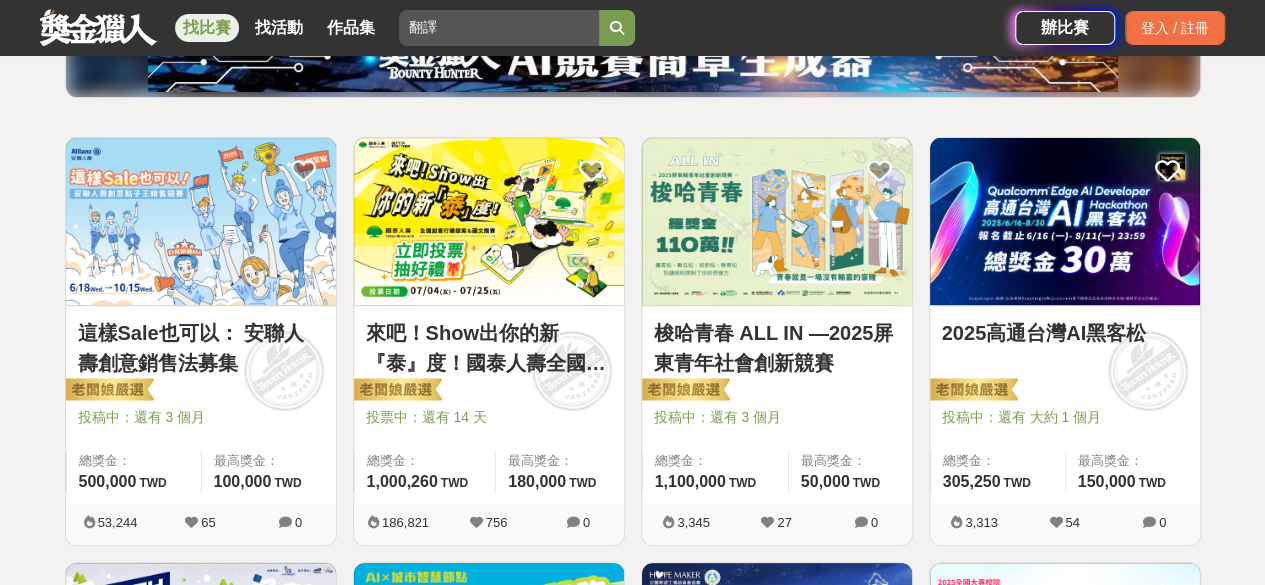 click on "來吧！Show出你的新『泰』度！國泰人壽全國創意行銷提案&圖文競賽" at bounding box center [489, 348] 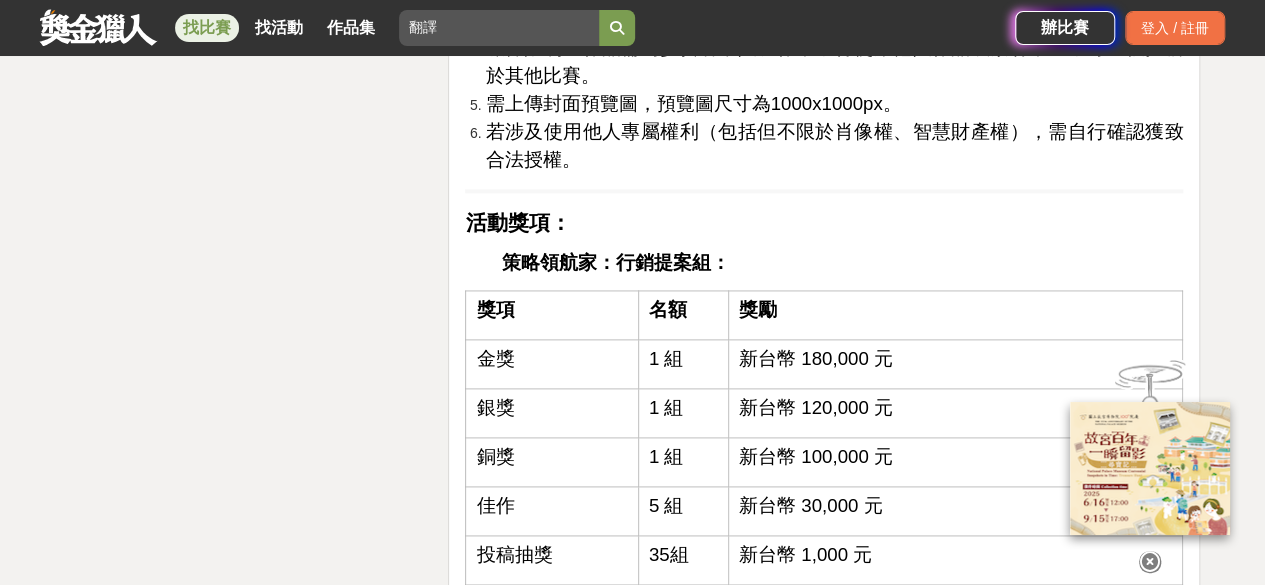 scroll, scrollTop: 5000, scrollLeft: 0, axis: vertical 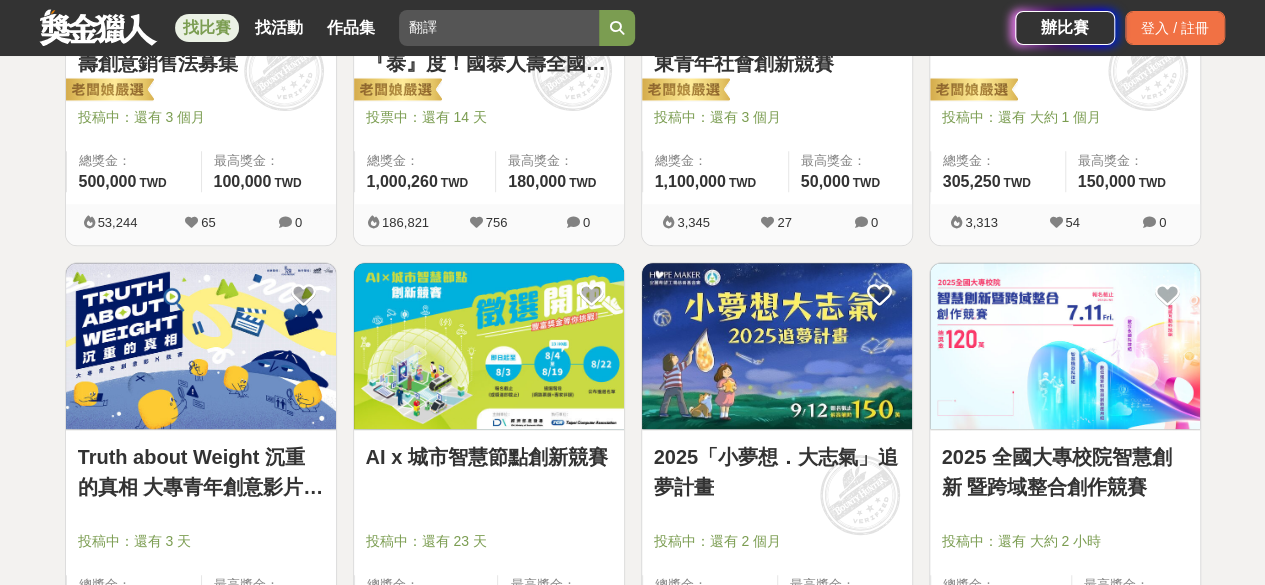 click on "2025「小夢想．大志氣」追夢計畫" at bounding box center (777, 472) 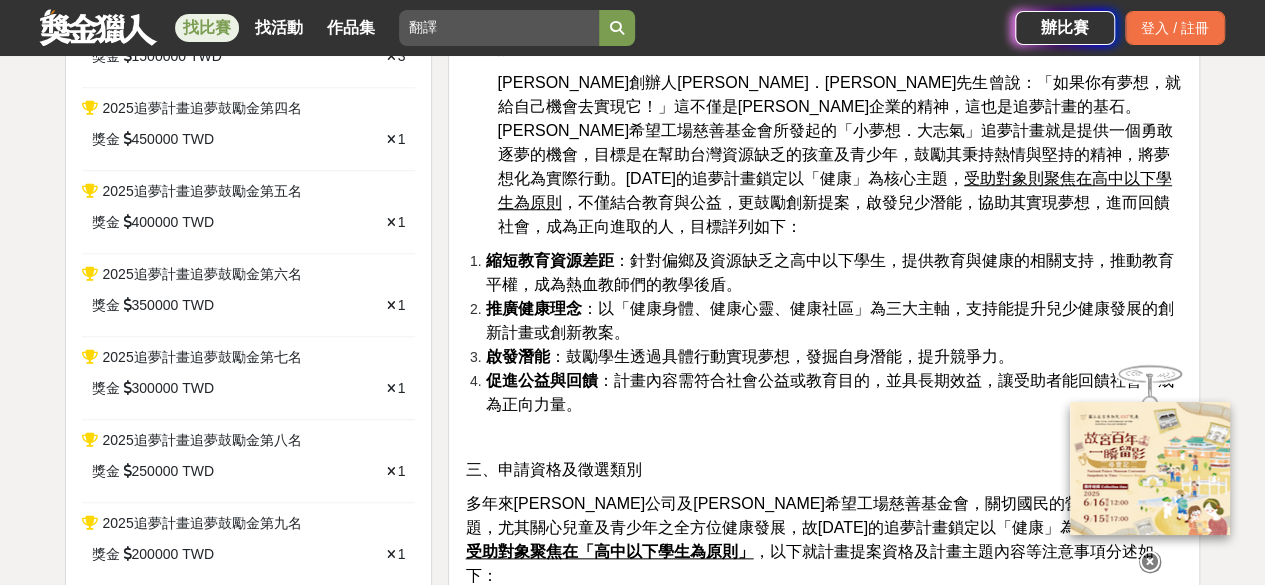 scroll, scrollTop: 1000, scrollLeft: 0, axis: vertical 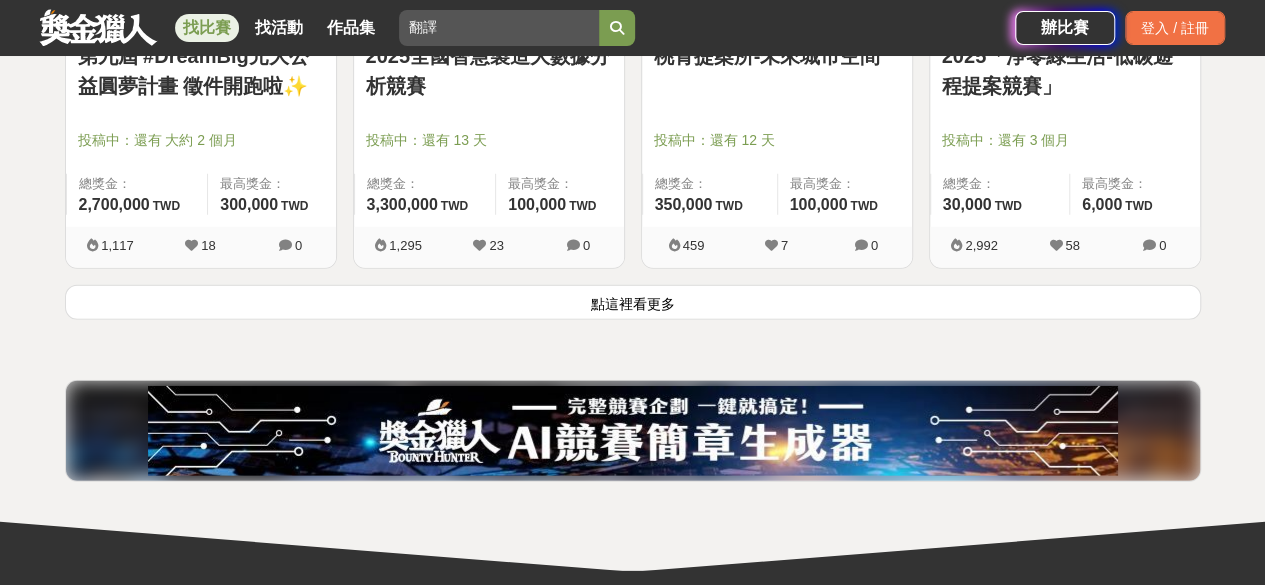 click on "點這裡看更多" at bounding box center [633, 302] 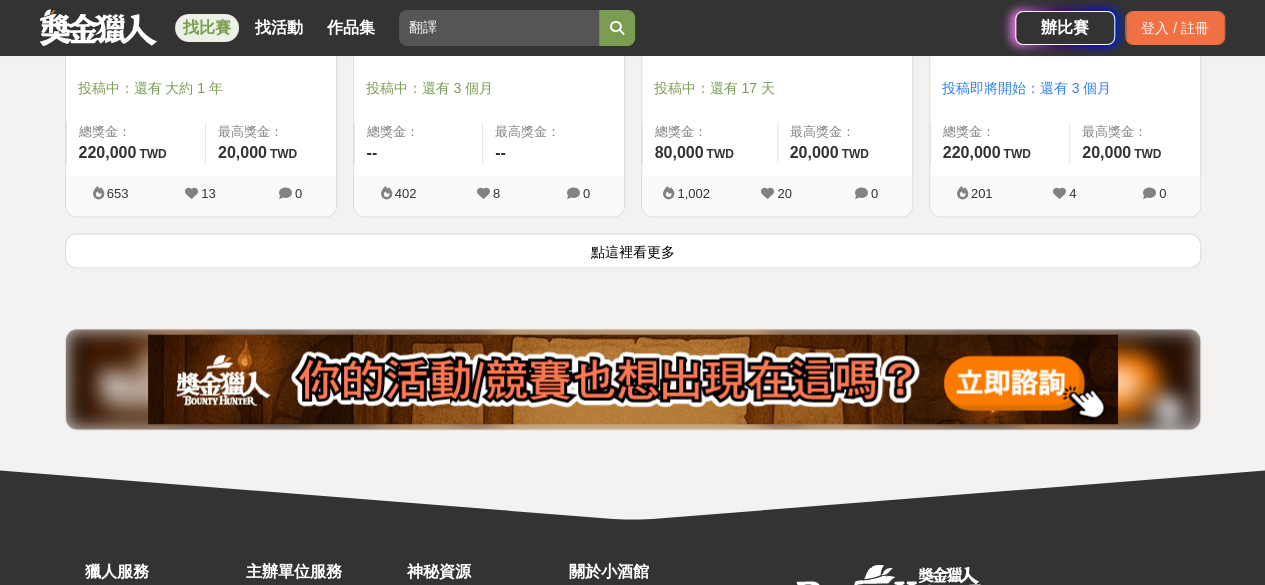 scroll, scrollTop: 4900, scrollLeft: 0, axis: vertical 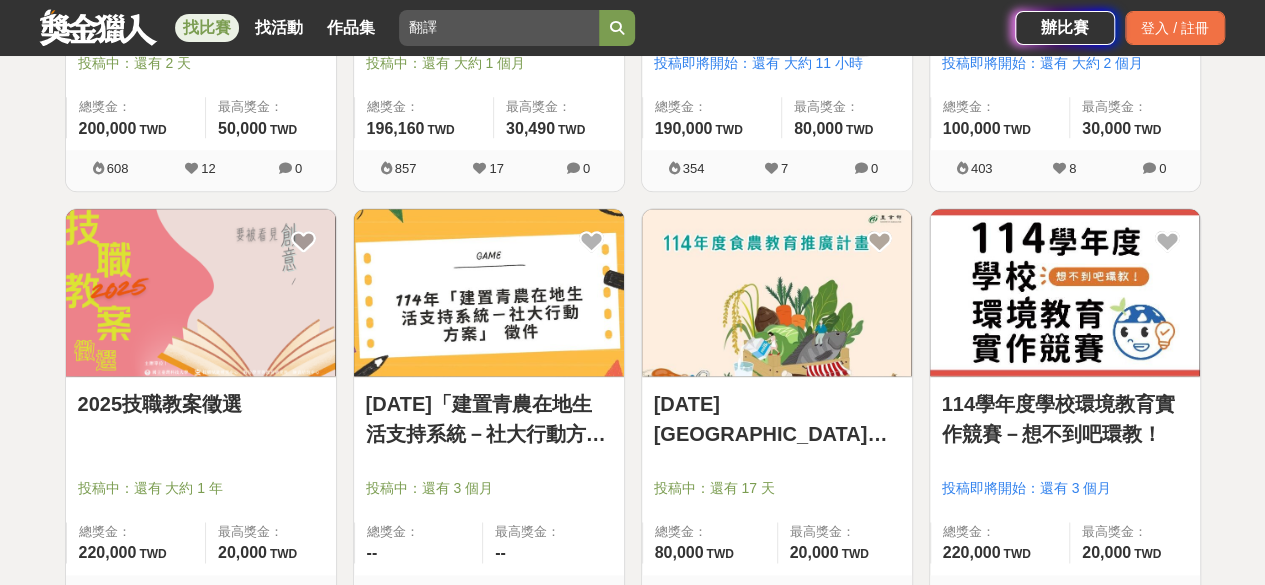 click on "找比賽" at bounding box center [207, 28] 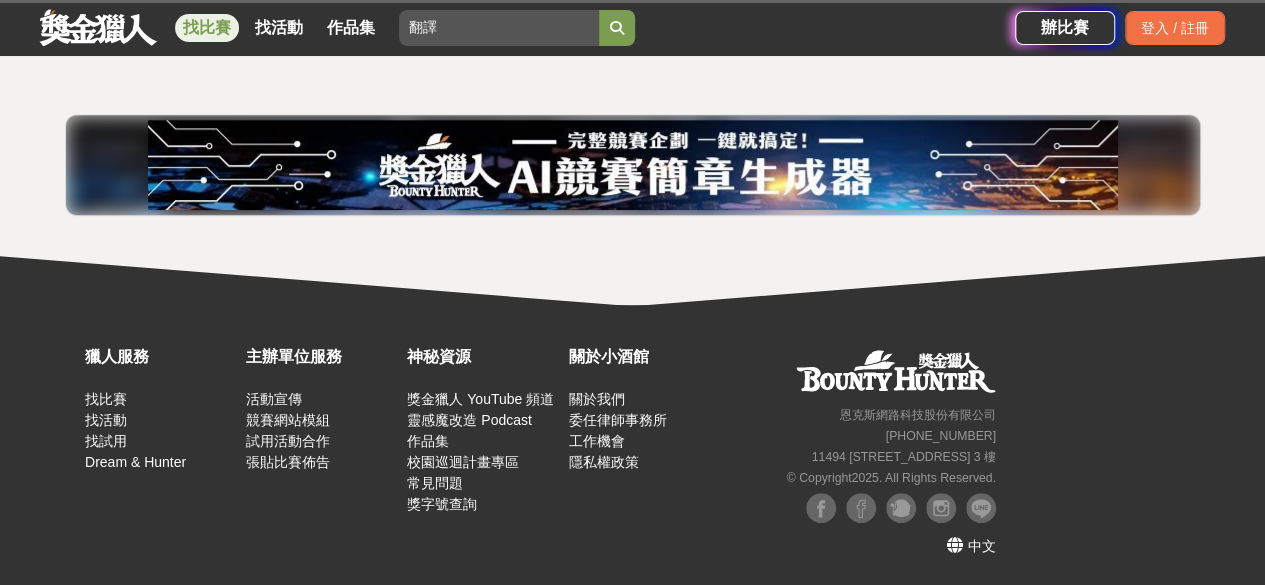 click on "找比賽" at bounding box center (207, 28) 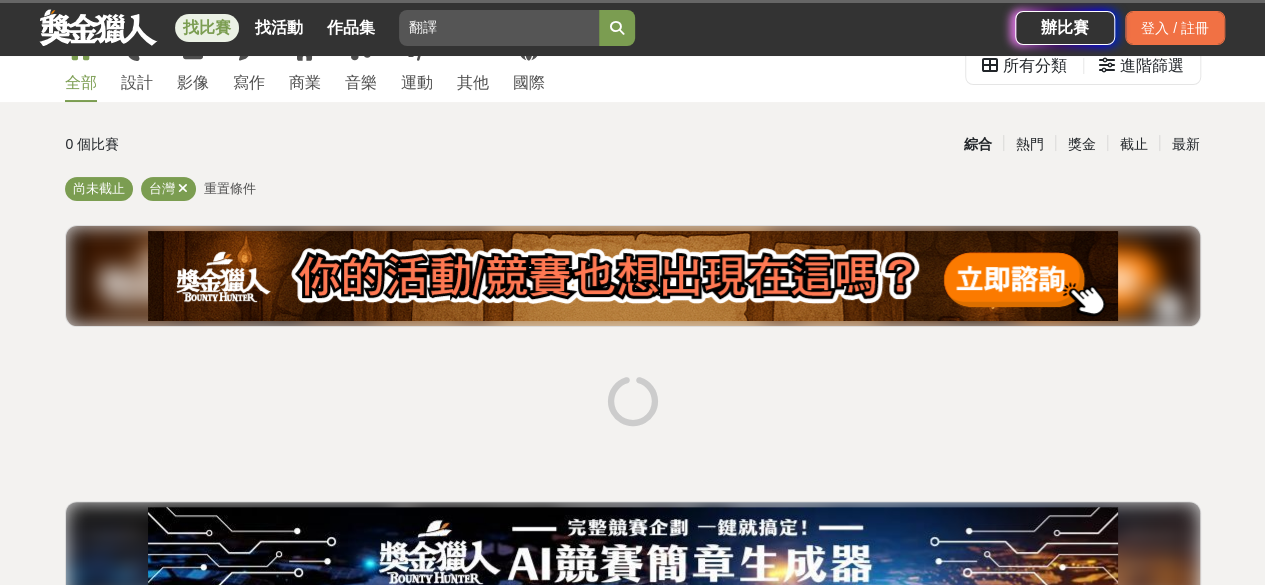 scroll, scrollTop: 58, scrollLeft: 0, axis: vertical 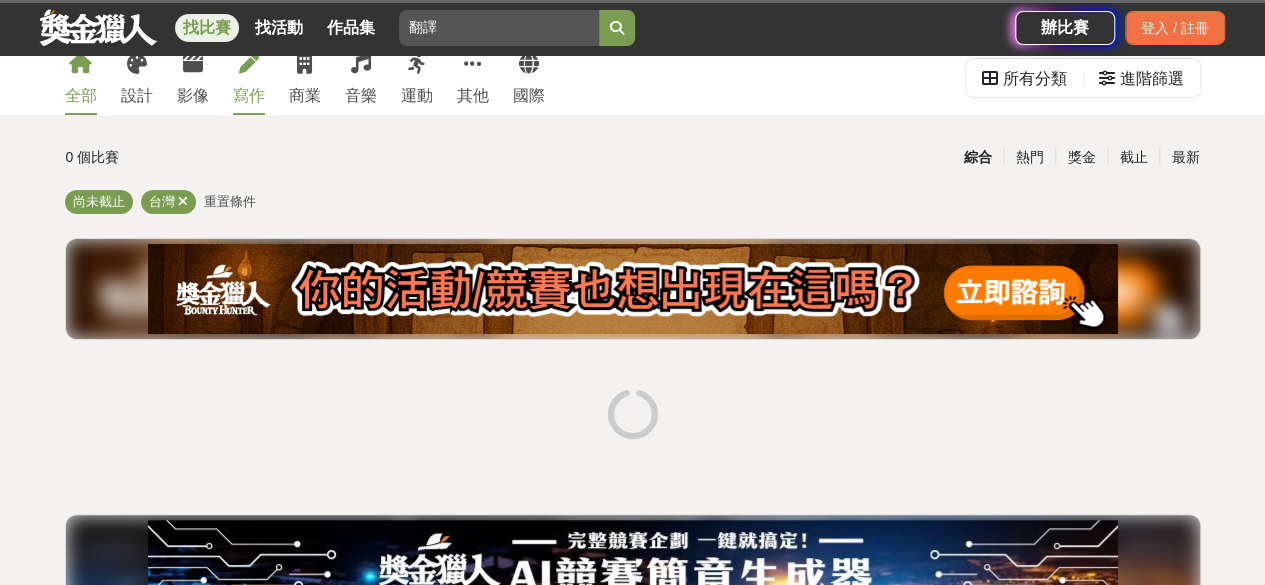 click at bounding box center (249, 64) 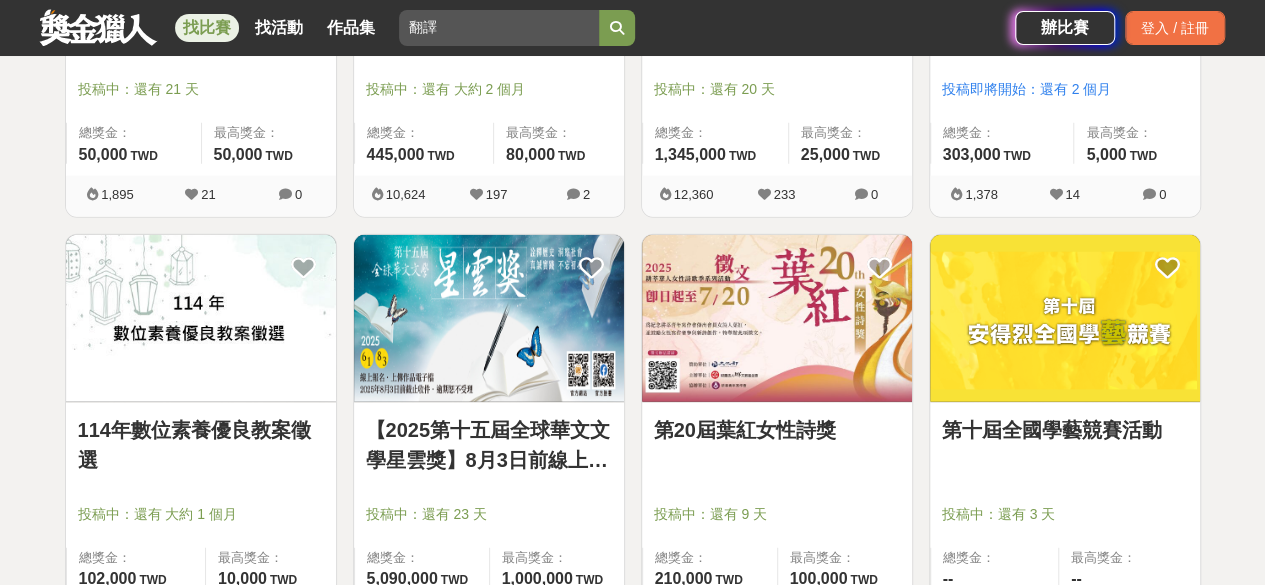scroll, scrollTop: 2358, scrollLeft: 0, axis: vertical 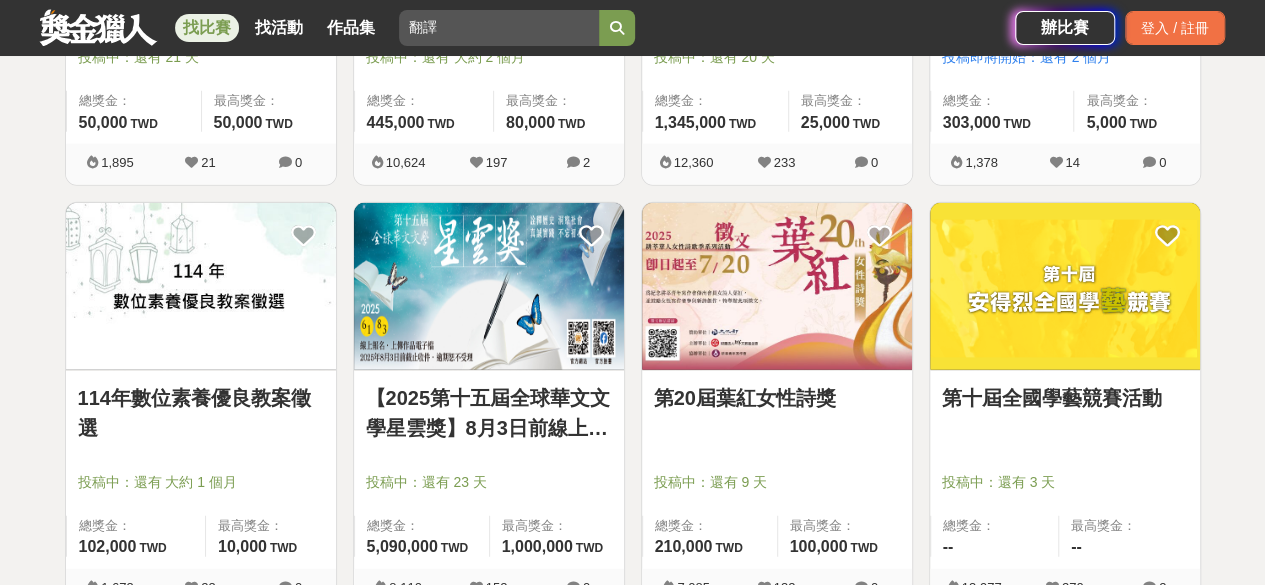 click on "第20屆葉紅女性詩獎" at bounding box center [777, 398] 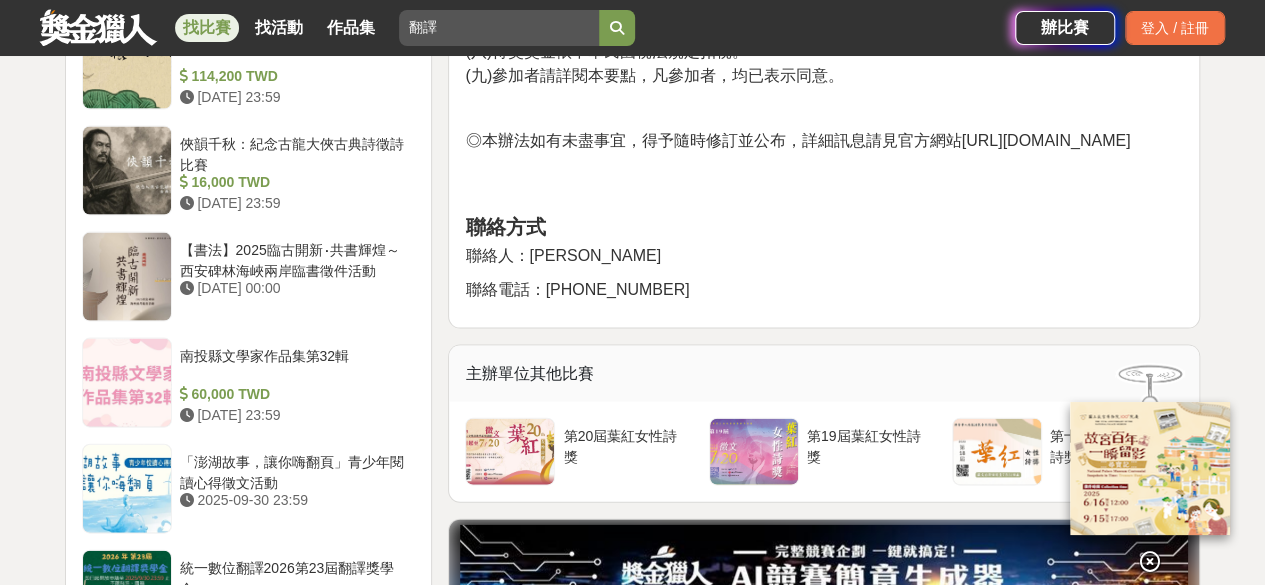 scroll, scrollTop: 2000, scrollLeft: 0, axis: vertical 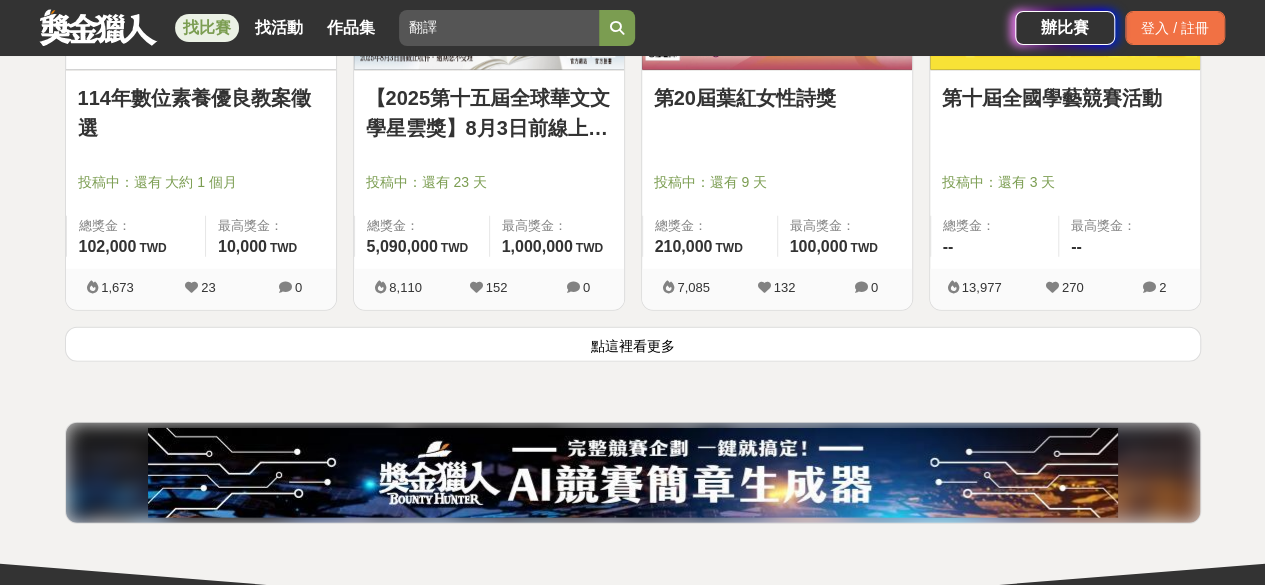 click on "點這裡看更多" at bounding box center (633, 344) 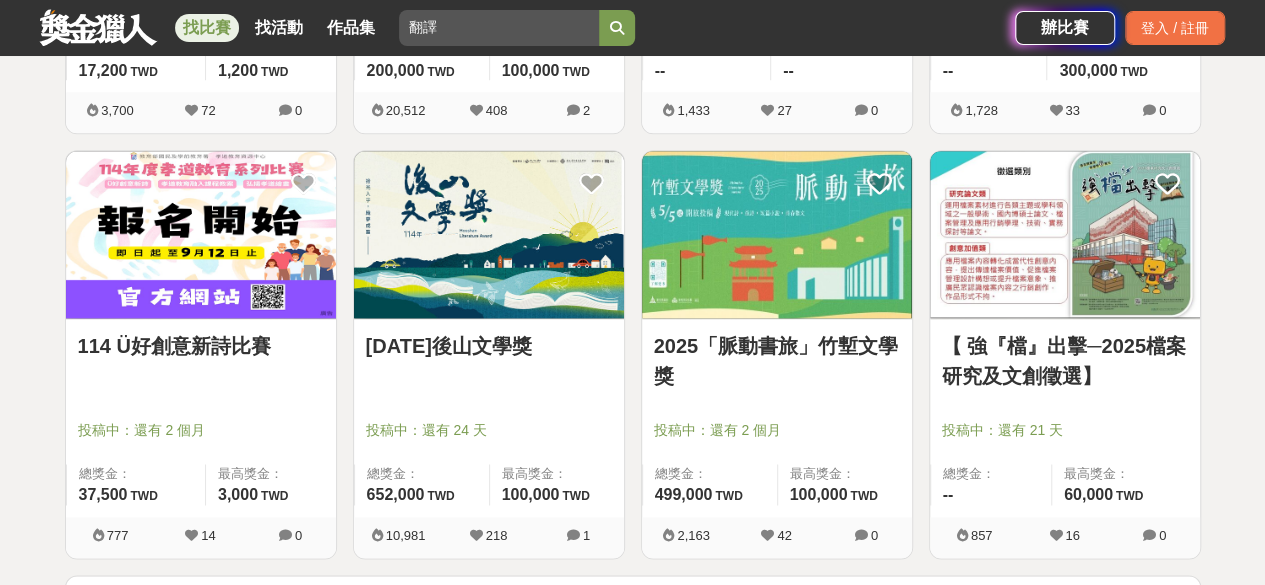 scroll, scrollTop: 5258, scrollLeft: 0, axis: vertical 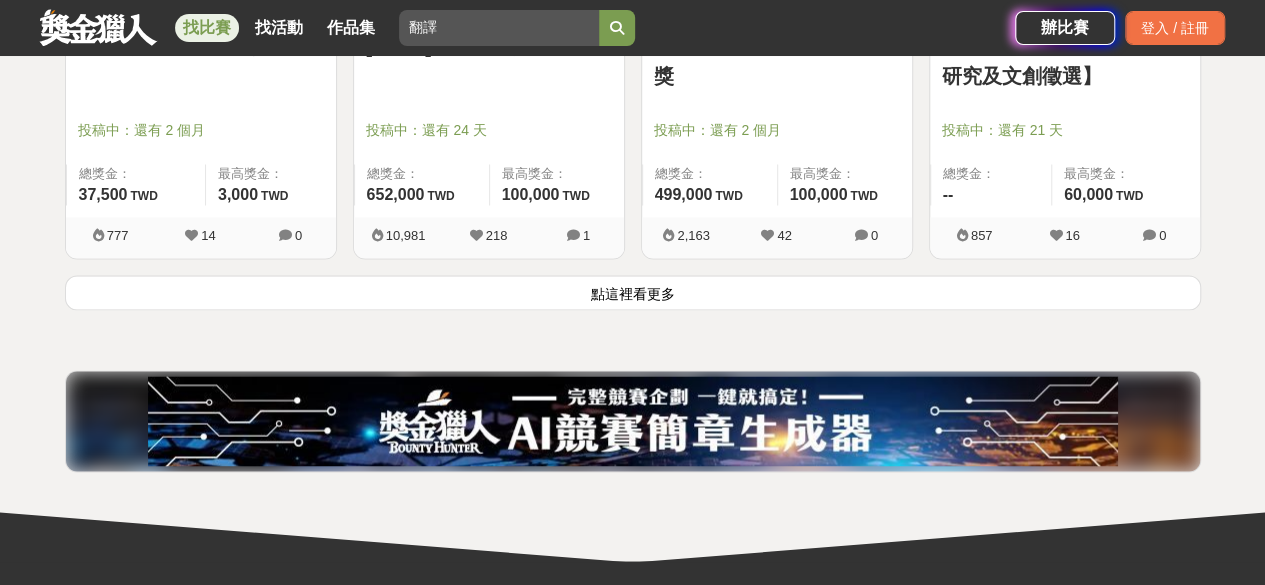 click on "點這裡看更多" at bounding box center [633, 292] 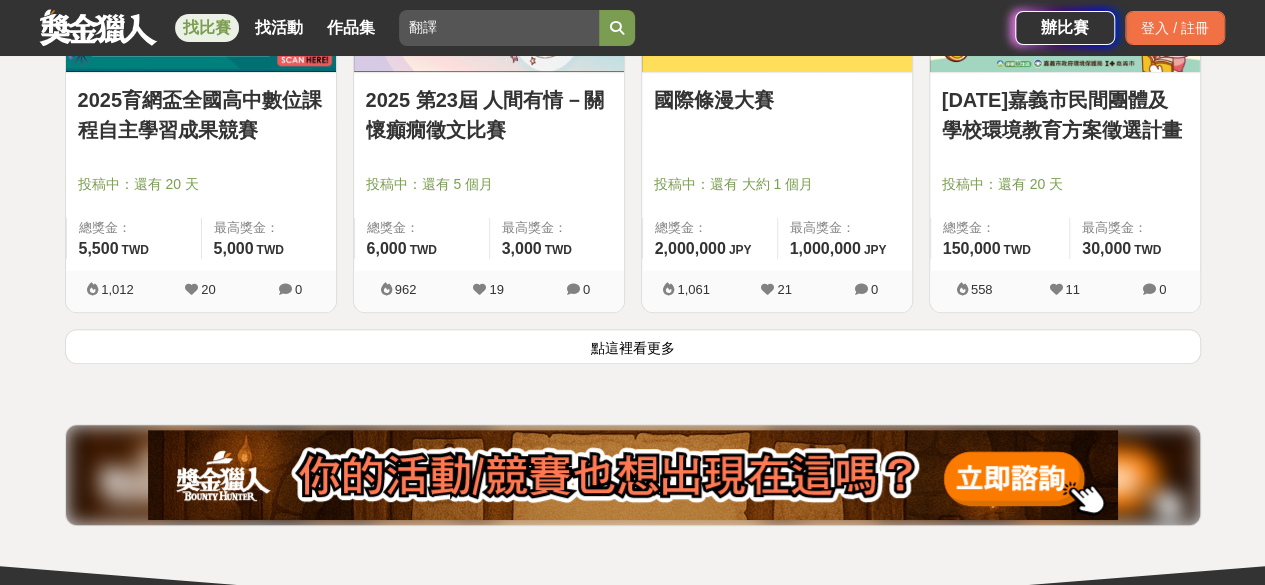 scroll, scrollTop: 7758, scrollLeft: 0, axis: vertical 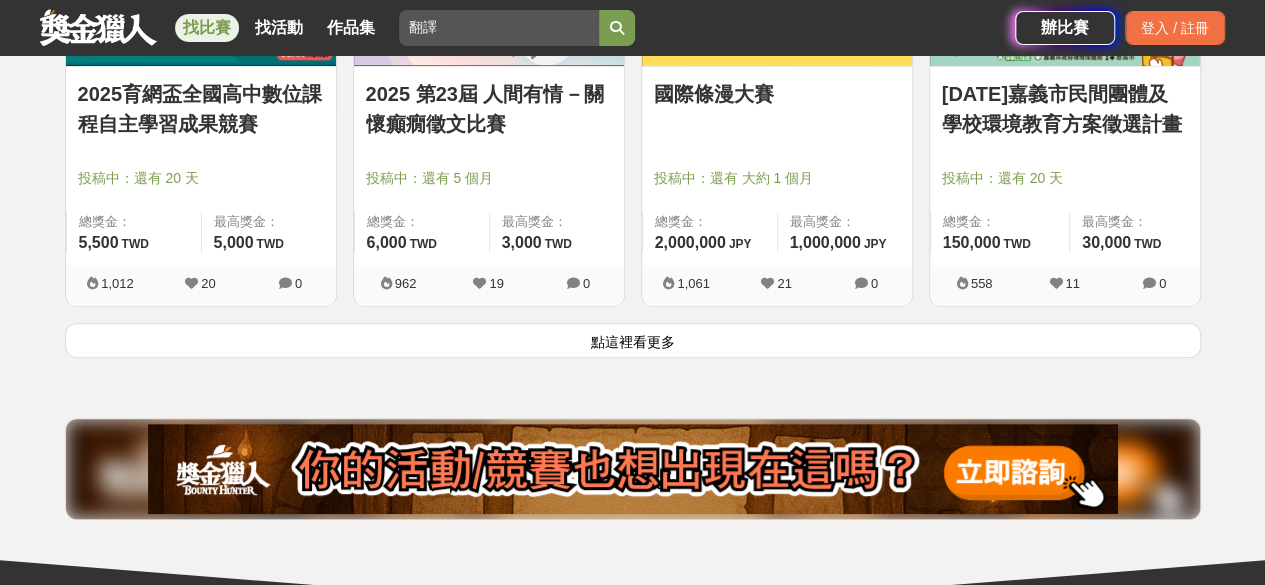 click on "點這裡看更多" at bounding box center (633, 340) 